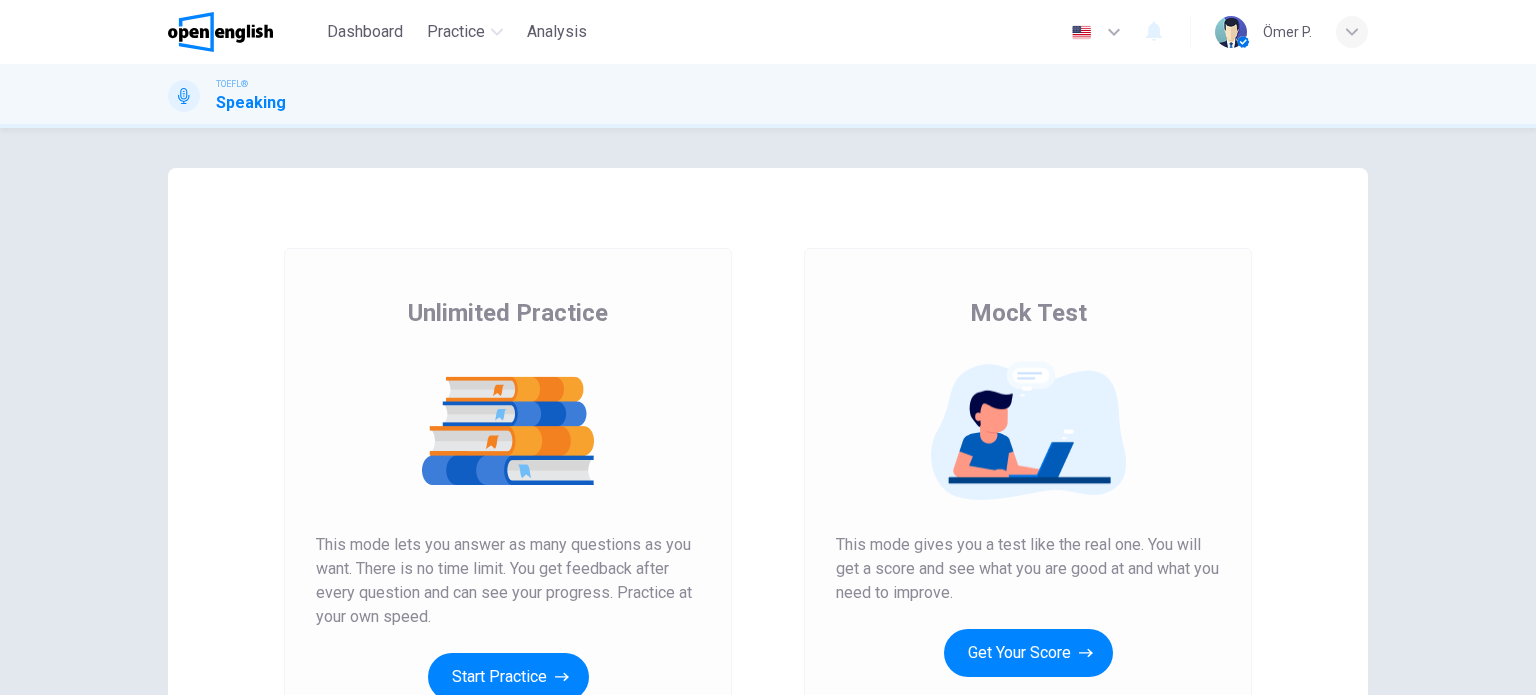 scroll, scrollTop: 0, scrollLeft: 0, axis: both 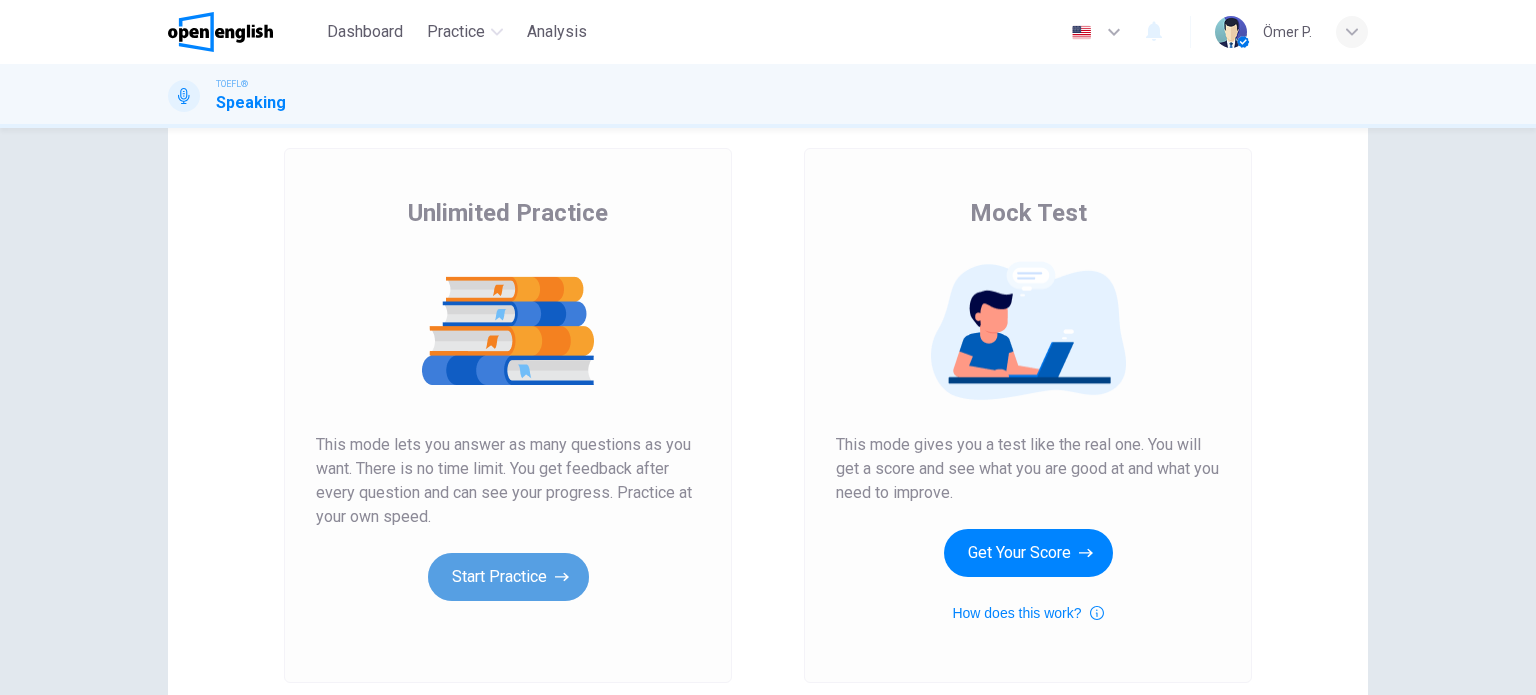click on "Start Practice" at bounding box center (508, 577) 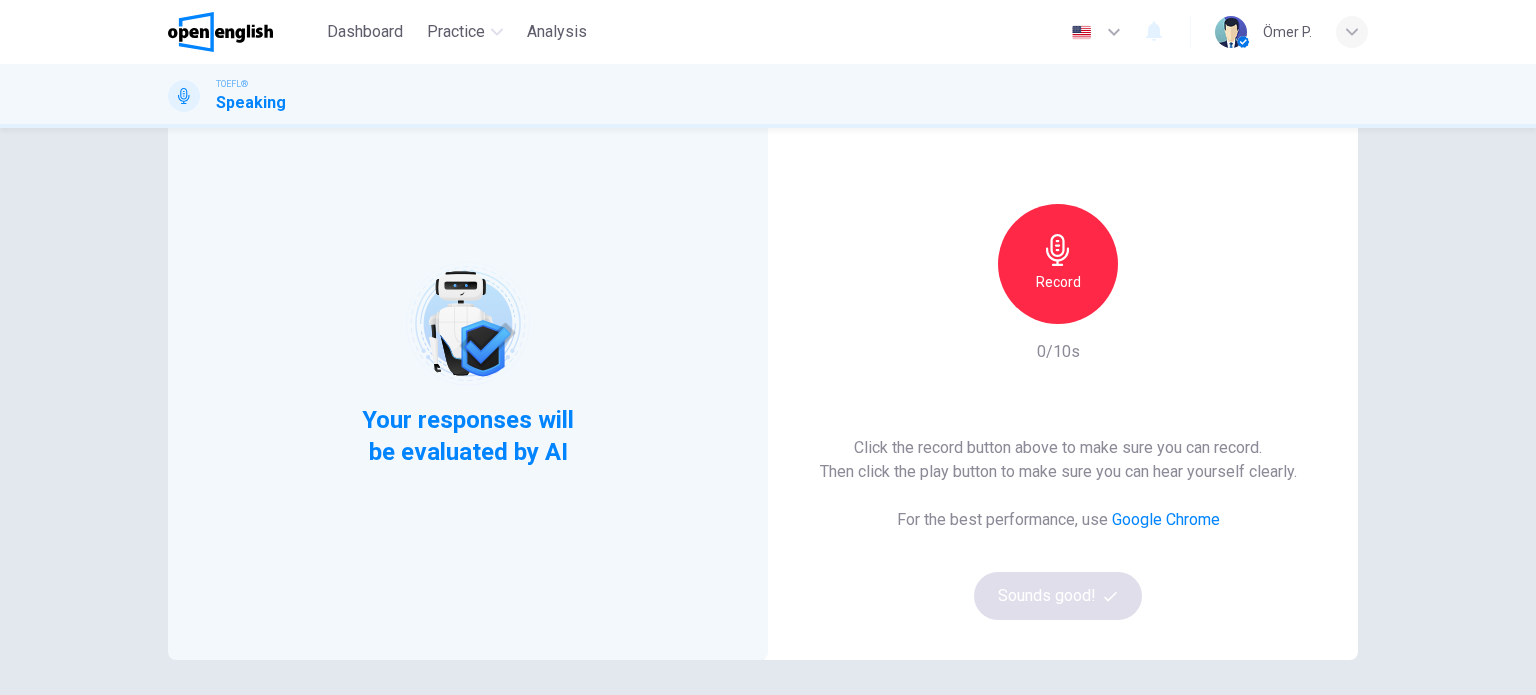 click on "Record" at bounding box center [1058, 282] 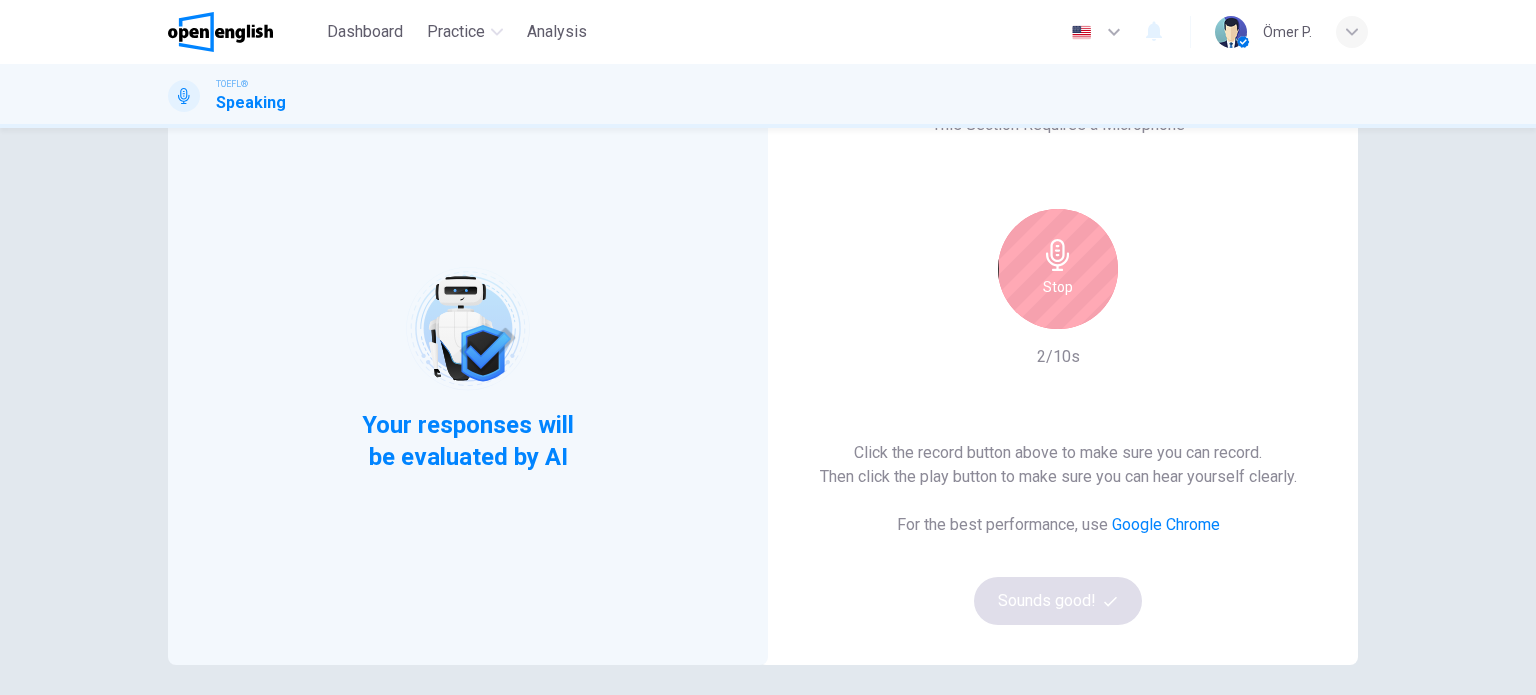 scroll, scrollTop: 100, scrollLeft: 0, axis: vertical 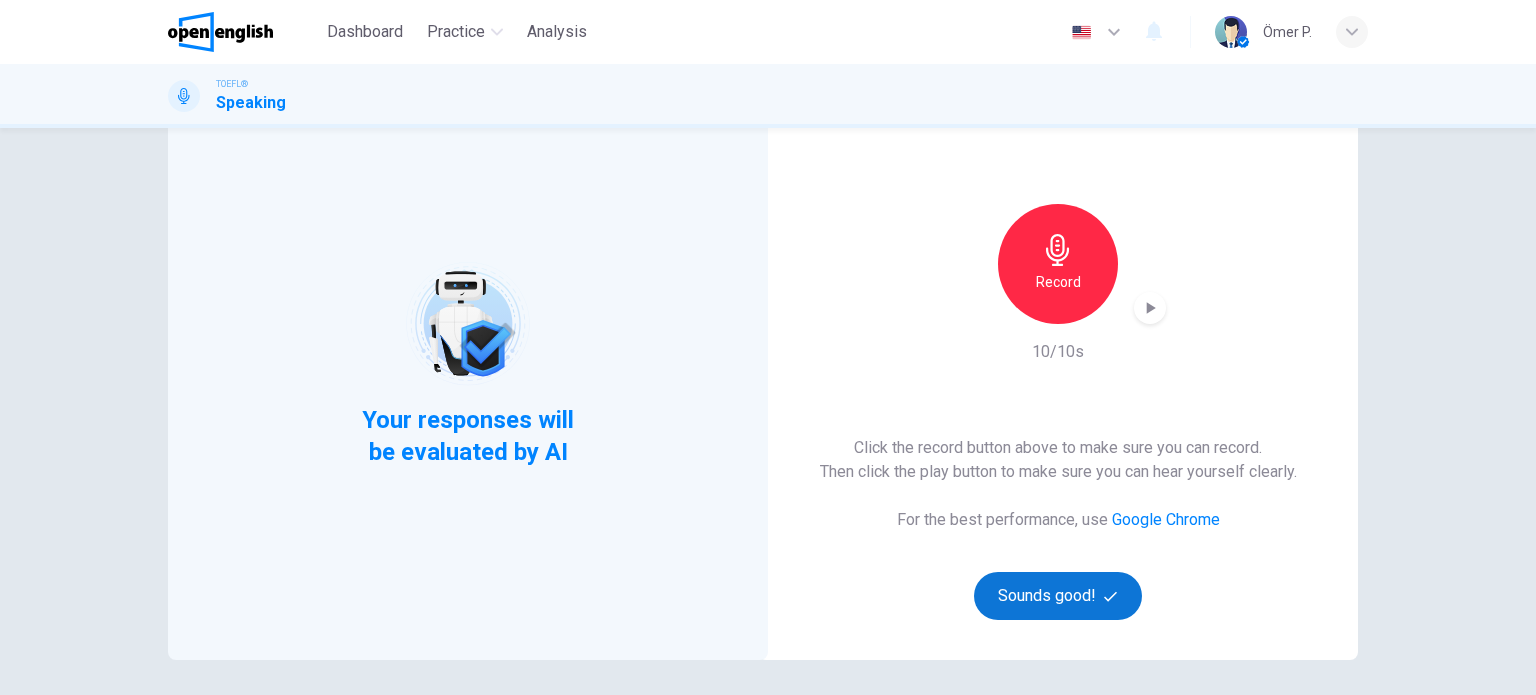 click on "Sounds good!" at bounding box center (1058, 596) 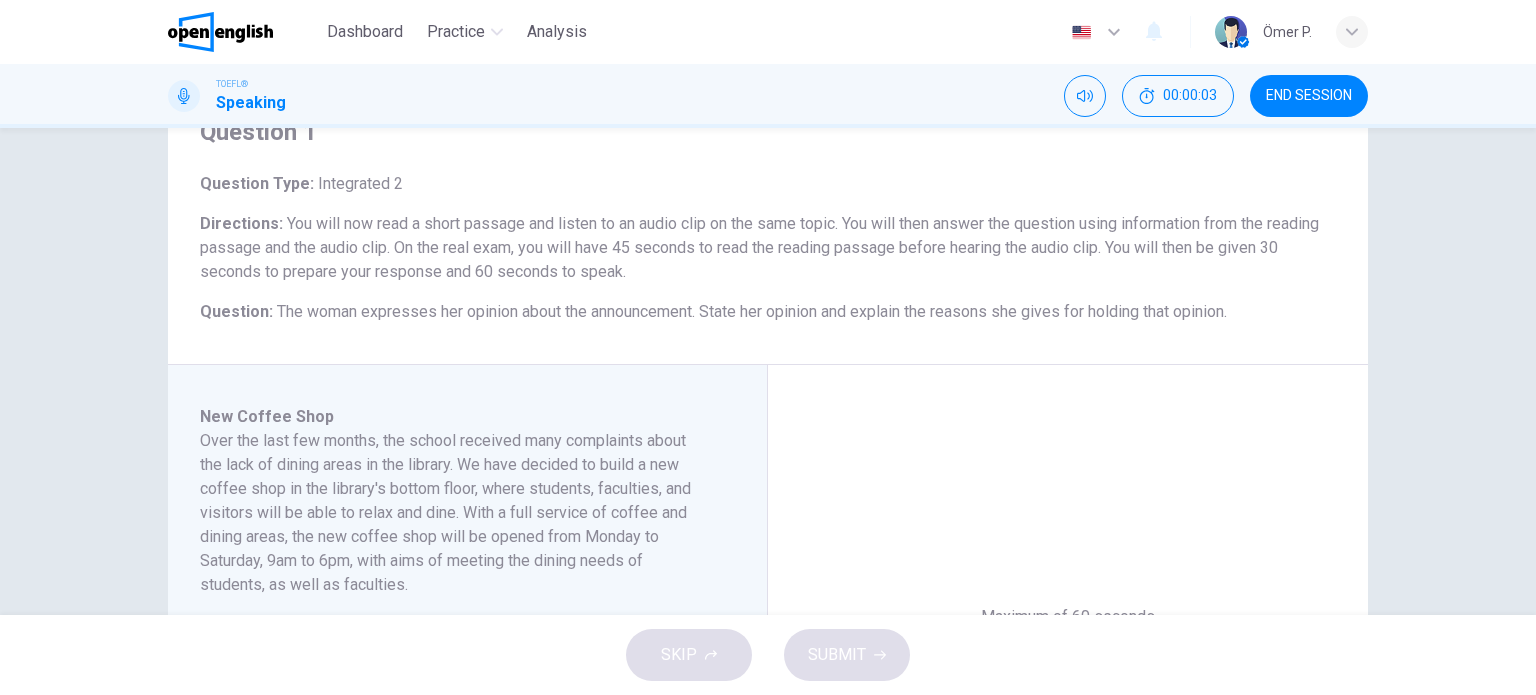 scroll, scrollTop: 100, scrollLeft: 0, axis: vertical 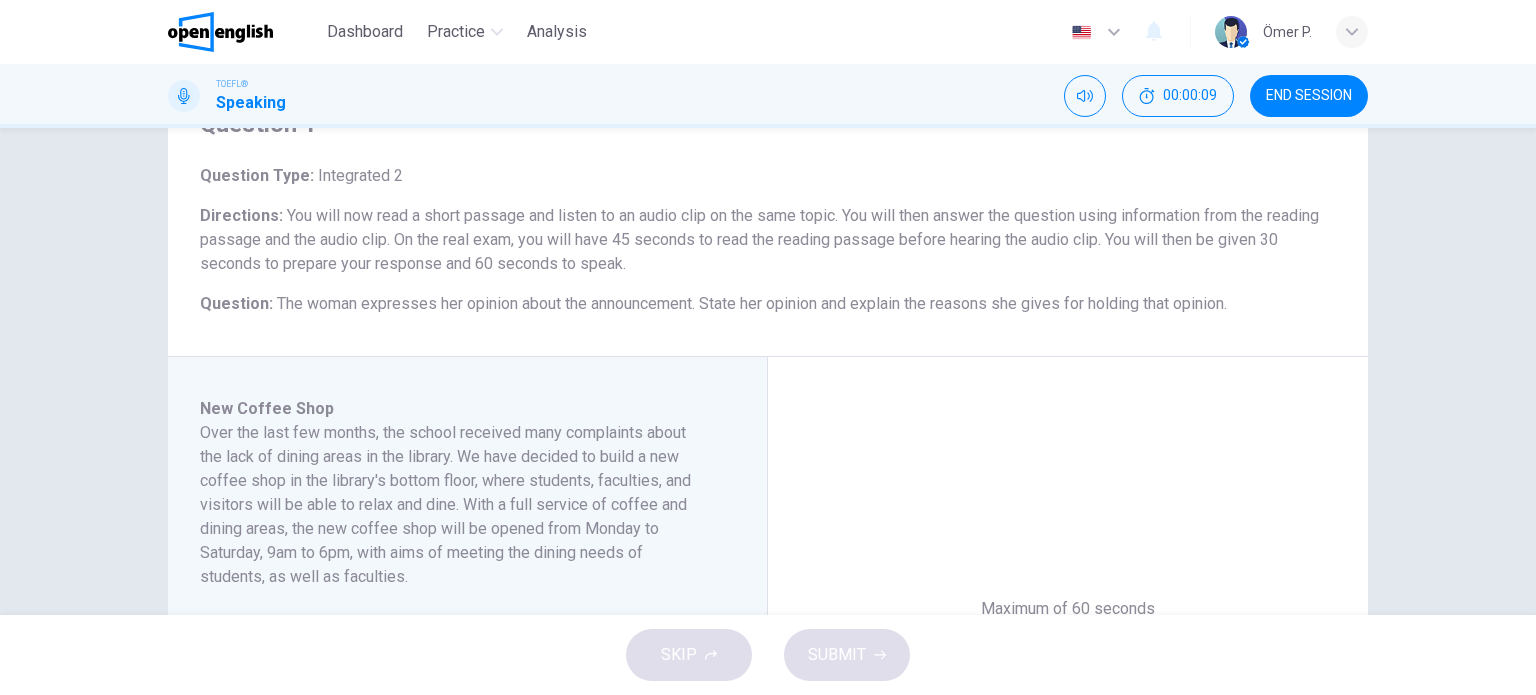 click on "END SESSION" at bounding box center [1309, 96] 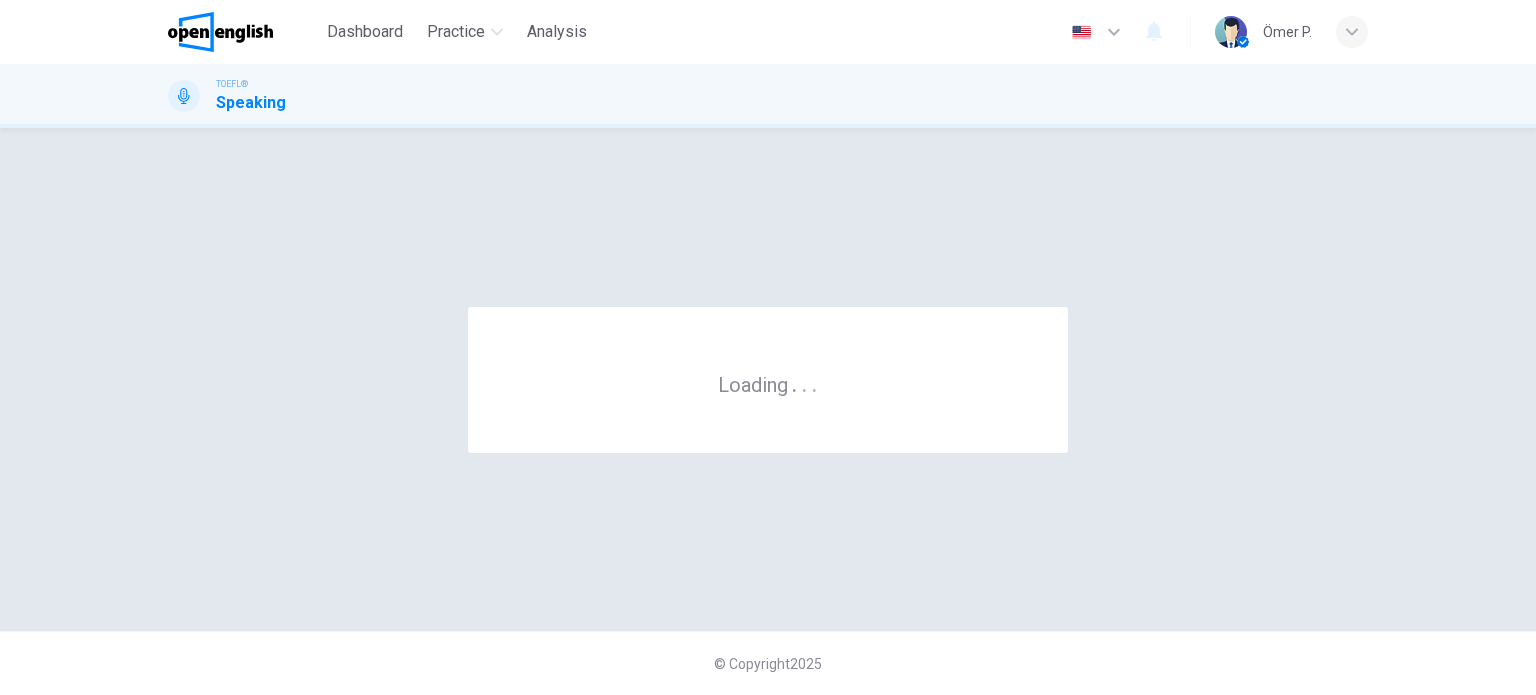scroll, scrollTop: 0, scrollLeft: 0, axis: both 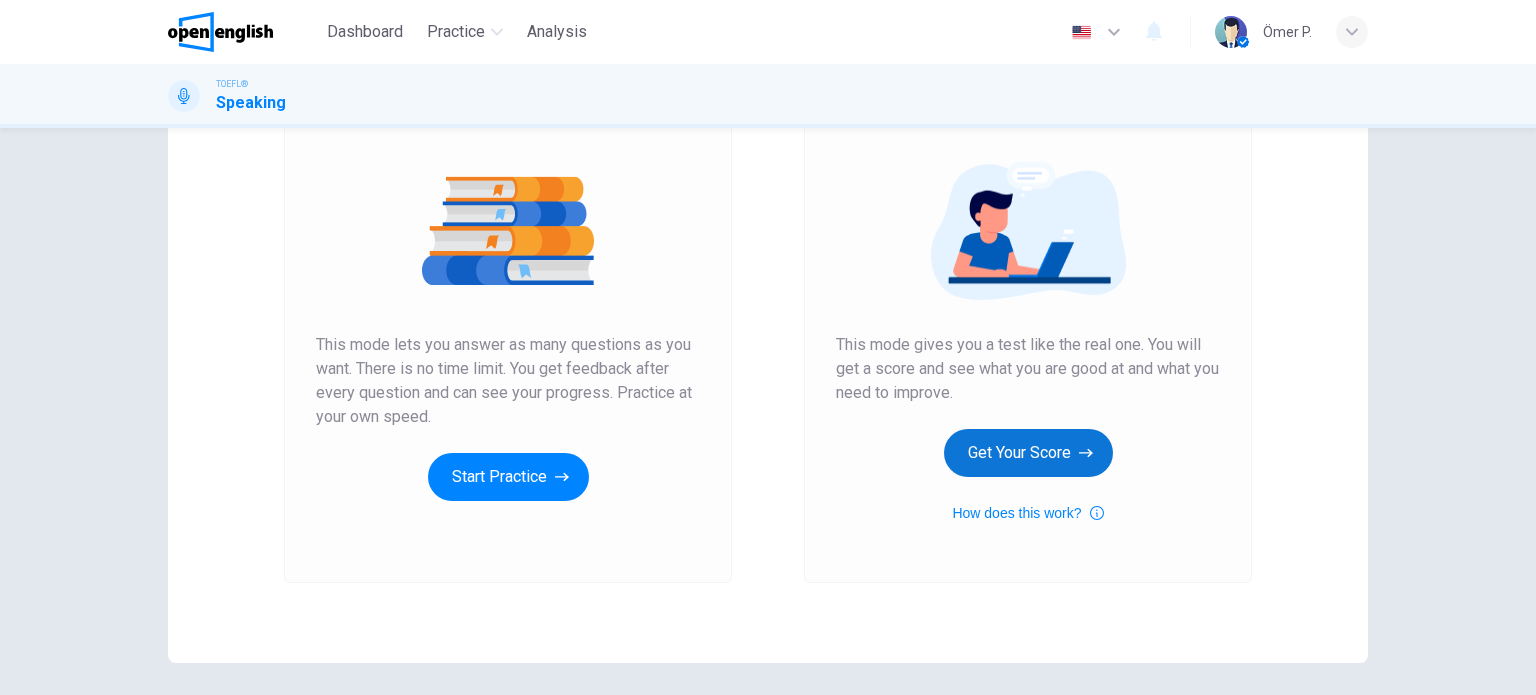 click on "Get Your Score" at bounding box center [1028, 453] 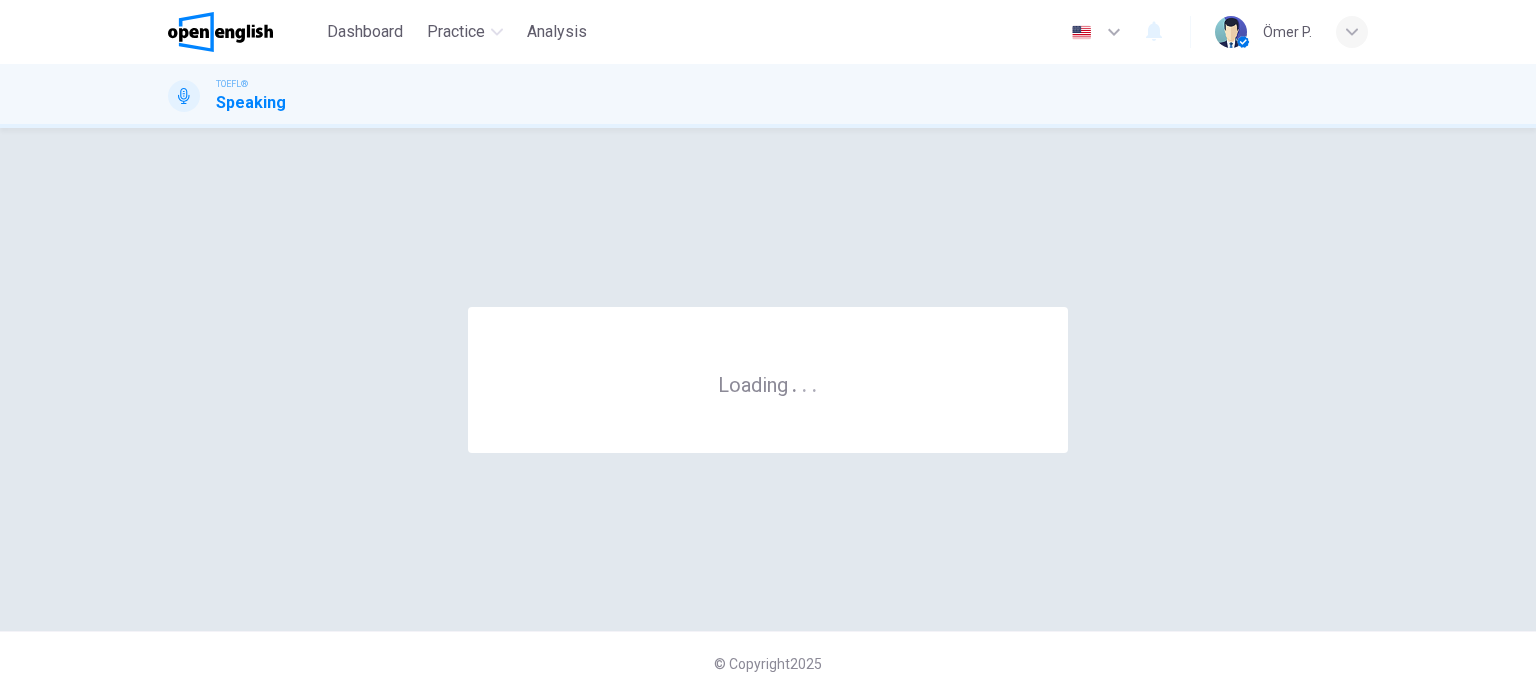 scroll, scrollTop: 0, scrollLeft: 0, axis: both 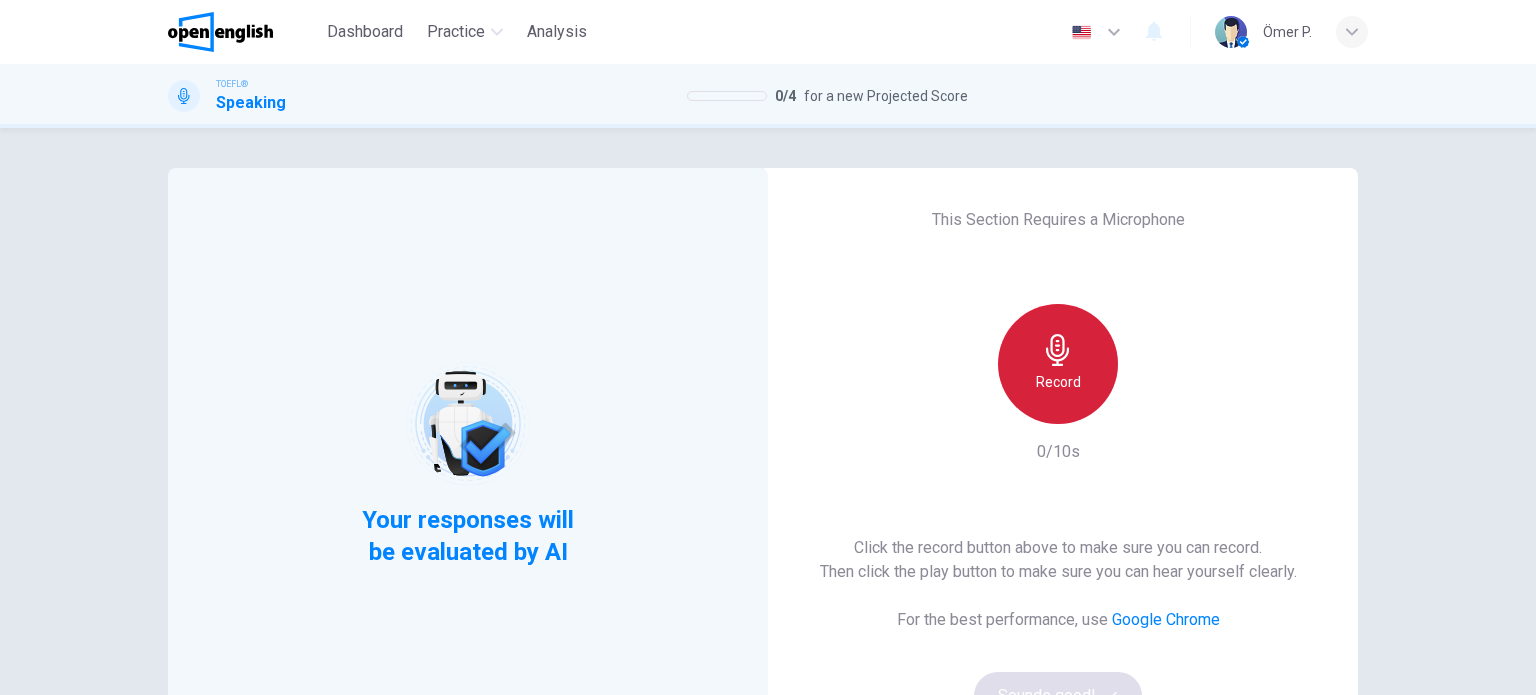 click on "Record" at bounding box center [1058, 364] 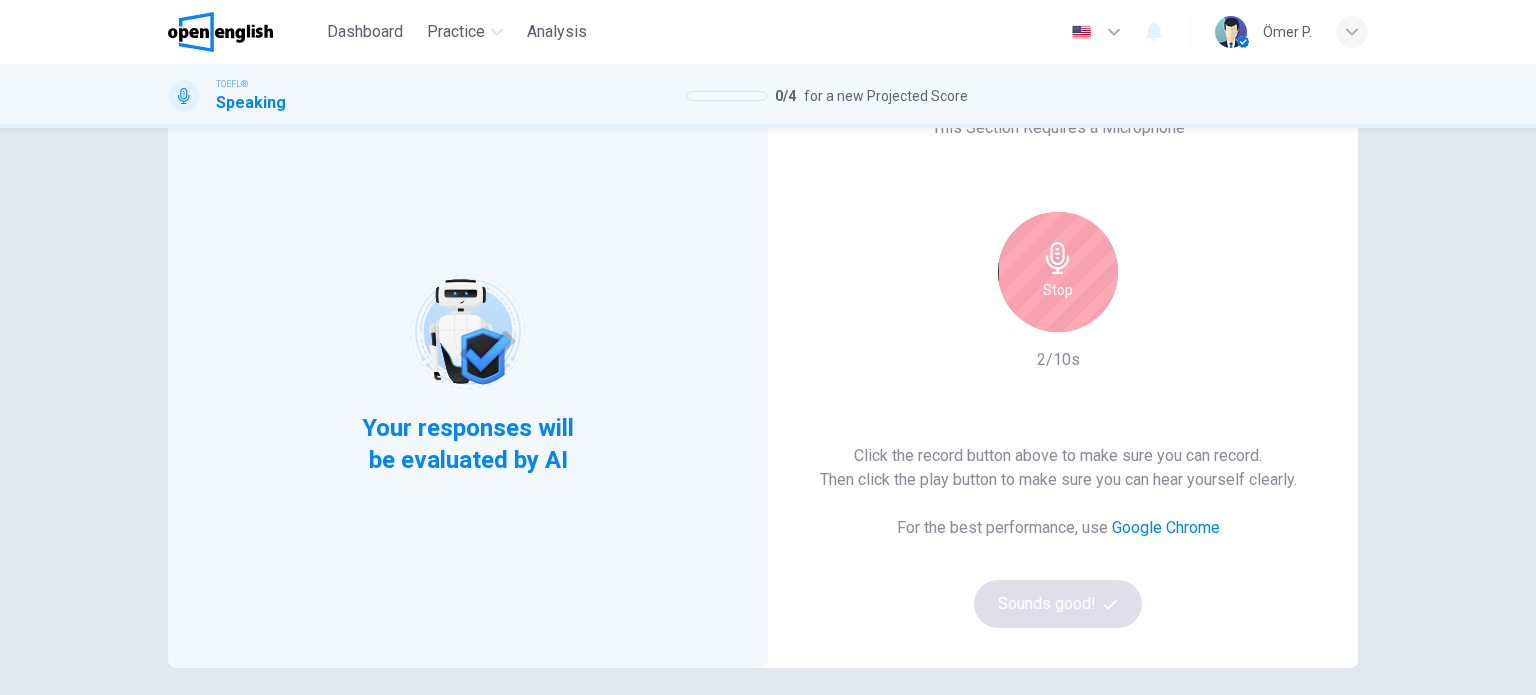scroll, scrollTop: 100, scrollLeft: 0, axis: vertical 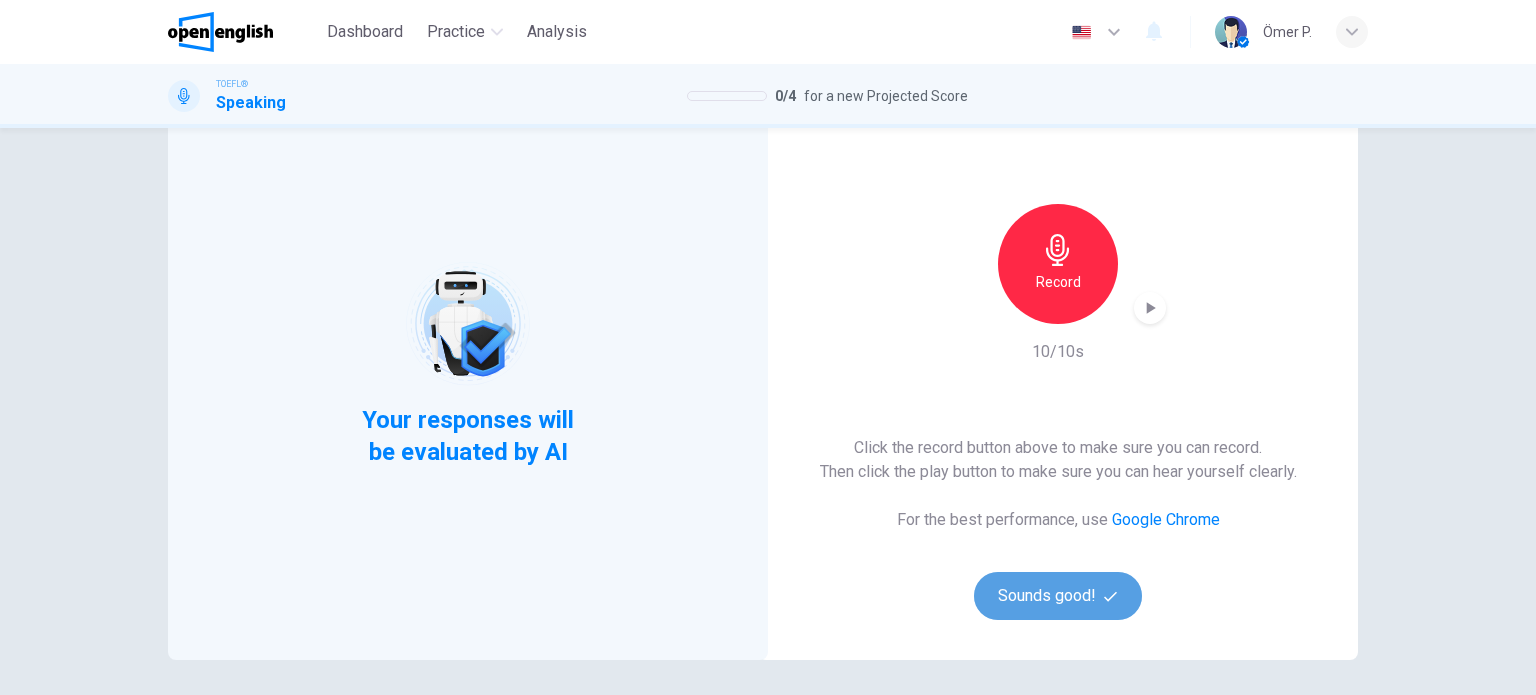 click 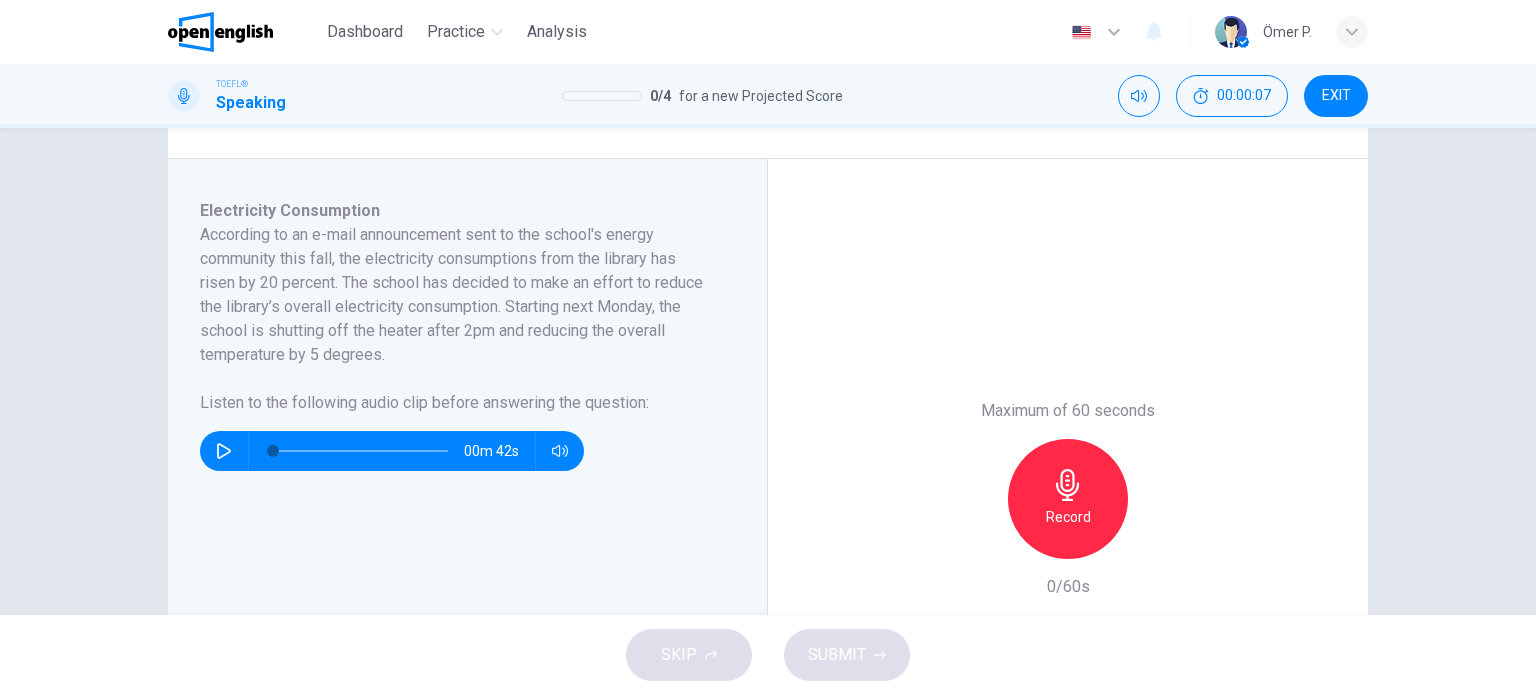 scroll, scrollTop: 300, scrollLeft: 0, axis: vertical 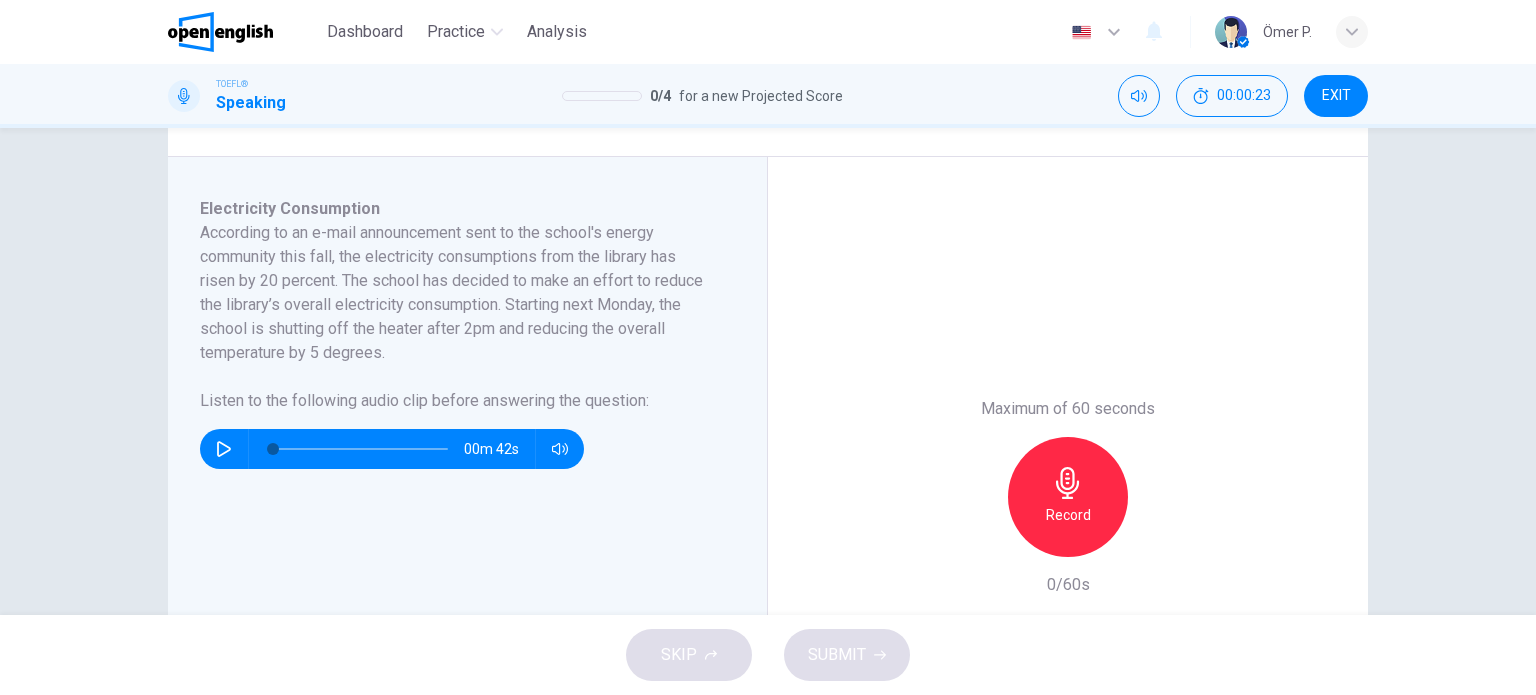 click 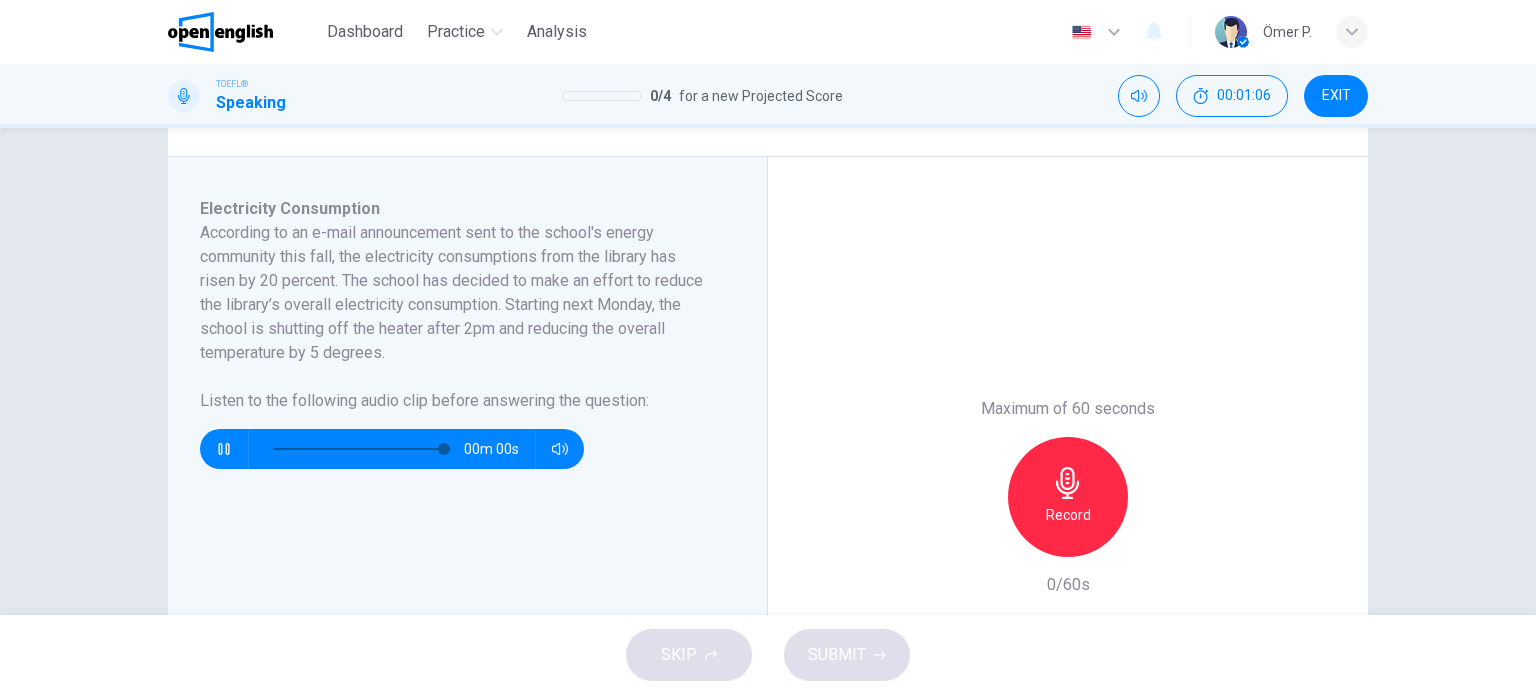 type on "*" 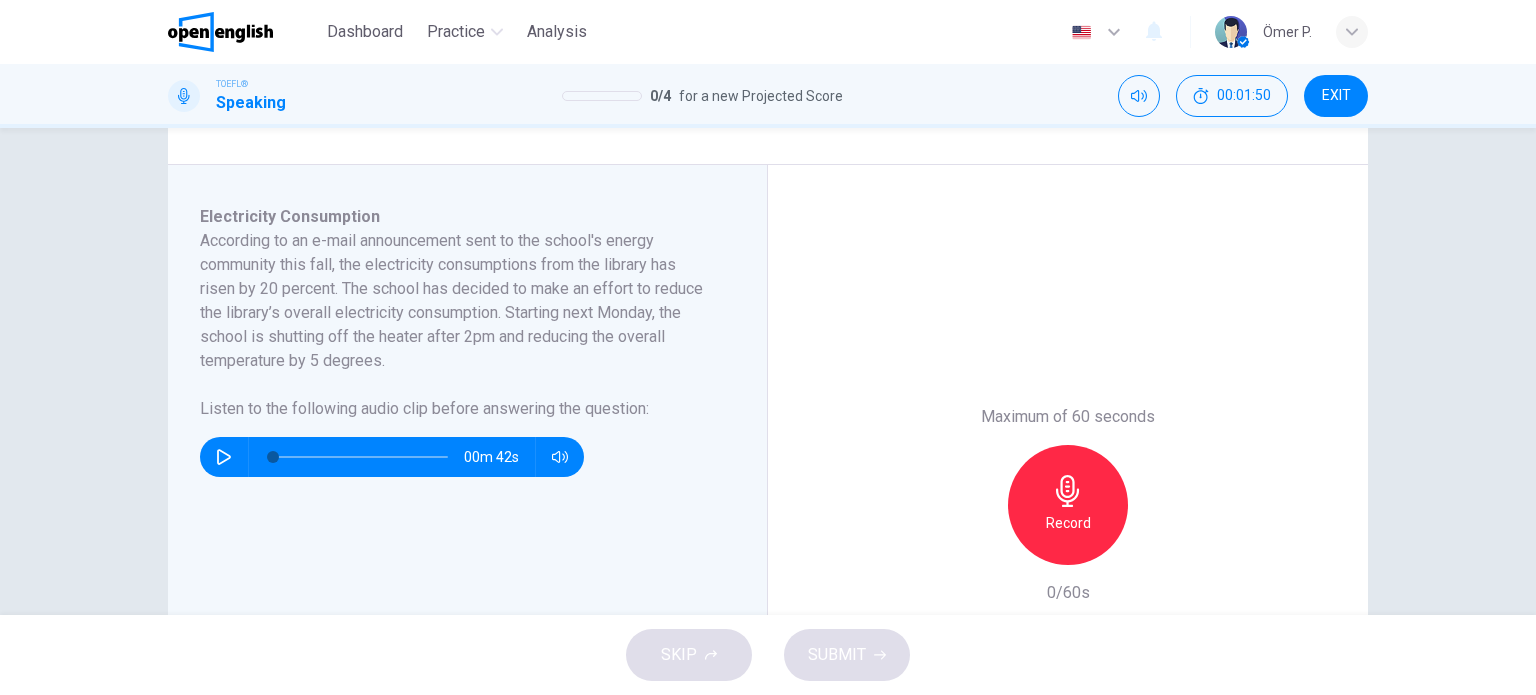 scroll, scrollTop: 300, scrollLeft: 0, axis: vertical 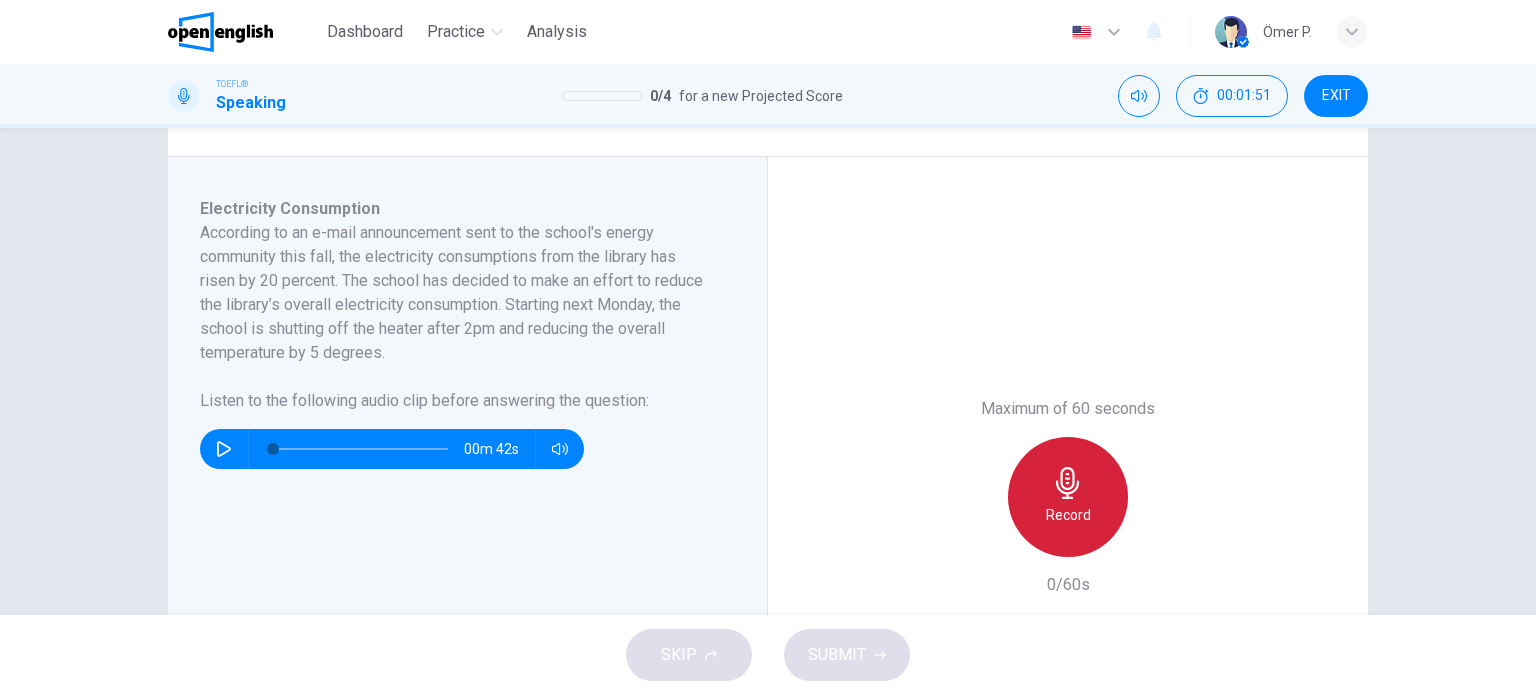 click on "Record" at bounding box center (1068, 497) 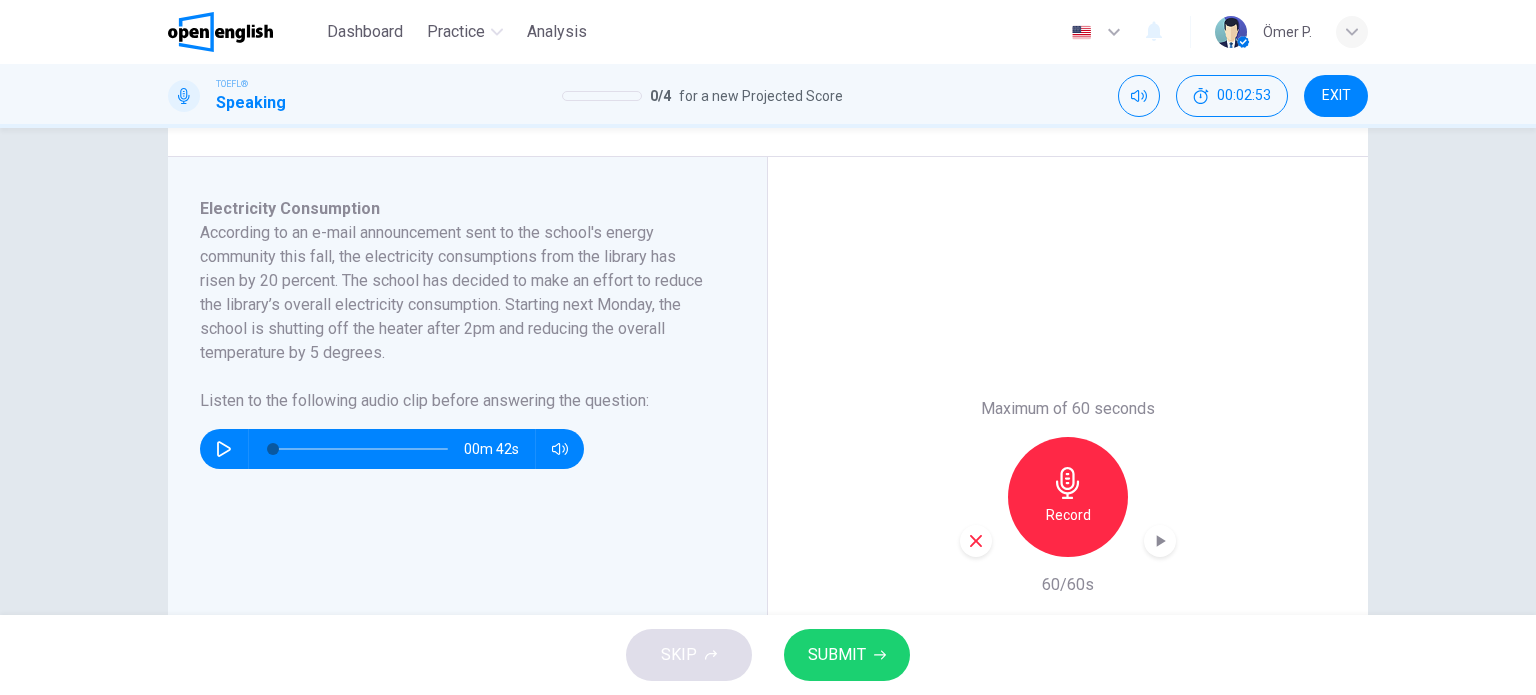 click on "SUBMIT" at bounding box center [847, 655] 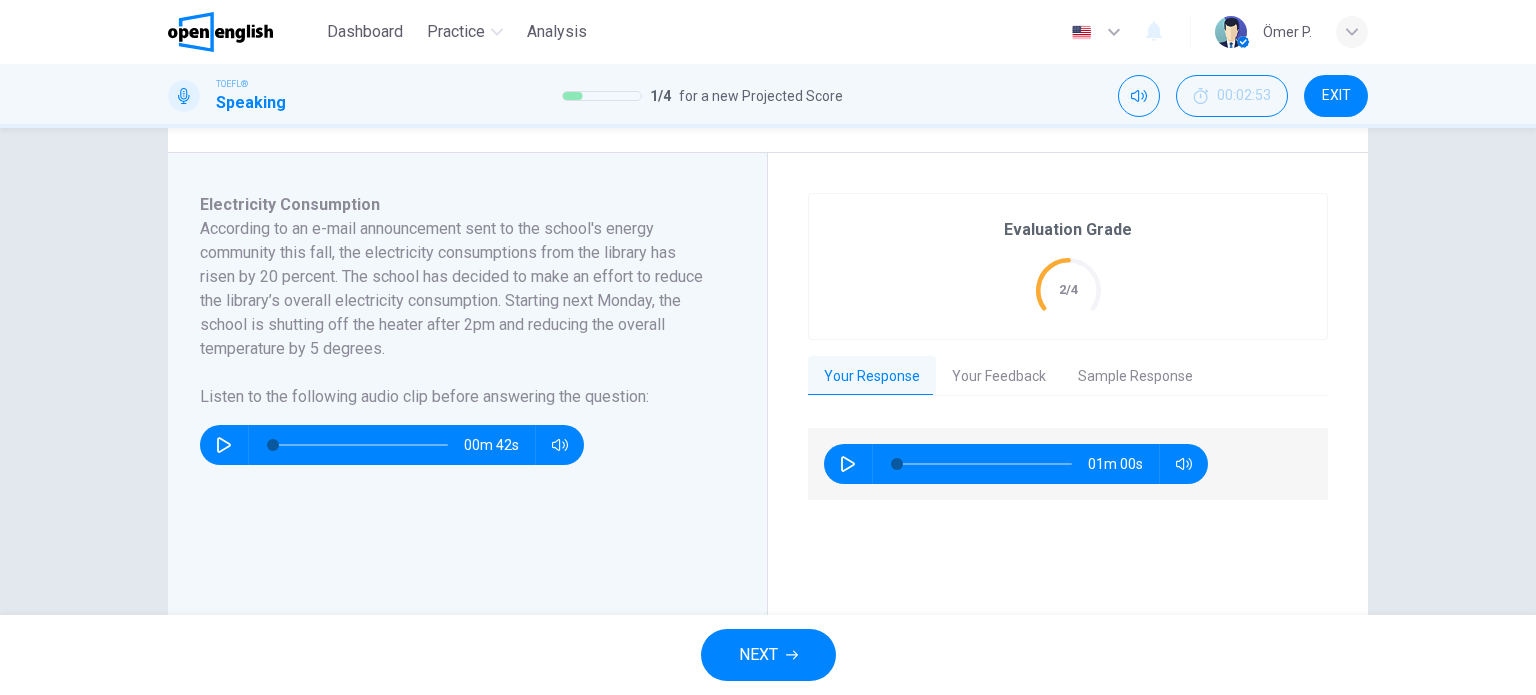 scroll, scrollTop: 300, scrollLeft: 0, axis: vertical 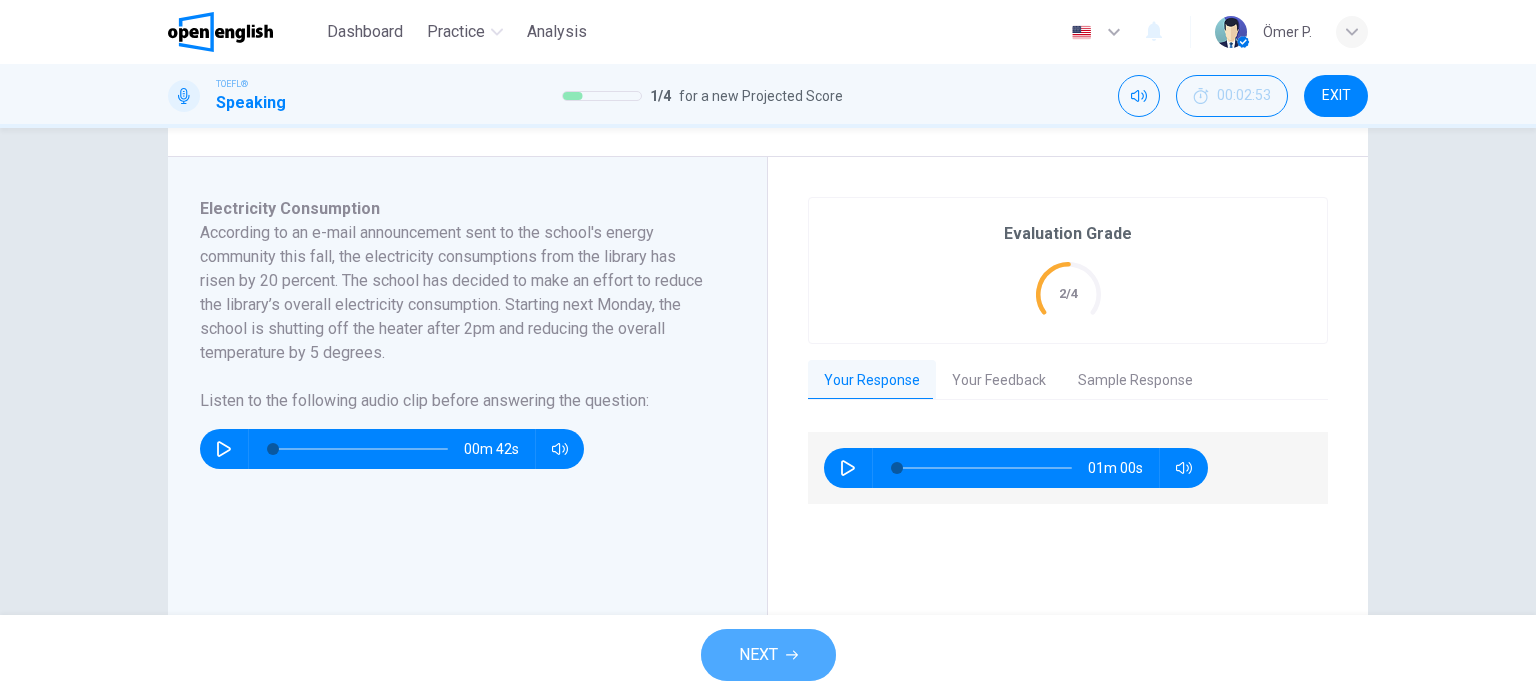 click on "NEXT" at bounding box center (768, 655) 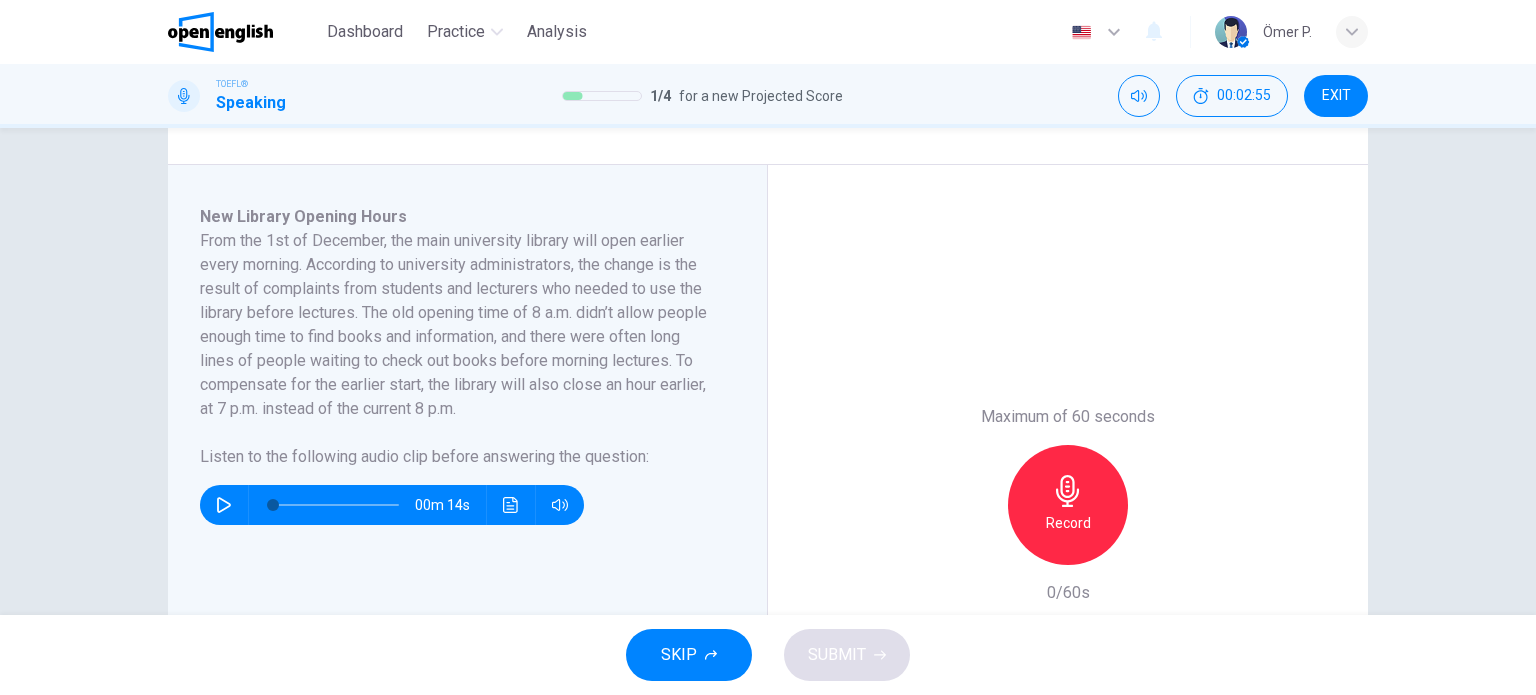 scroll, scrollTop: 300, scrollLeft: 0, axis: vertical 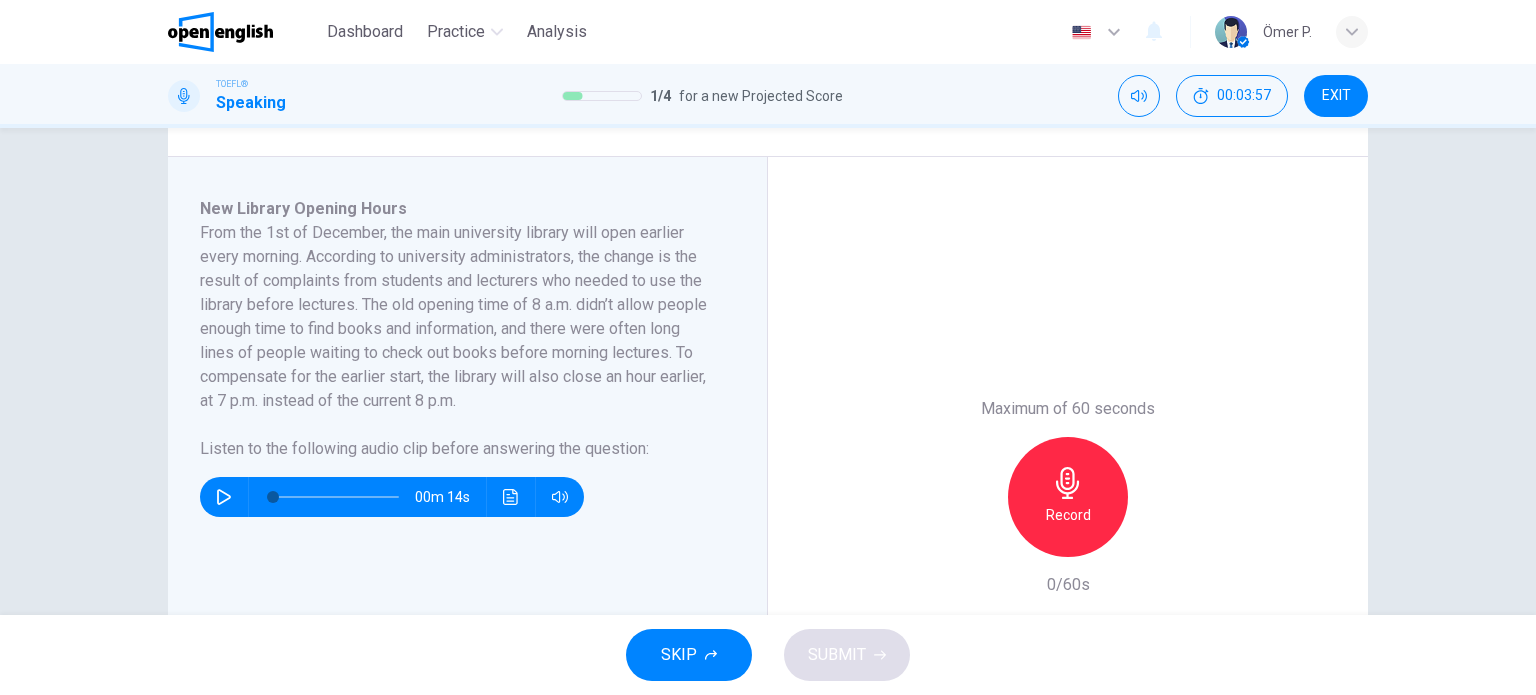click 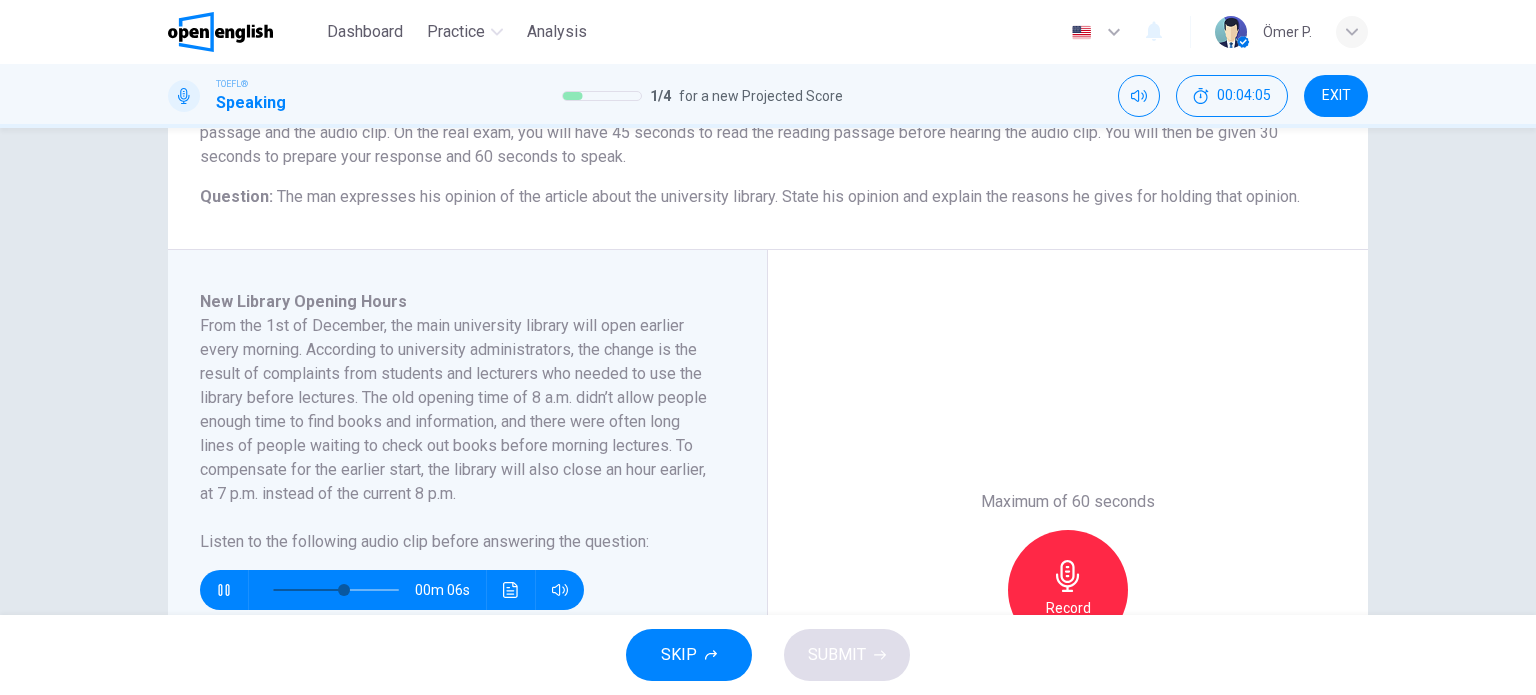 scroll, scrollTop: 200, scrollLeft: 0, axis: vertical 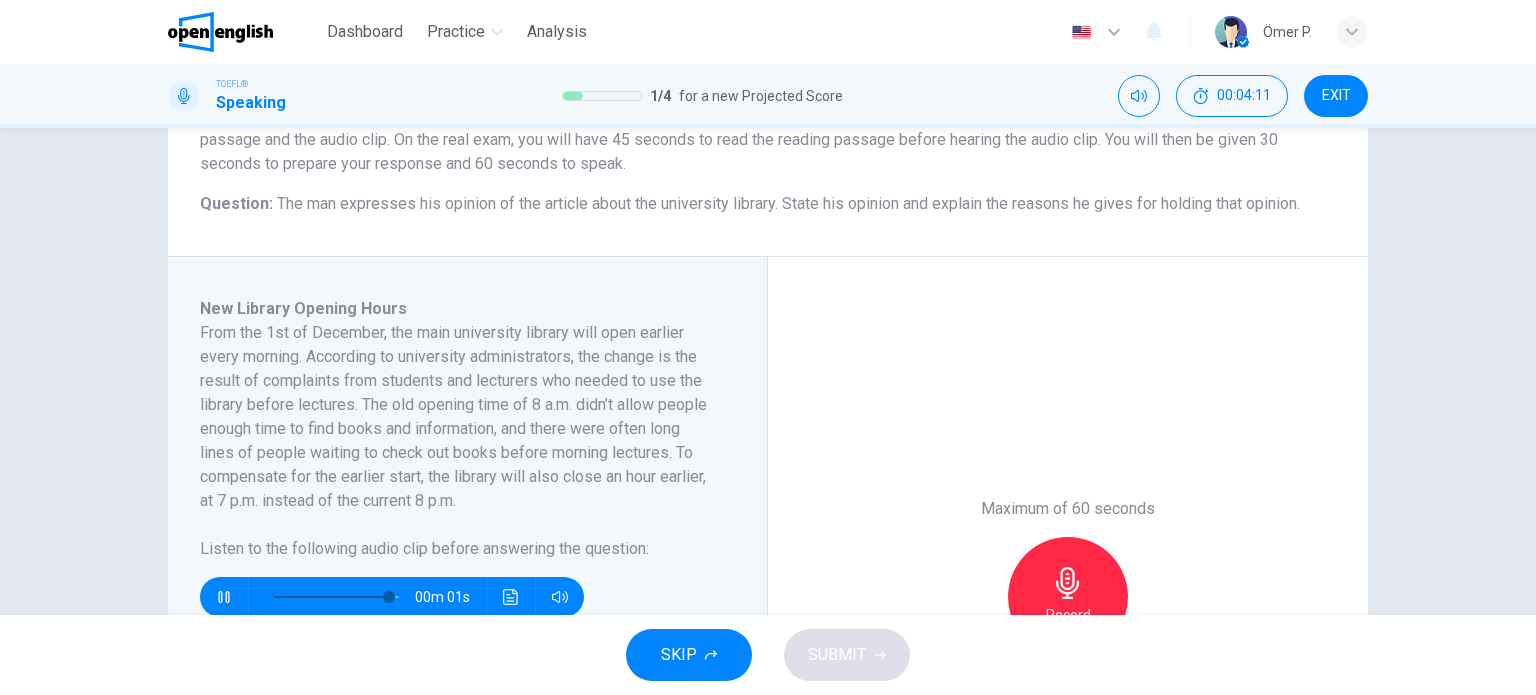 type on "*" 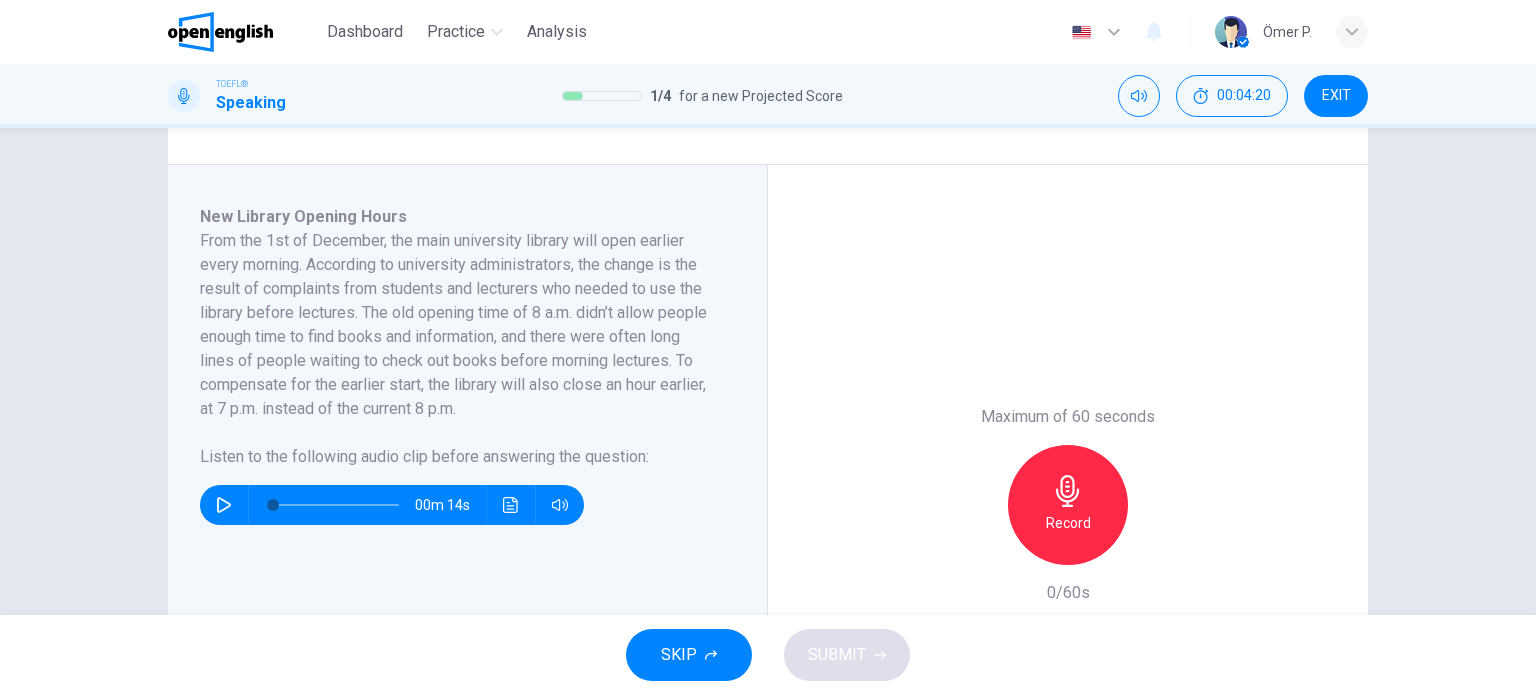 scroll, scrollTop: 300, scrollLeft: 0, axis: vertical 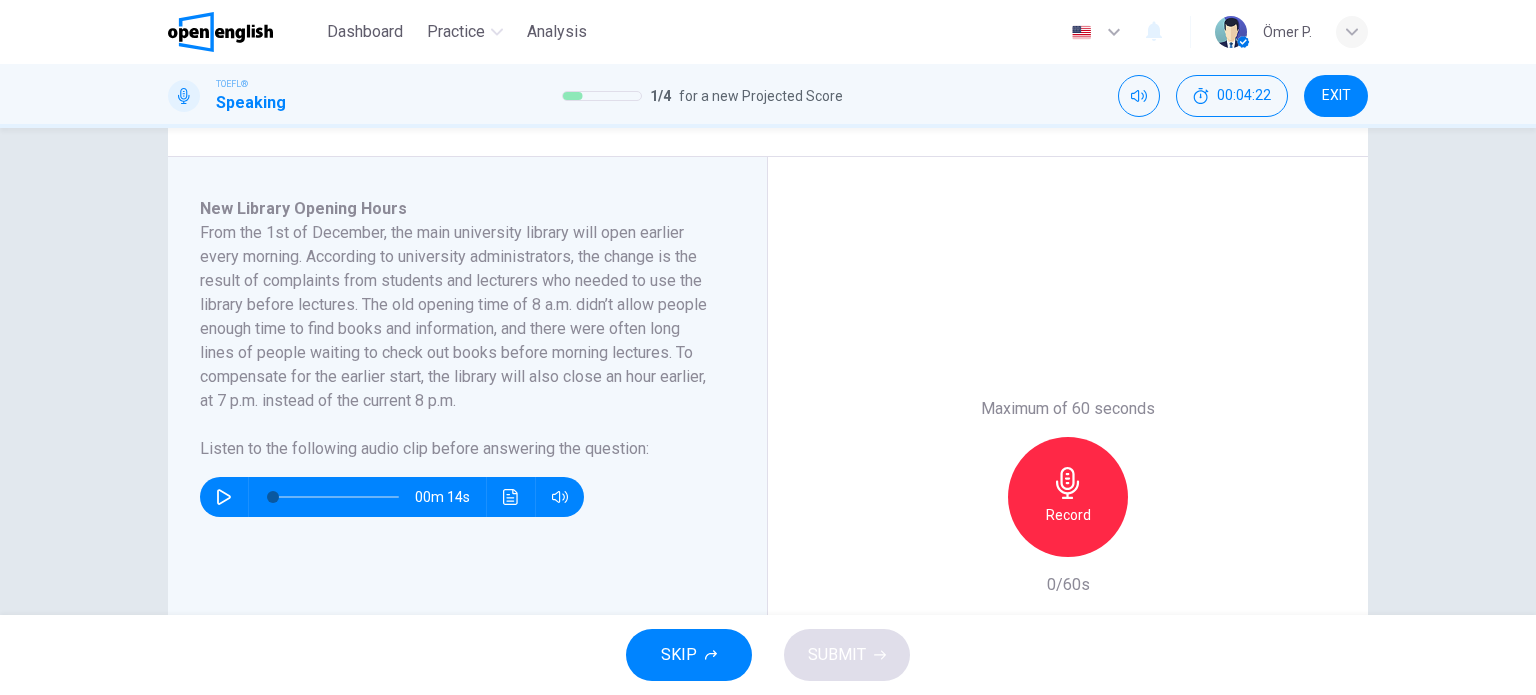 click at bounding box center (511, 497) 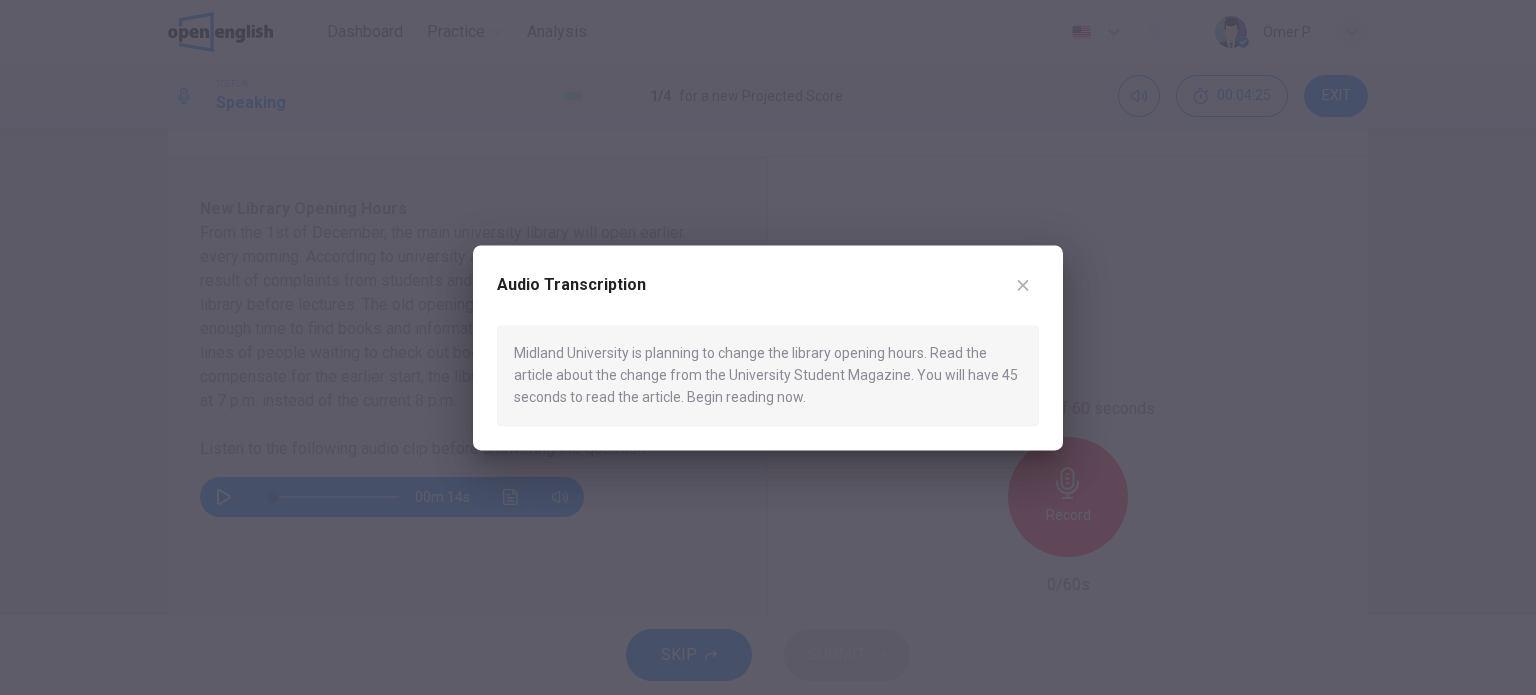 click at bounding box center (1023, 285) 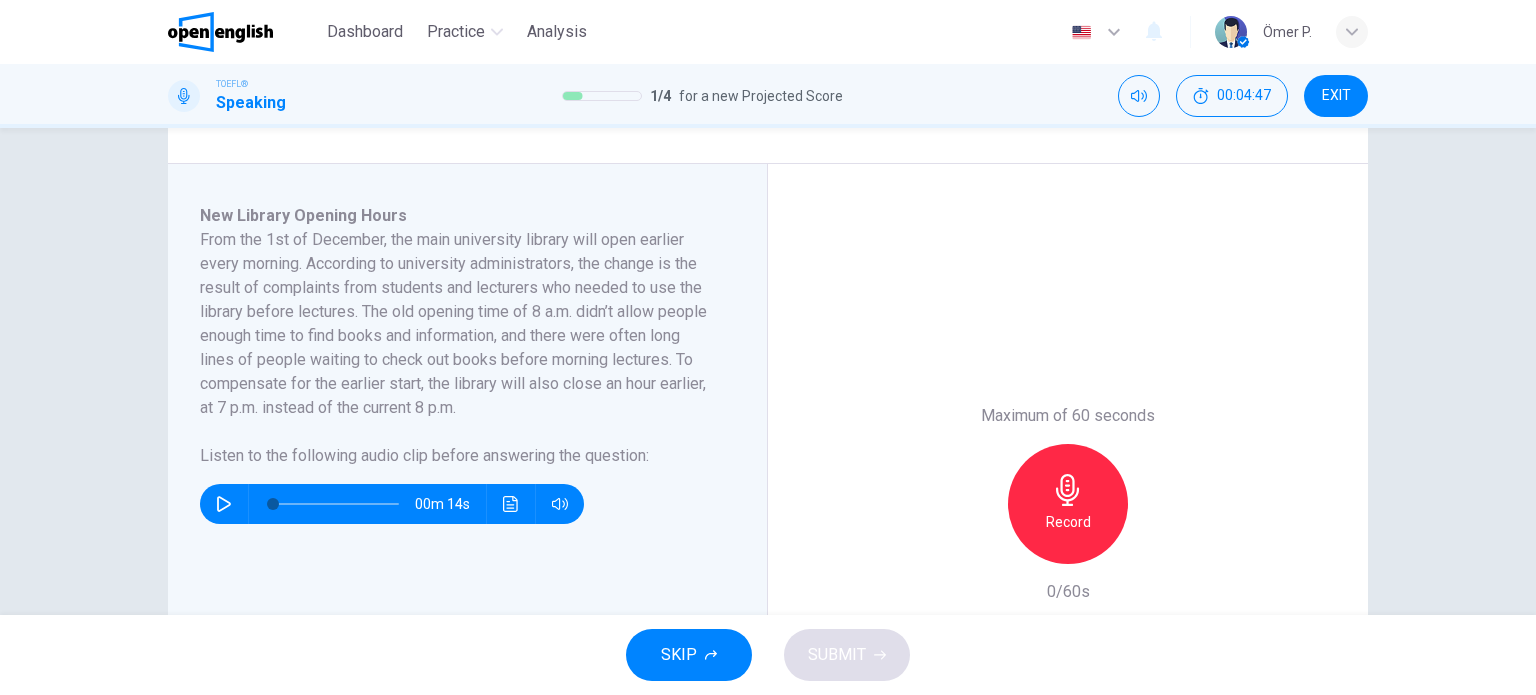 scroll, scrollTop: 300, scrollLeft: 0, axis: vertical 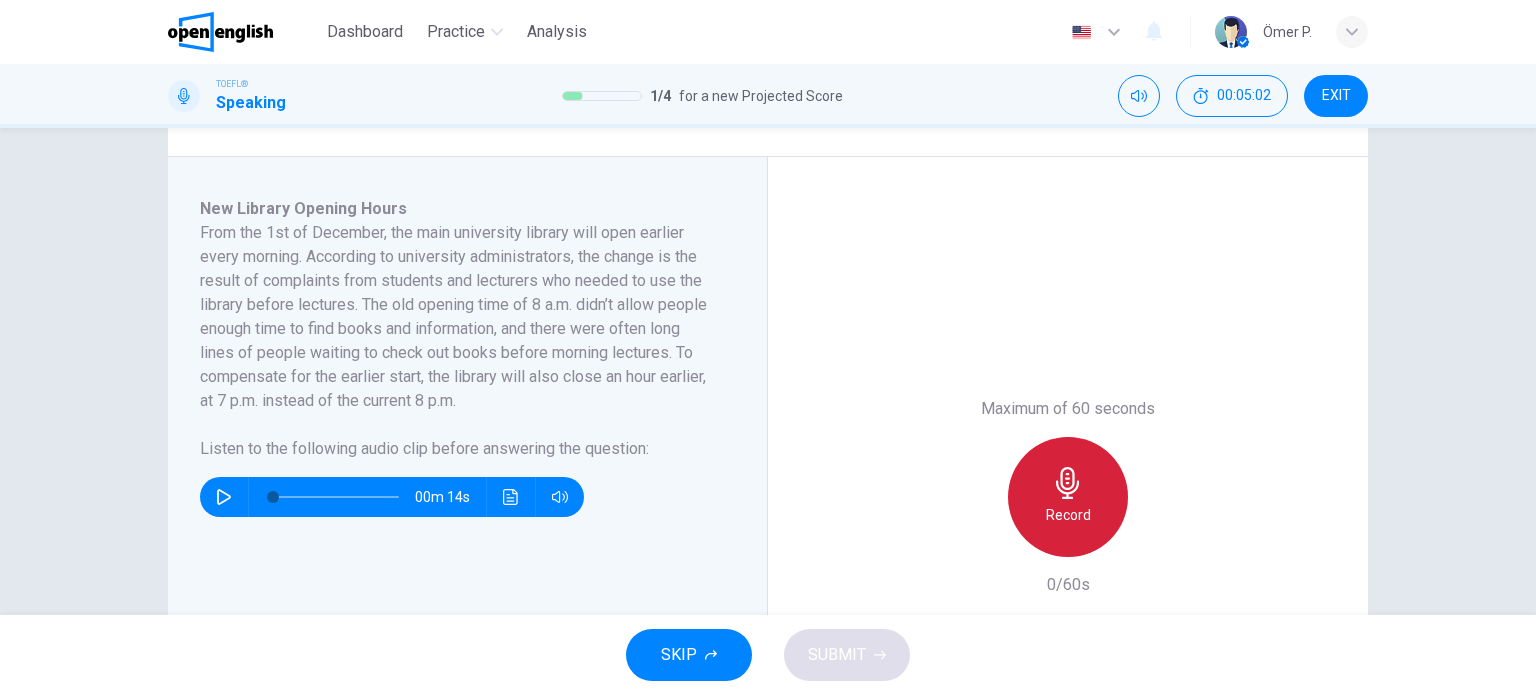 click on "Record" at bounding box center [1068, 497] 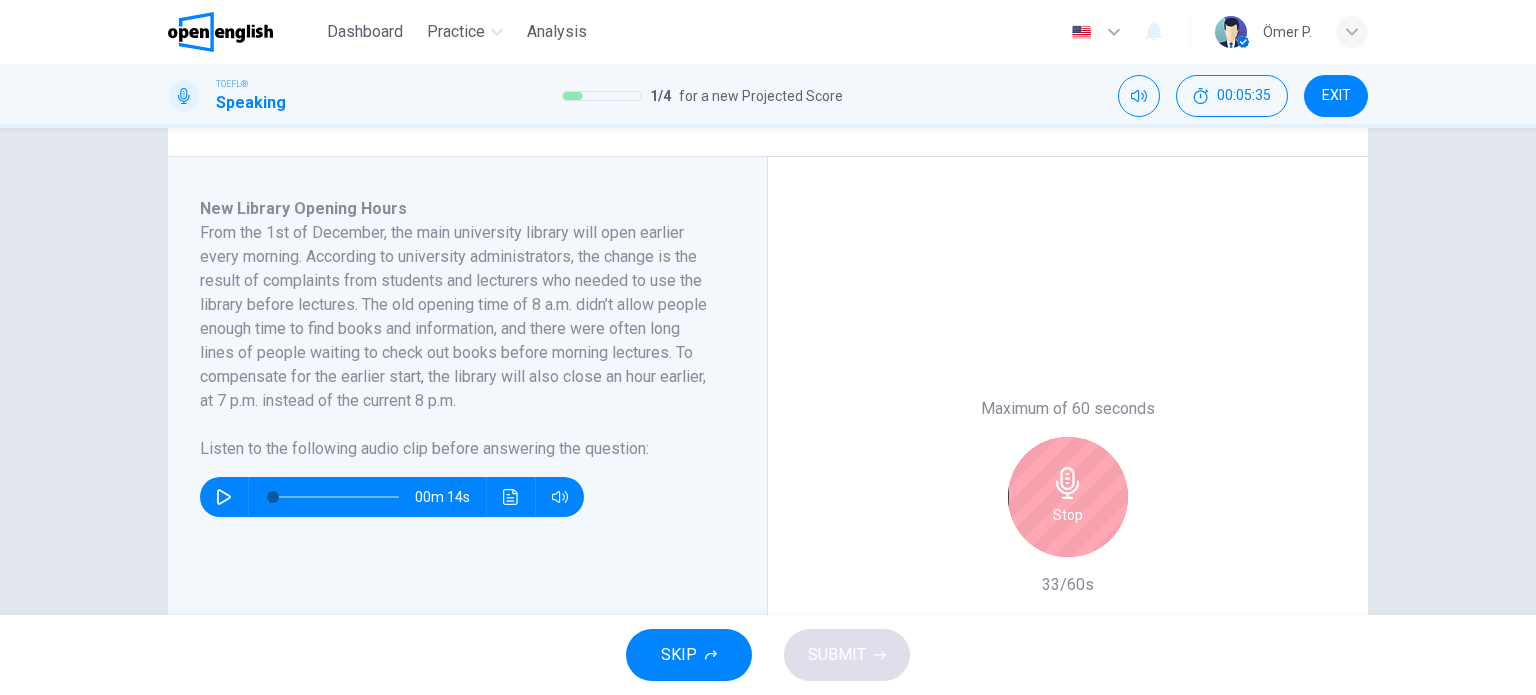 click on "Stop" at bounding box center [1068, 497] 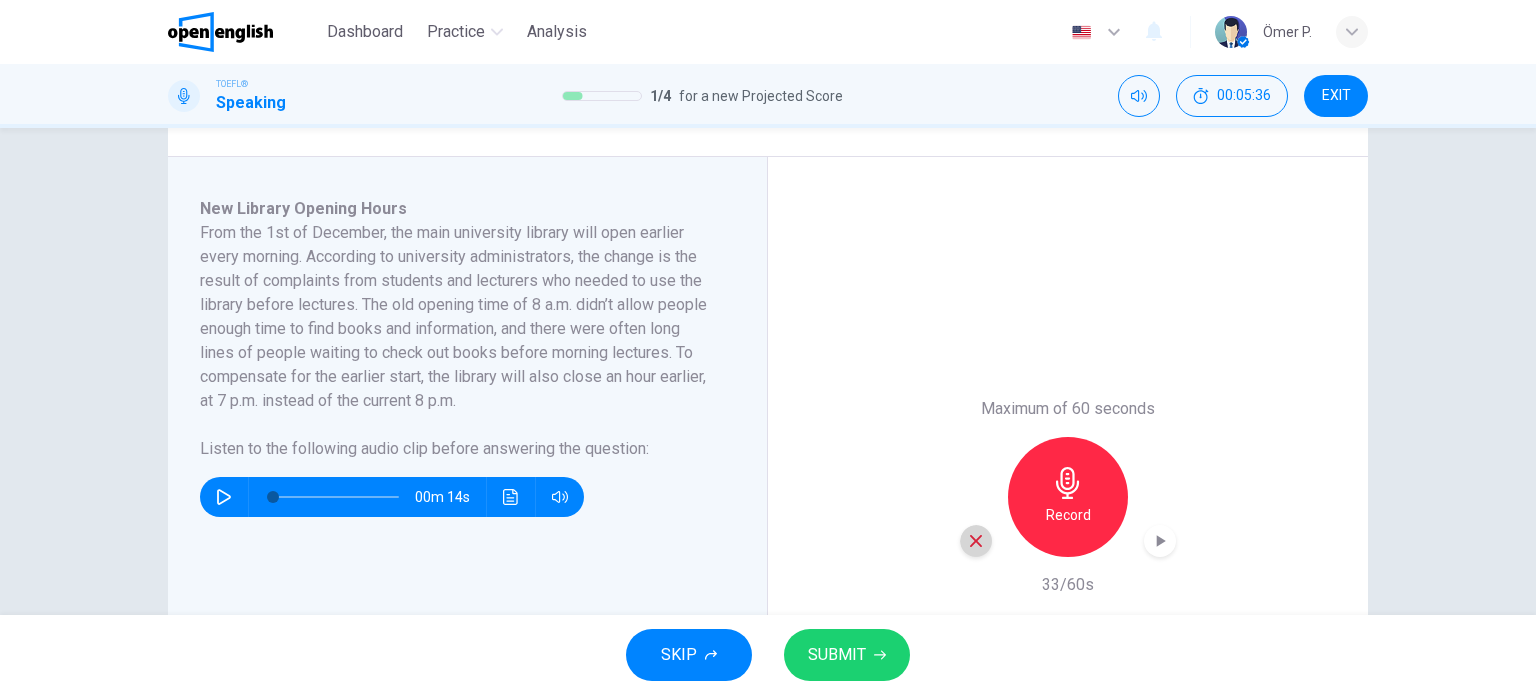 click 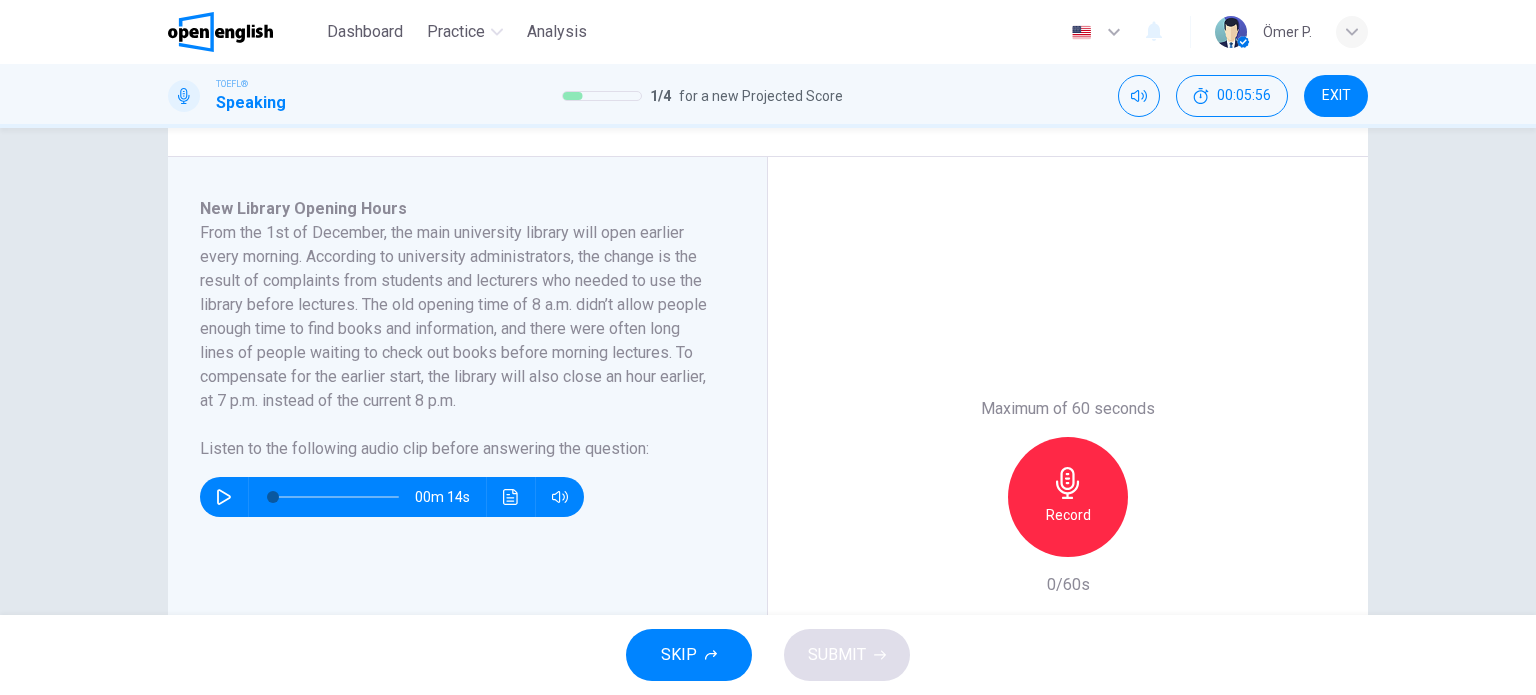 click on "Record" at bounding box center [1068, 497] 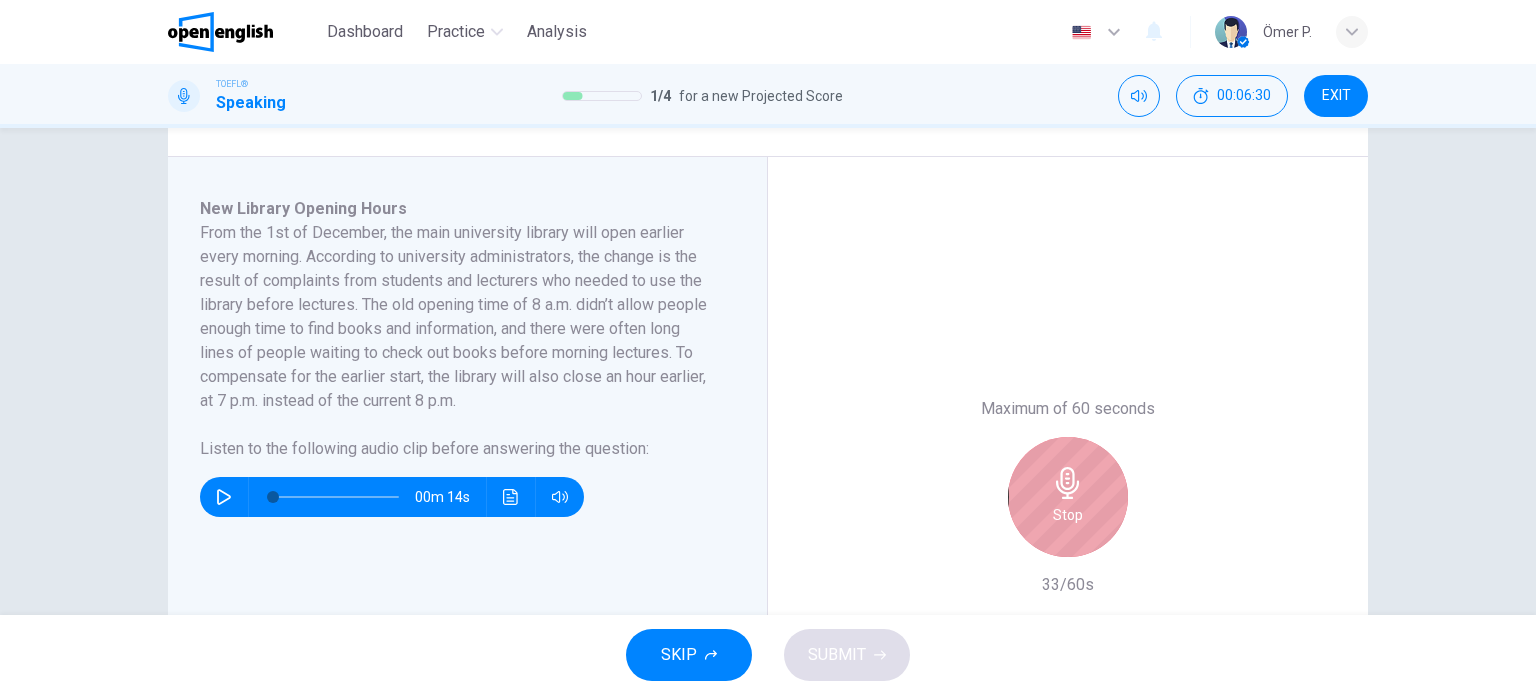 click on "Stop" at bounding box center [1068, 497] 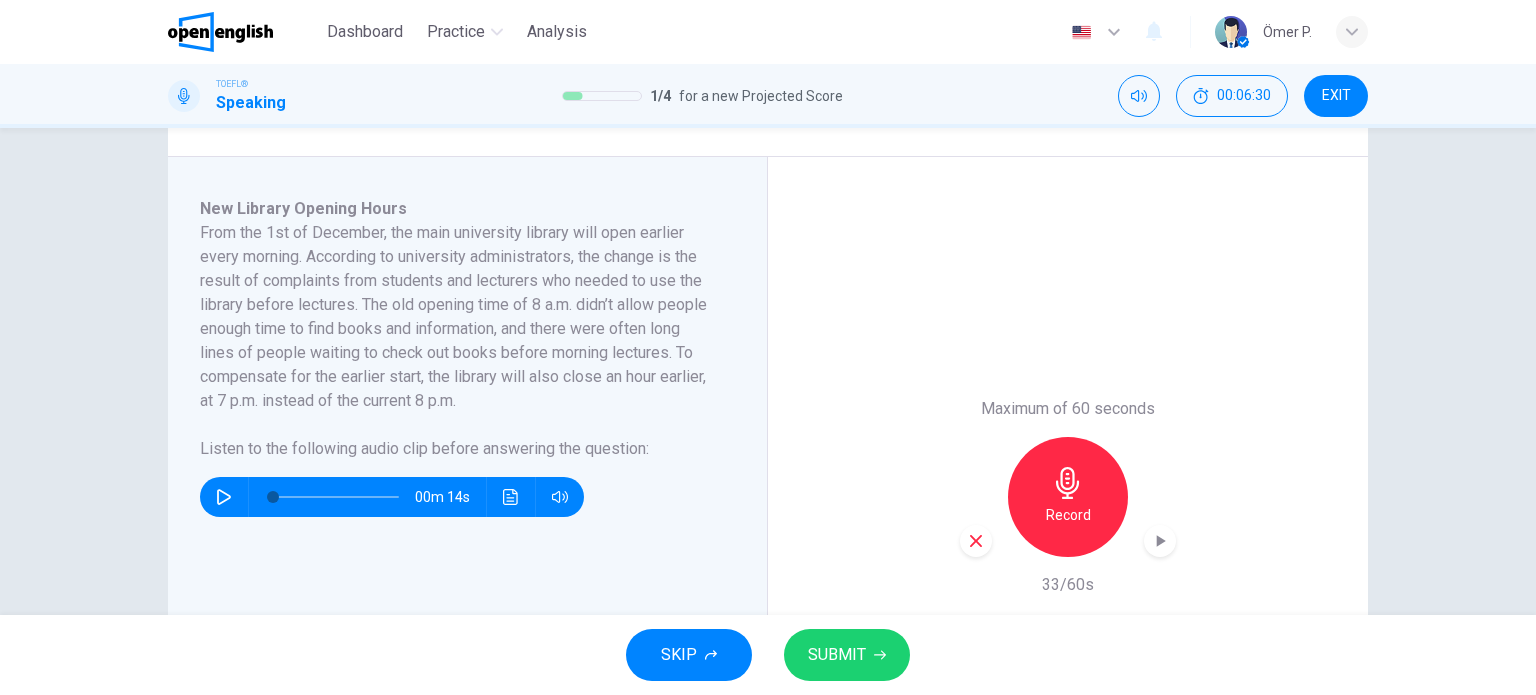 click on "Record" at bounding box center [1068, 497] 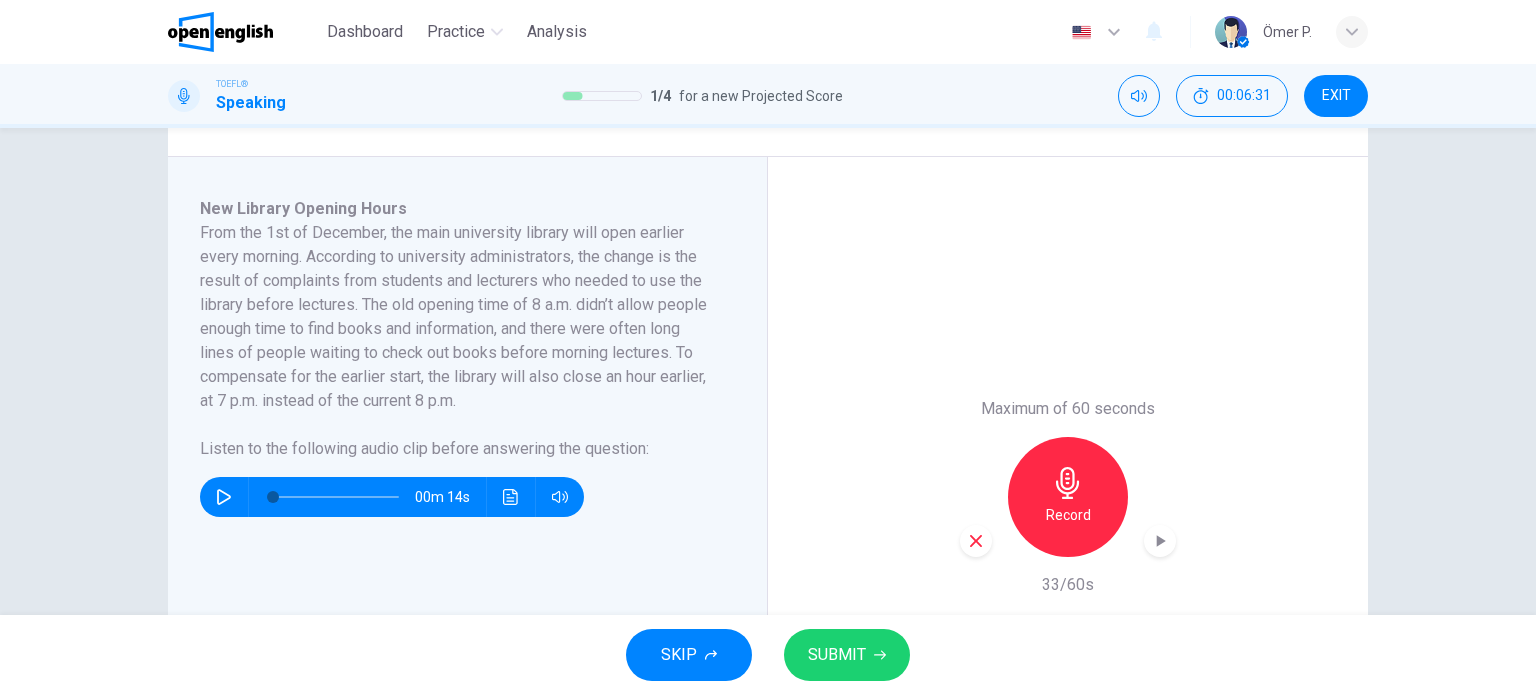 click at bounding box center (976, 541) 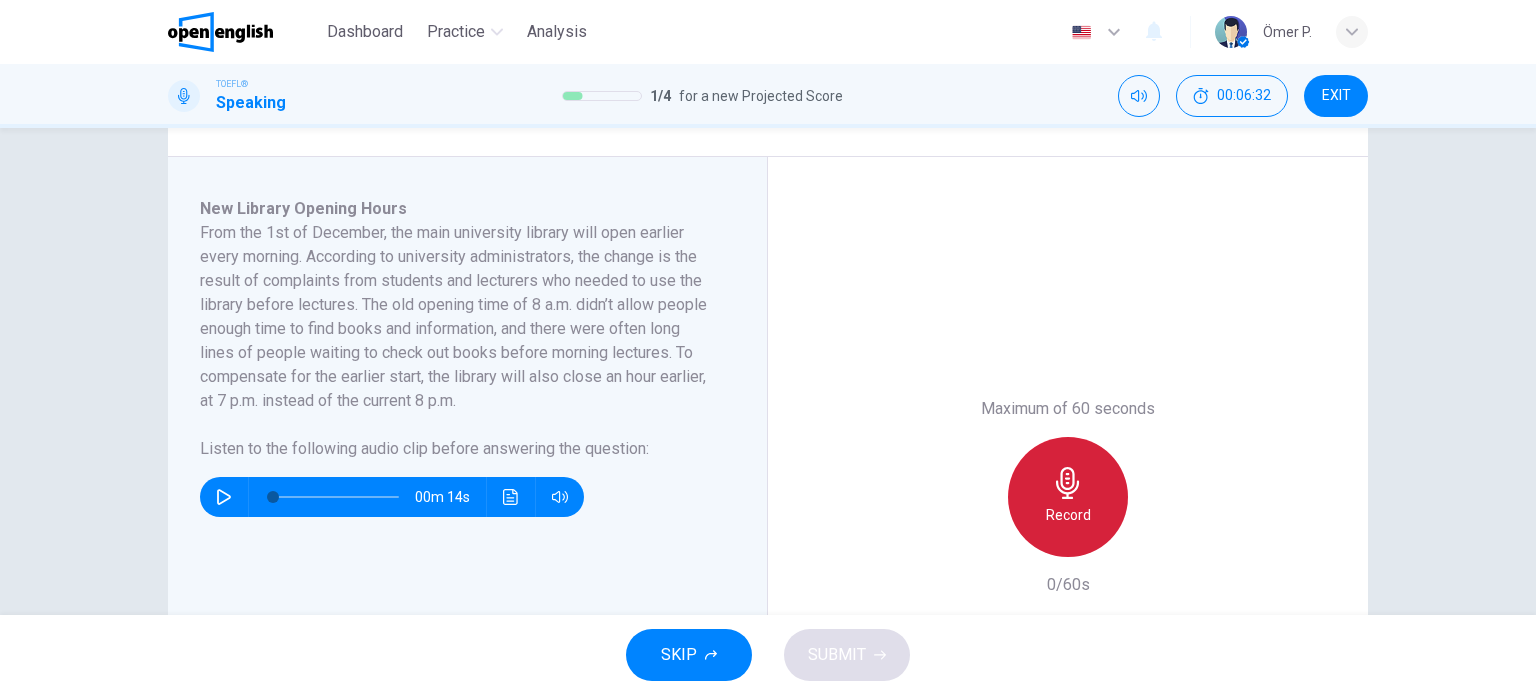 click 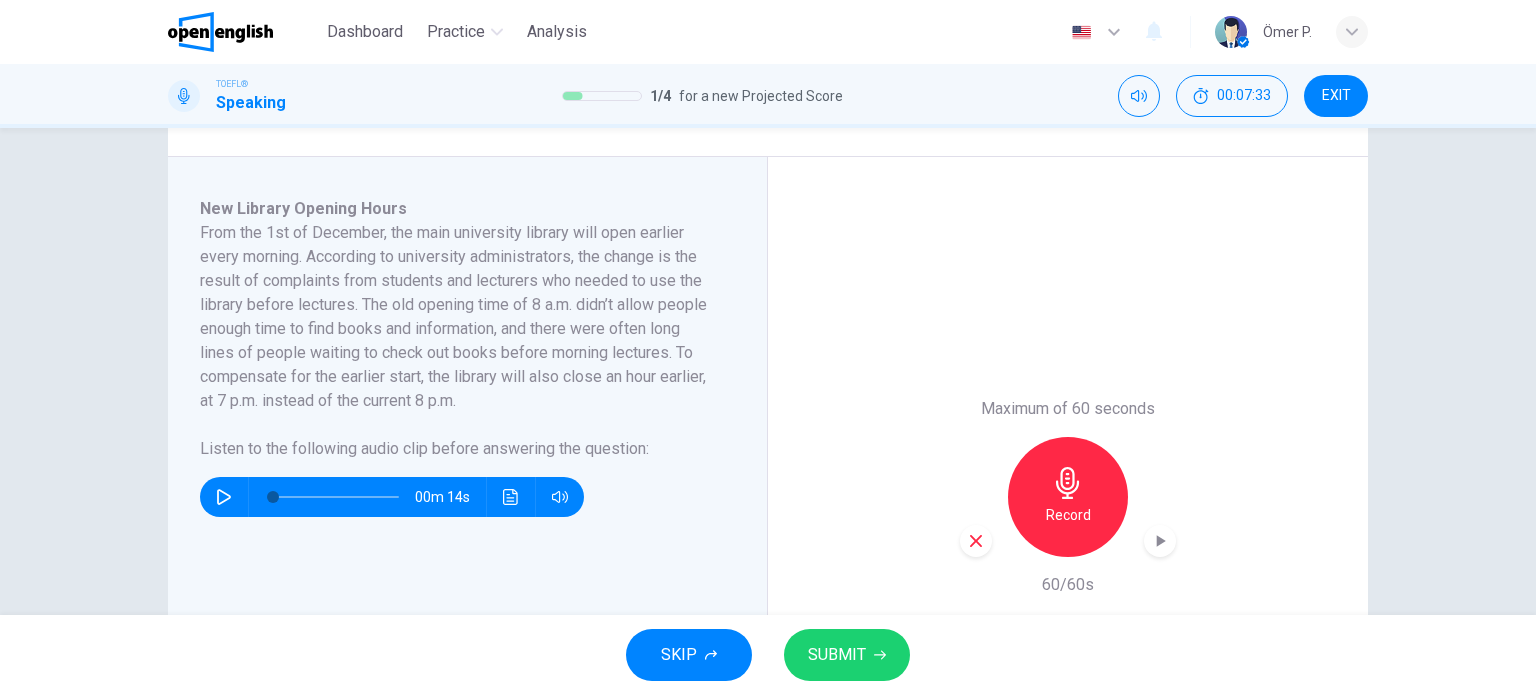 click on "SUBMIT" at bounding box center (847, 655) 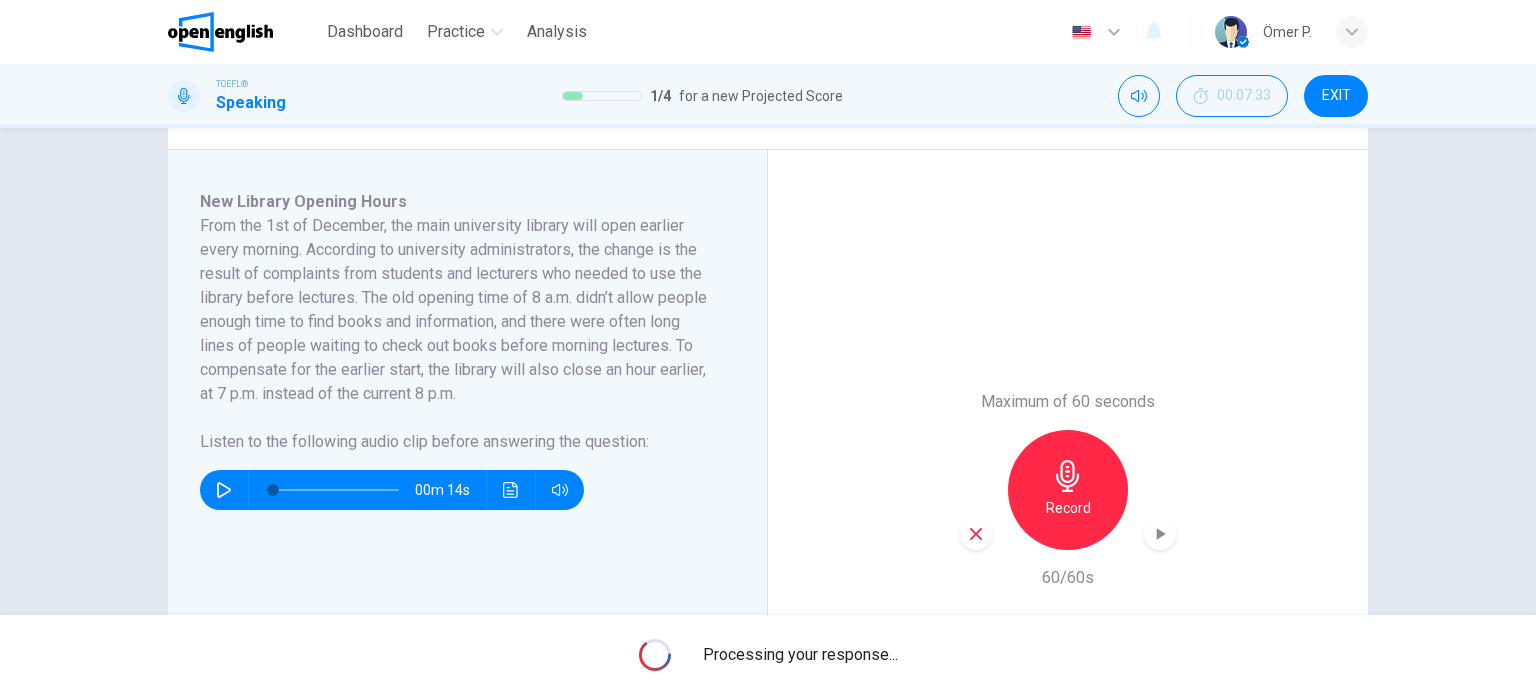 scroll, scrollTop: 300, scrollLeft: 0, axis: vertical 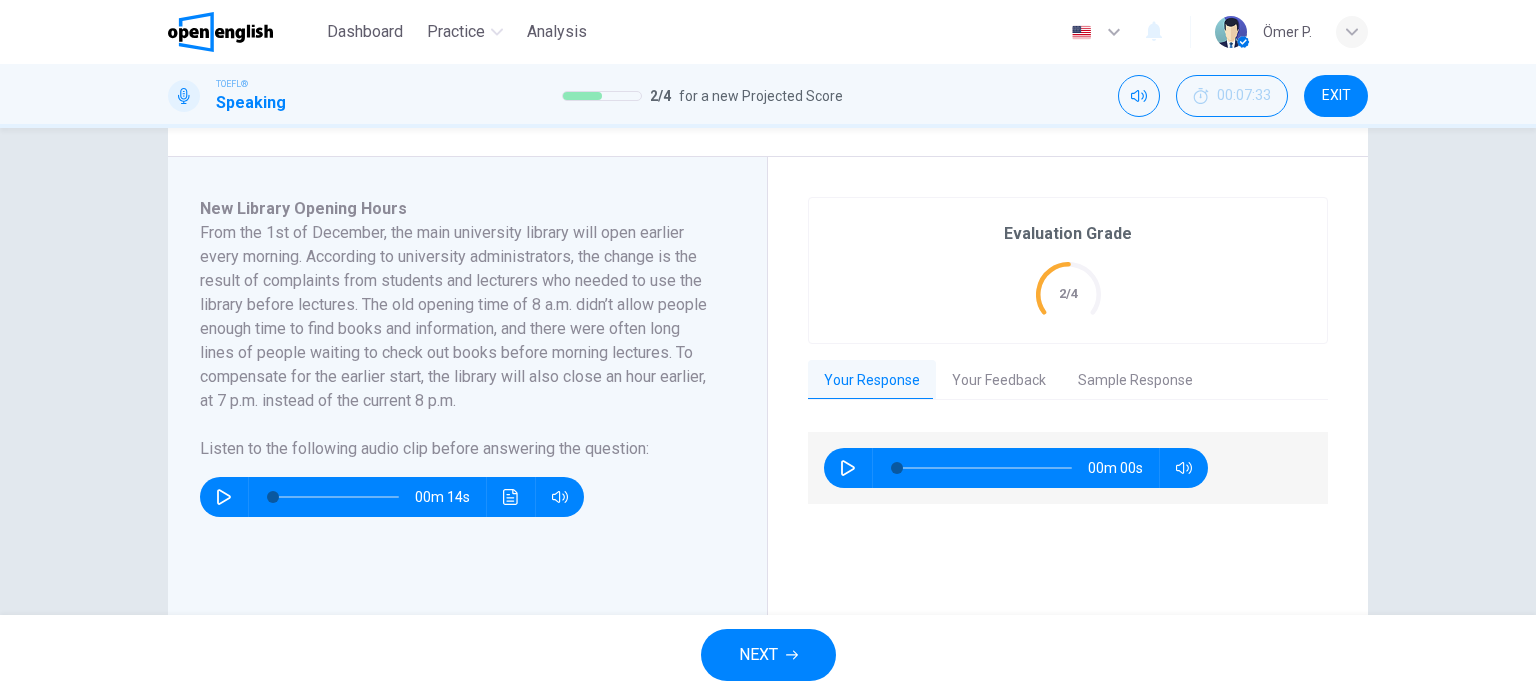 click on "Sample Response" at bounding box center [1135, 381] 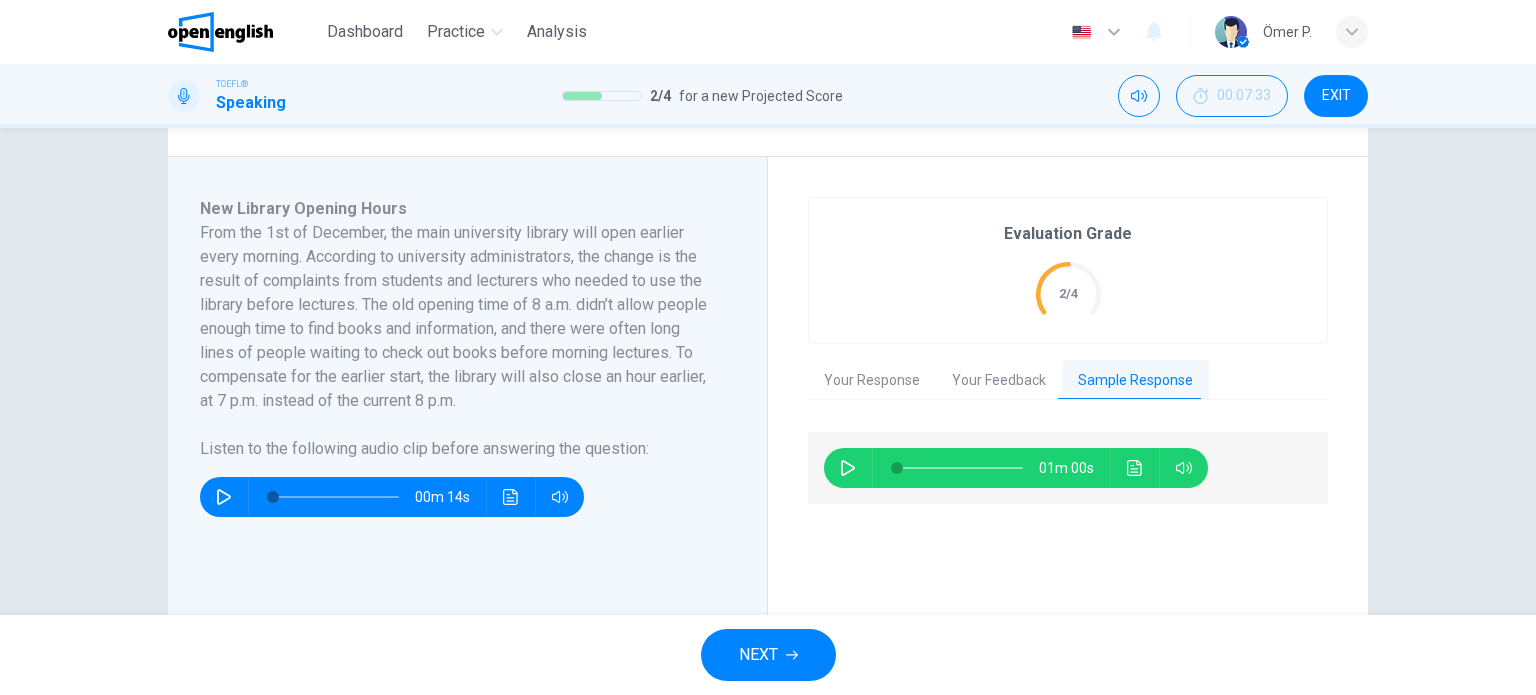 click at bounding box center (848, 468) 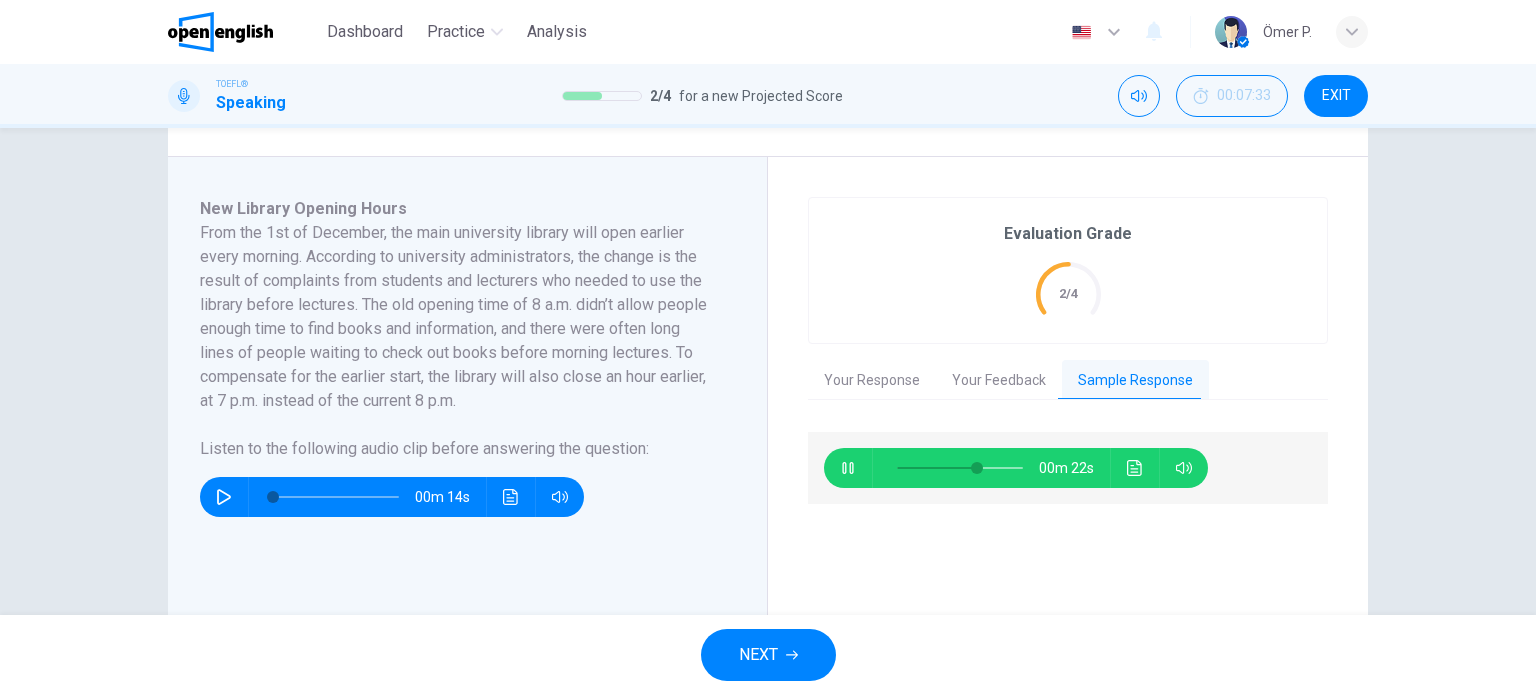 type on "**" 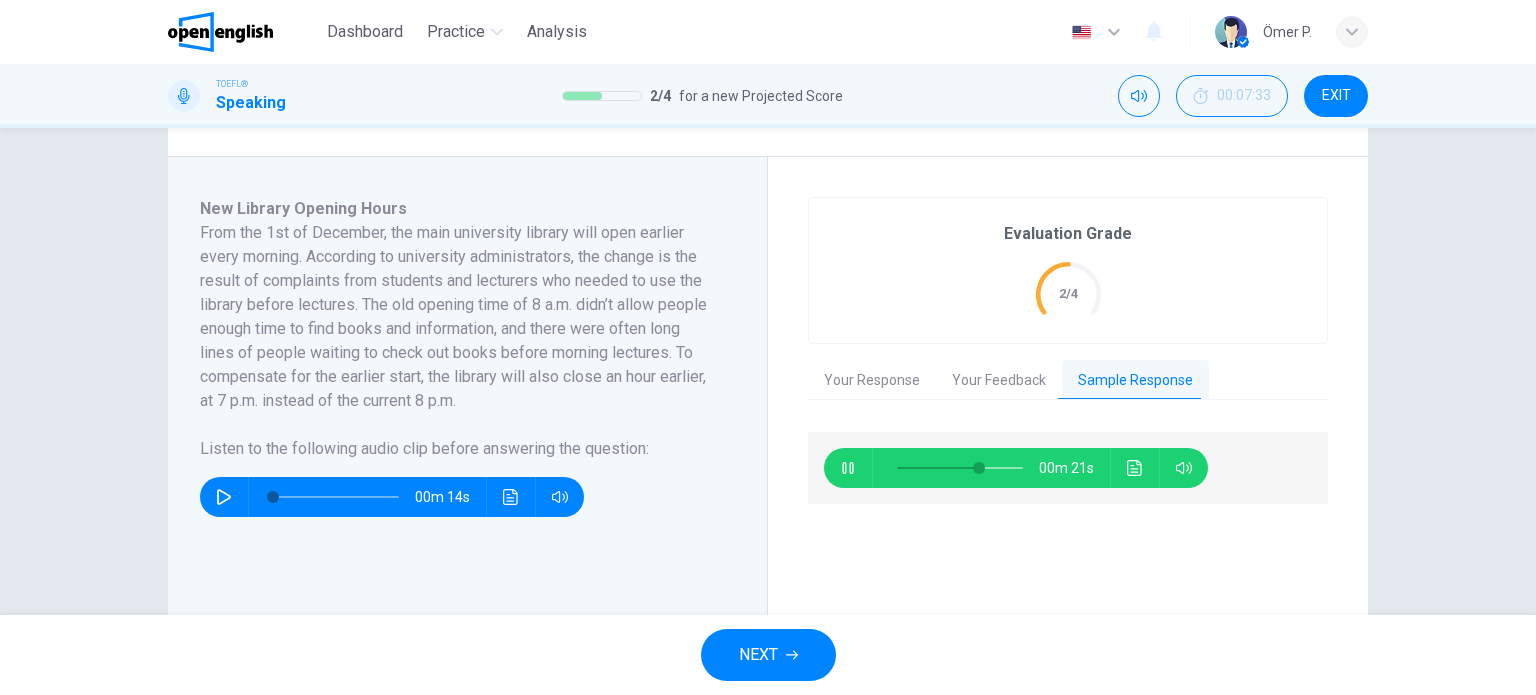 click on "Your Response" at bounding box center [872, 381] 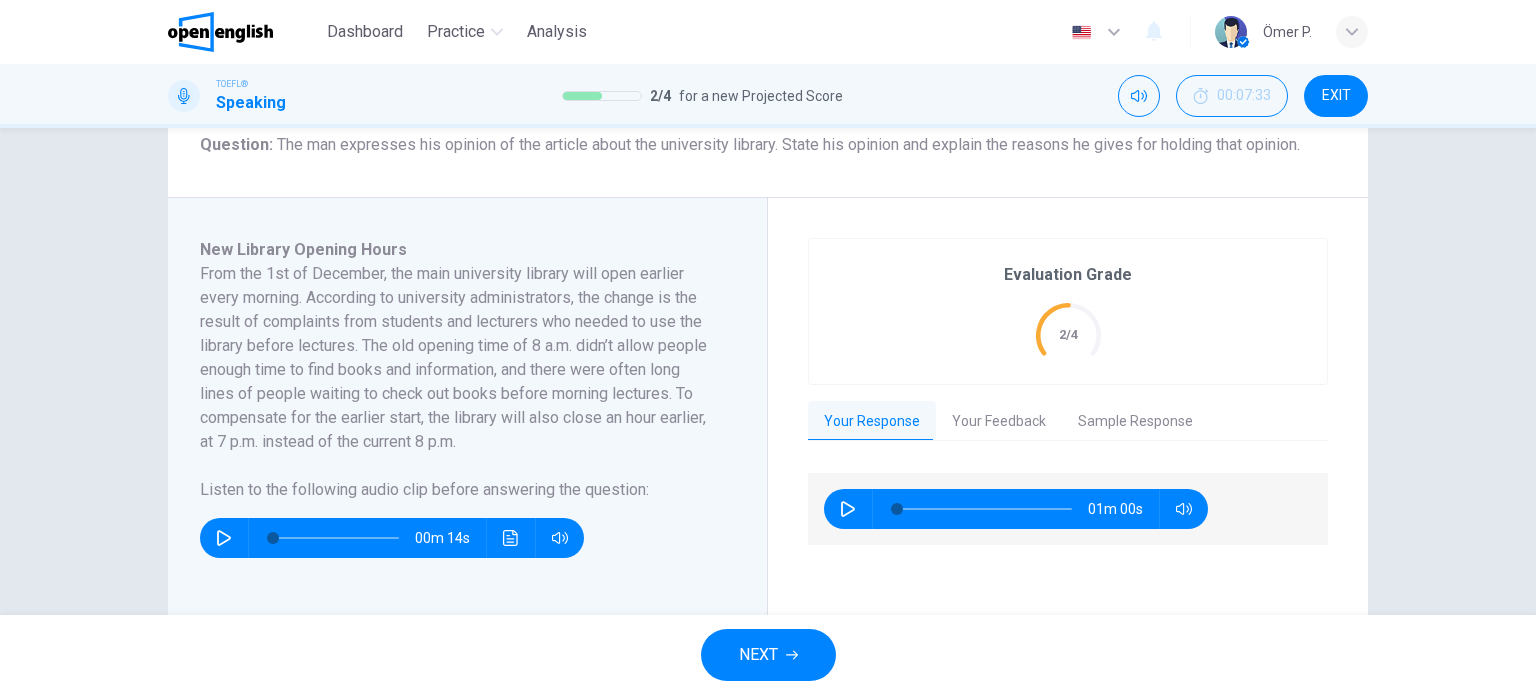 scroll, scrollTop: 300, scrollLeft: 0, axis: vertical 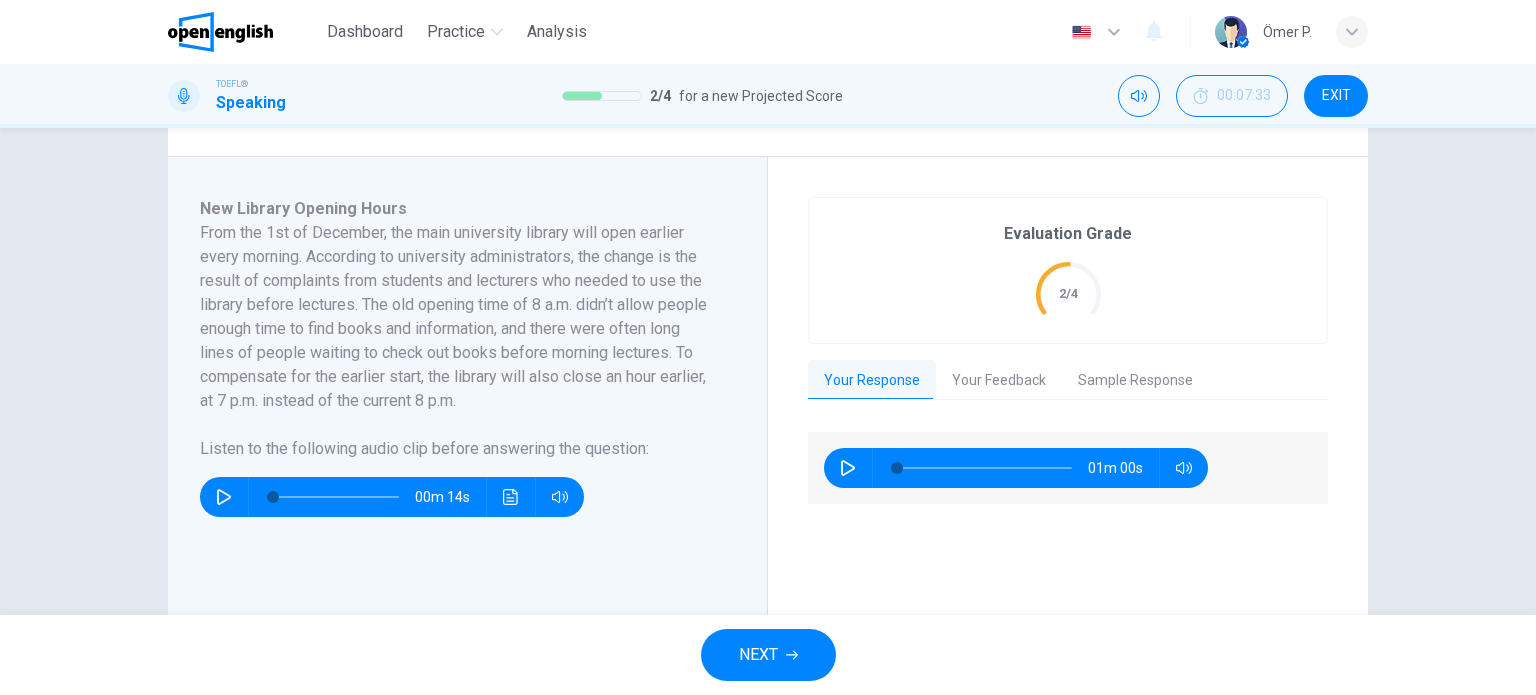 click on "NEXT" at bounding box center (768, 655) 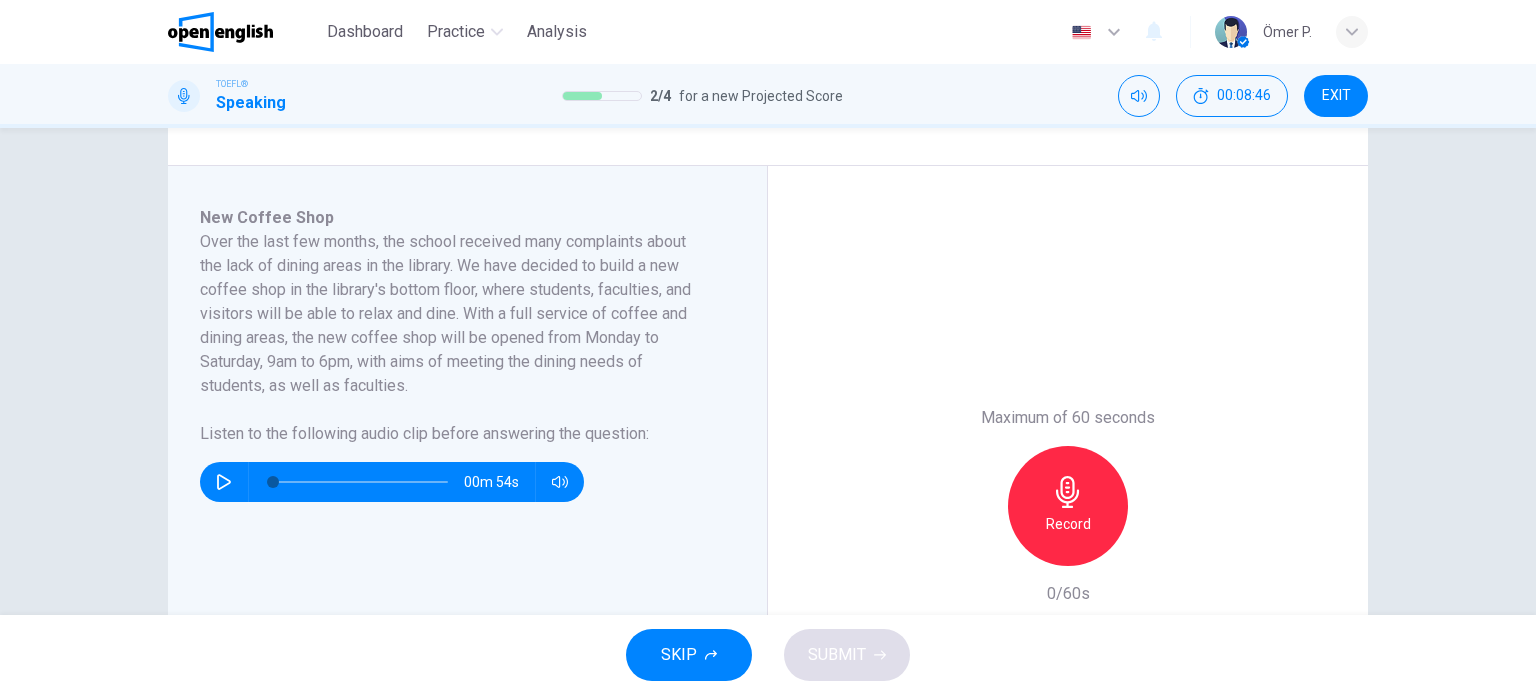 scroll, scrollTop: 300, scrollLeft: 0, axis: vertical 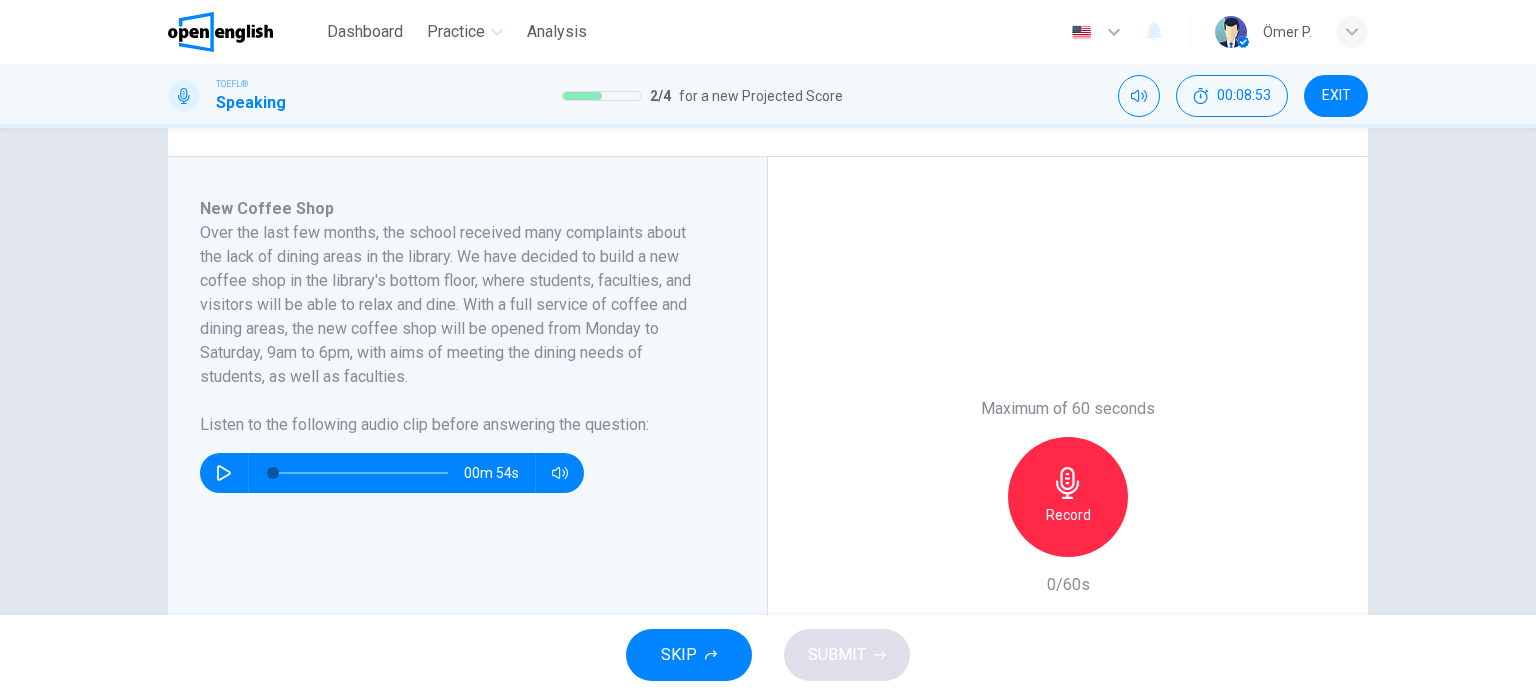 click at bounding box center (224, 473) 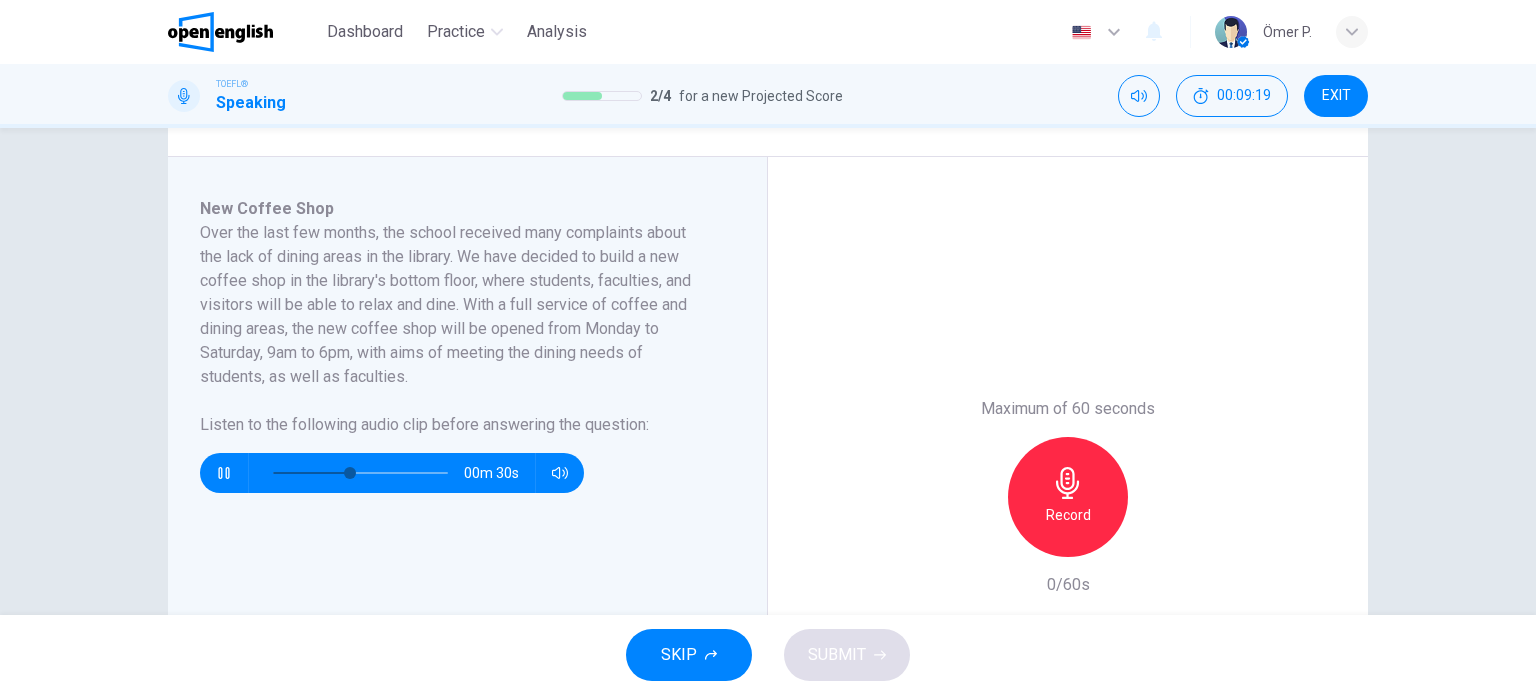type on "**" 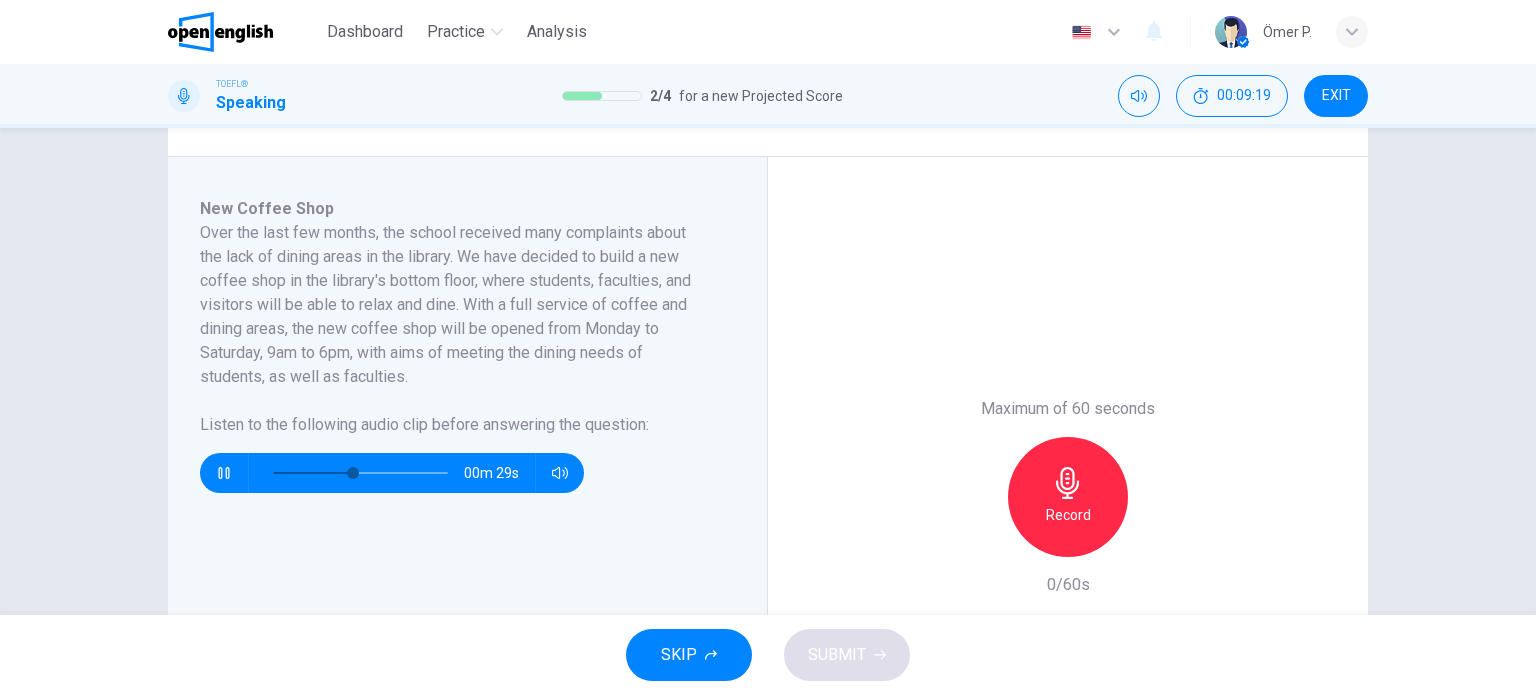 click at bounding box center [224, 473] 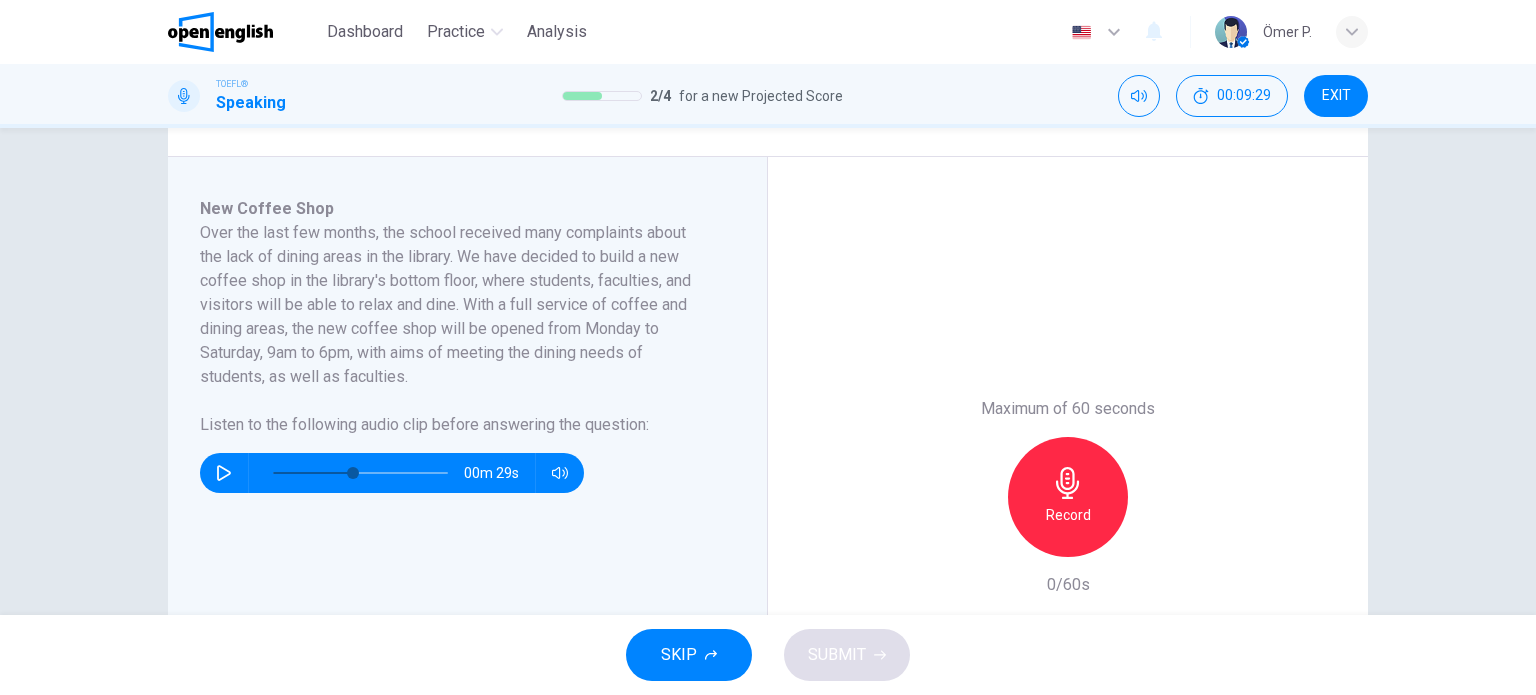 click at bounding box center (224, 473) 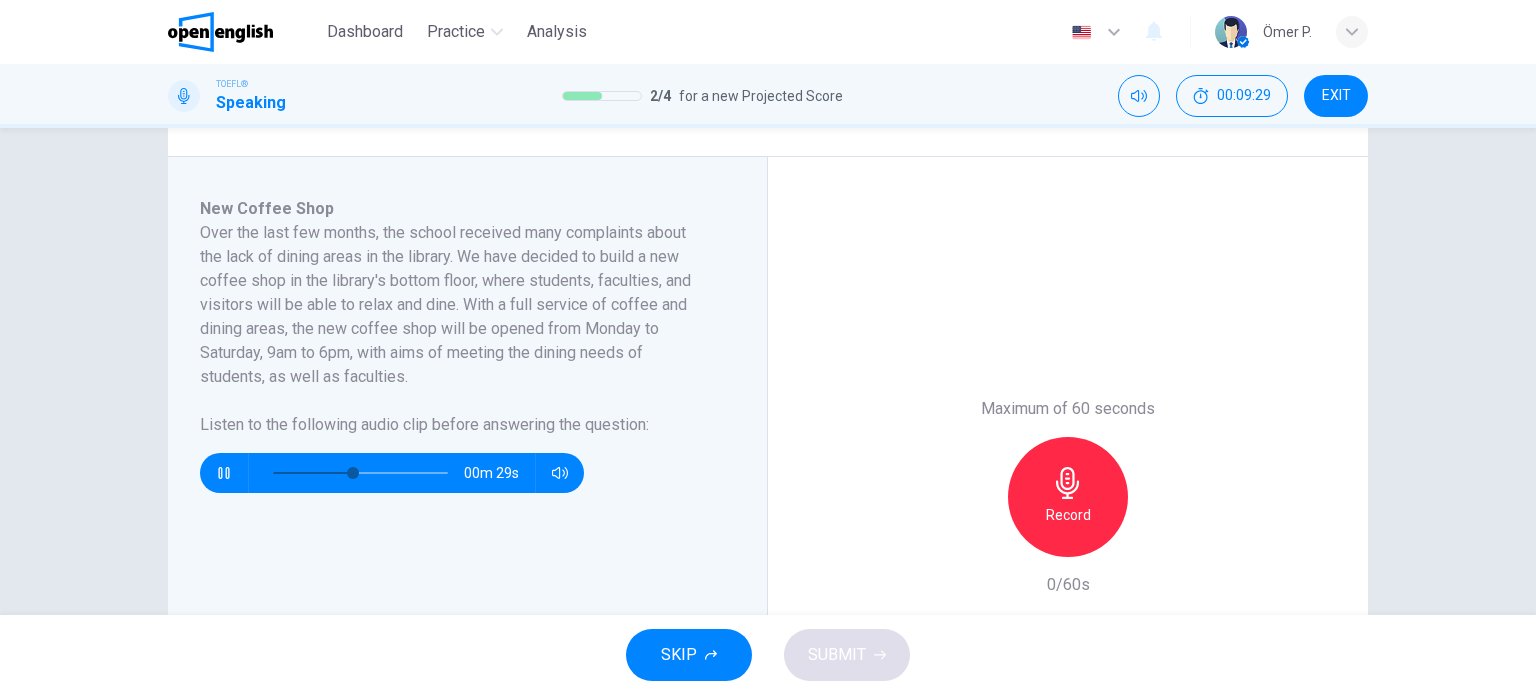 click at bounding box center (224, 473) 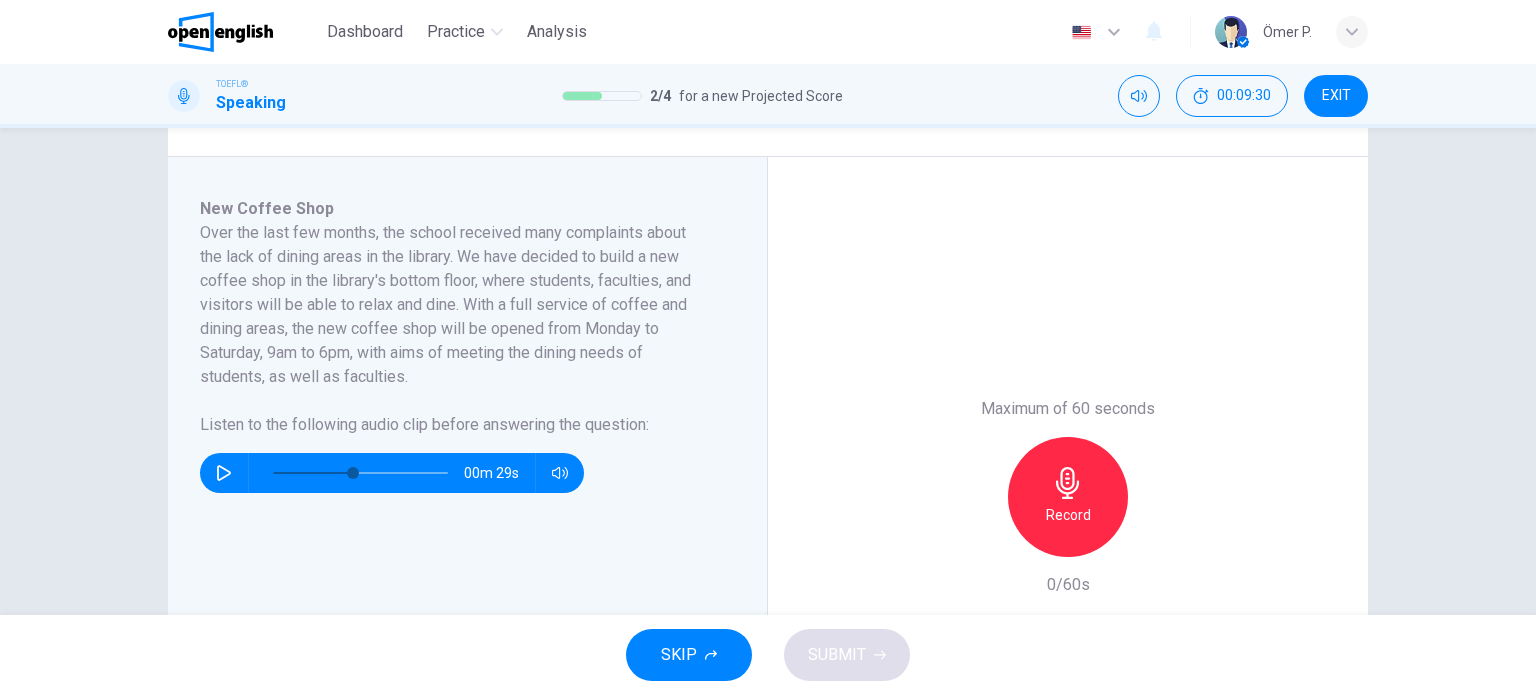 click at bounding box center [224, 473] 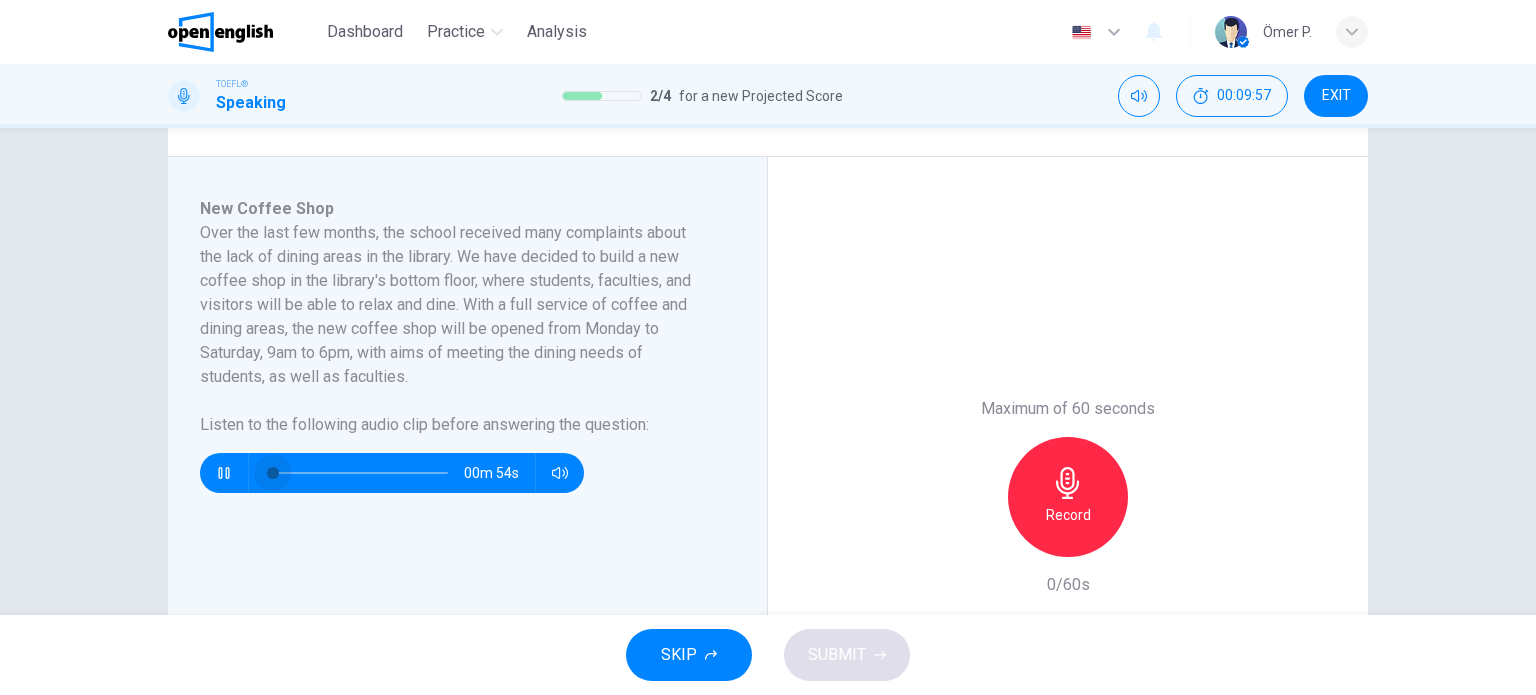 drag, startPoint x: 279, startPoint y: 464, endPoint x: 239, endPoint y: 456, distance: 40.792156 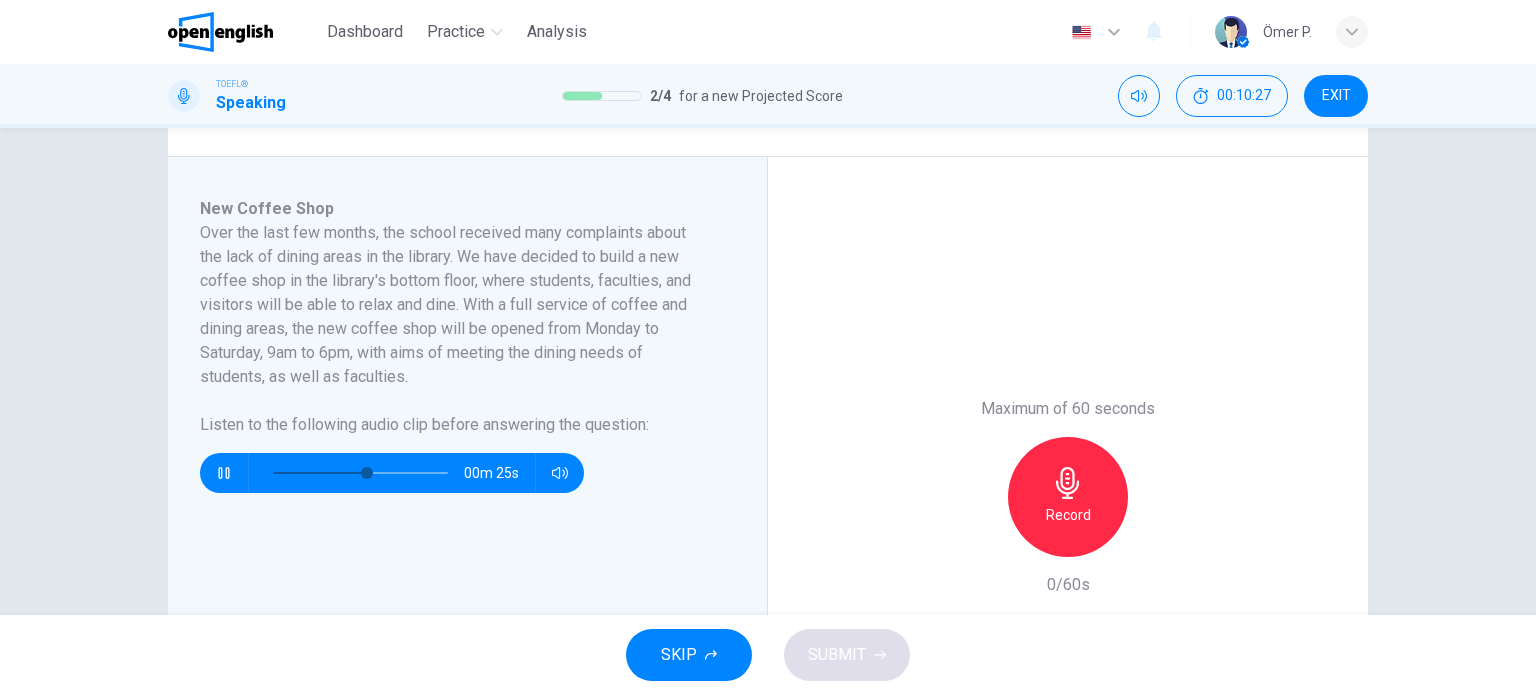 scroll, scrollTop: 561, scrollLeft: 0, axis: vertical 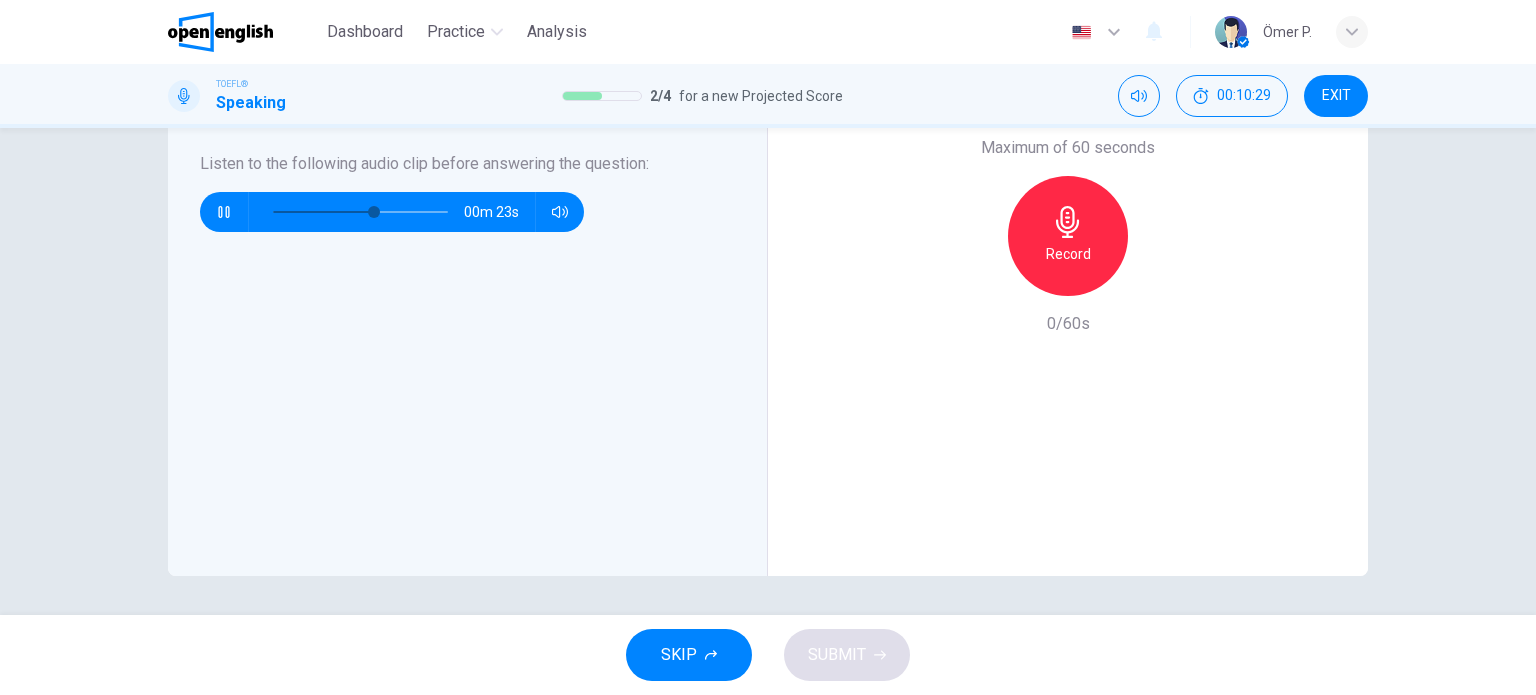 click at bounding box center (224, 212) 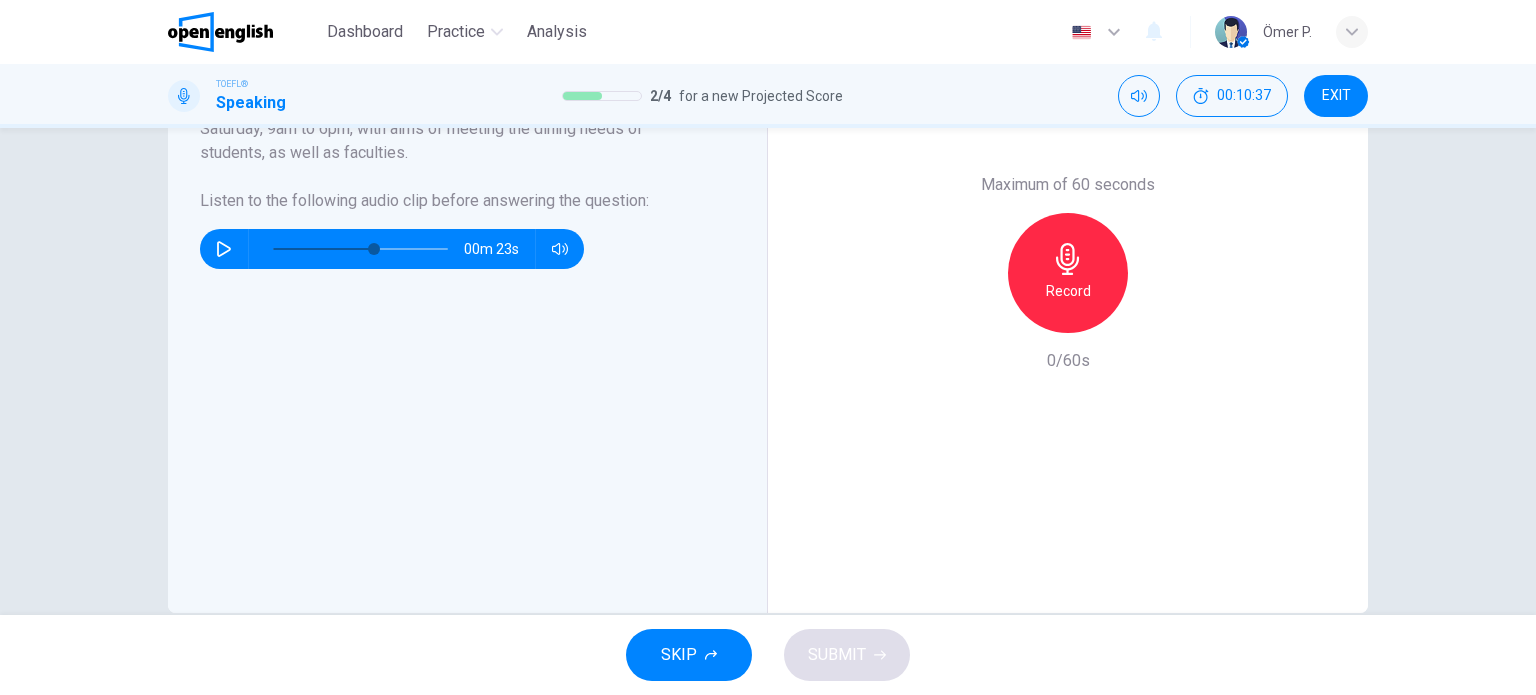 scroll, scrollTop: 461, scrollLeft: 0, axis: vertical 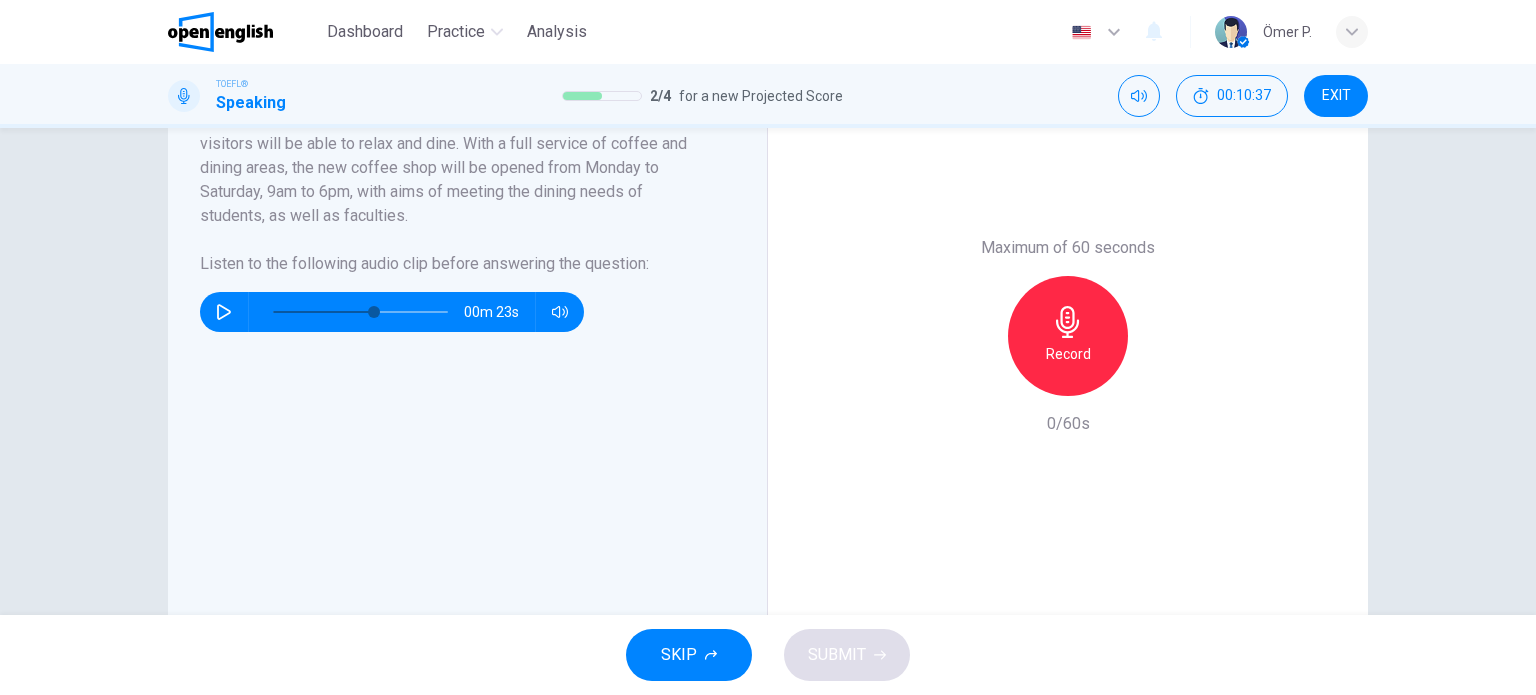 click 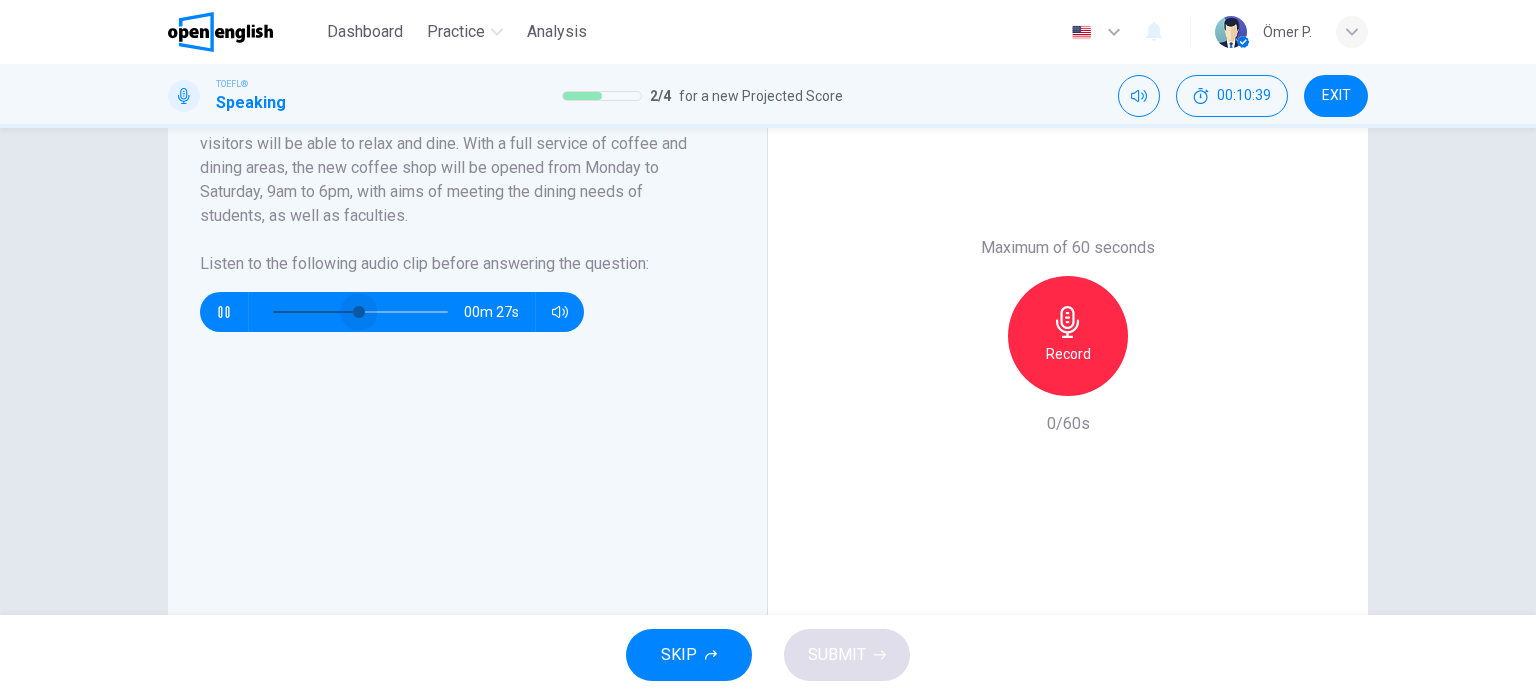 click at bounding box center [359, 312] 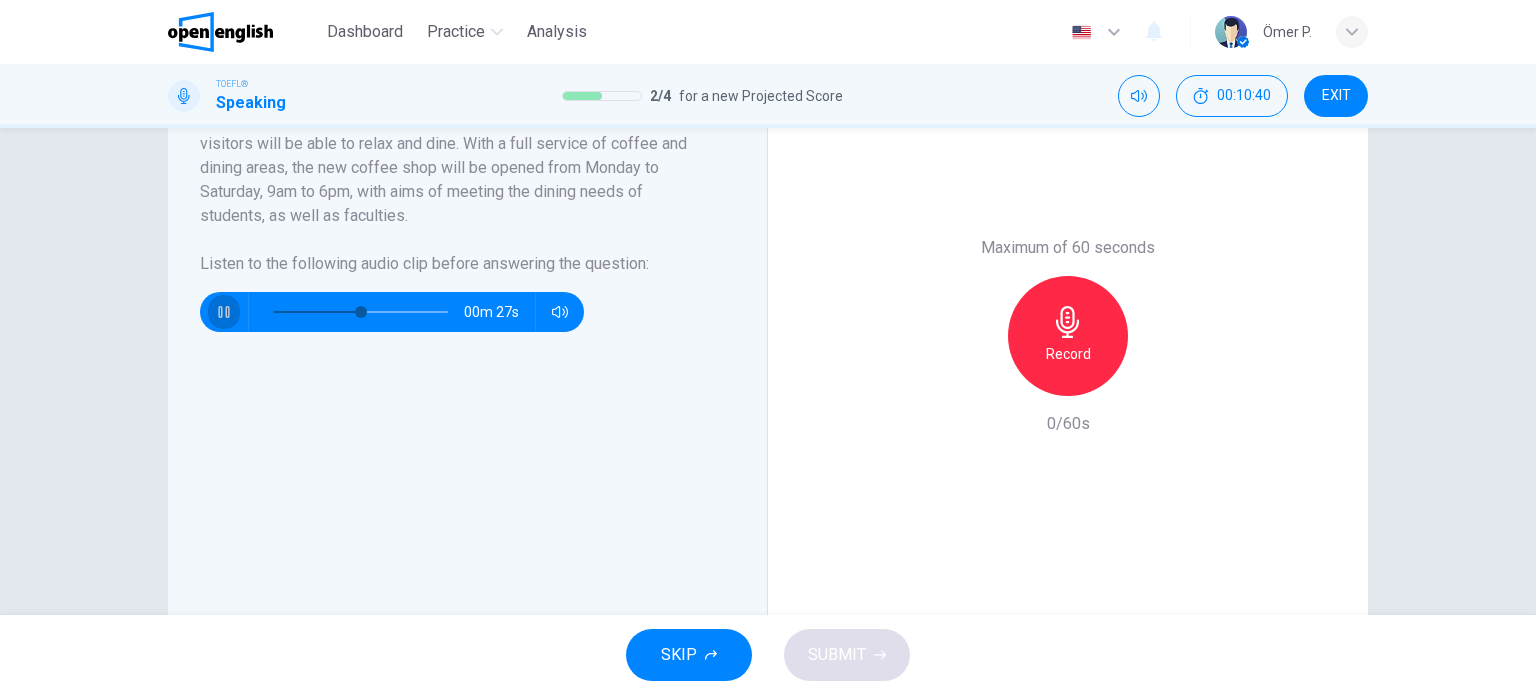 click at bounding box center (224, 312) 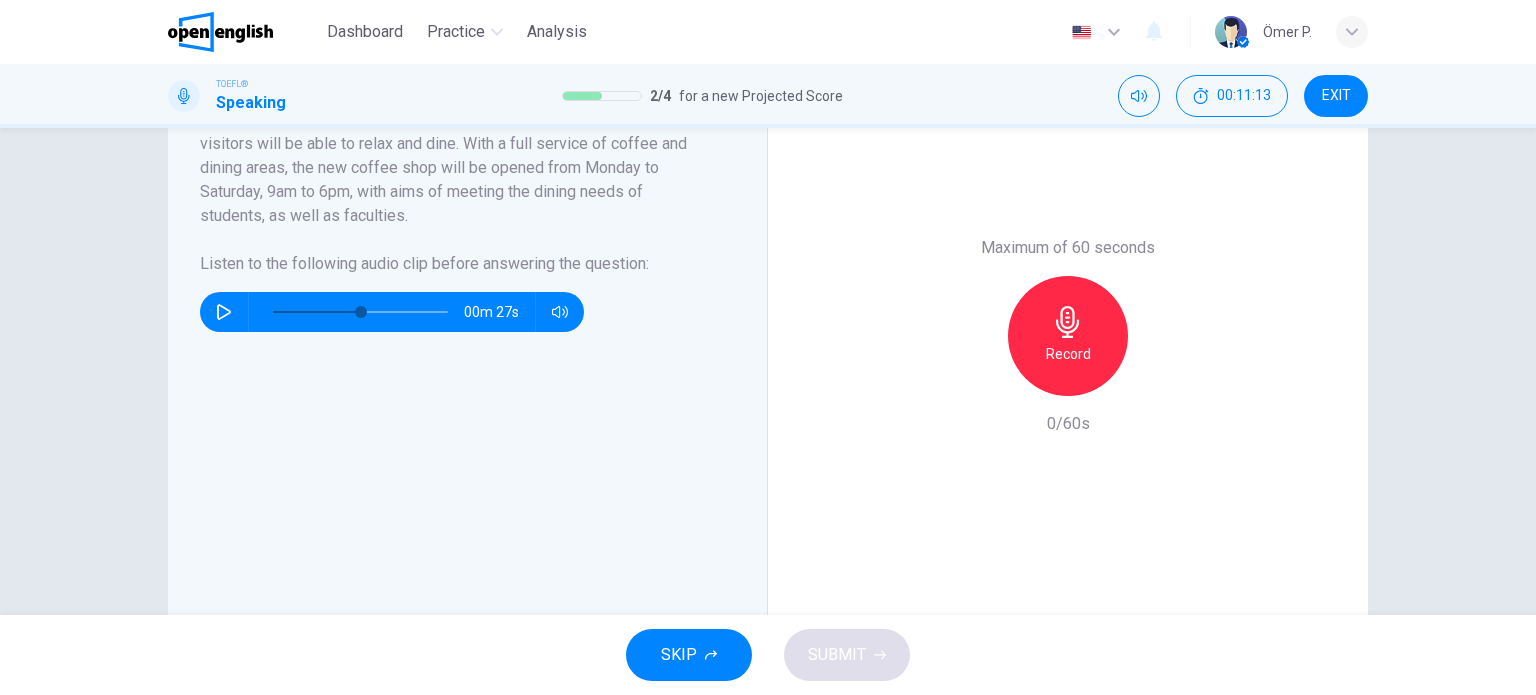 click at bounding box center (224, 312) 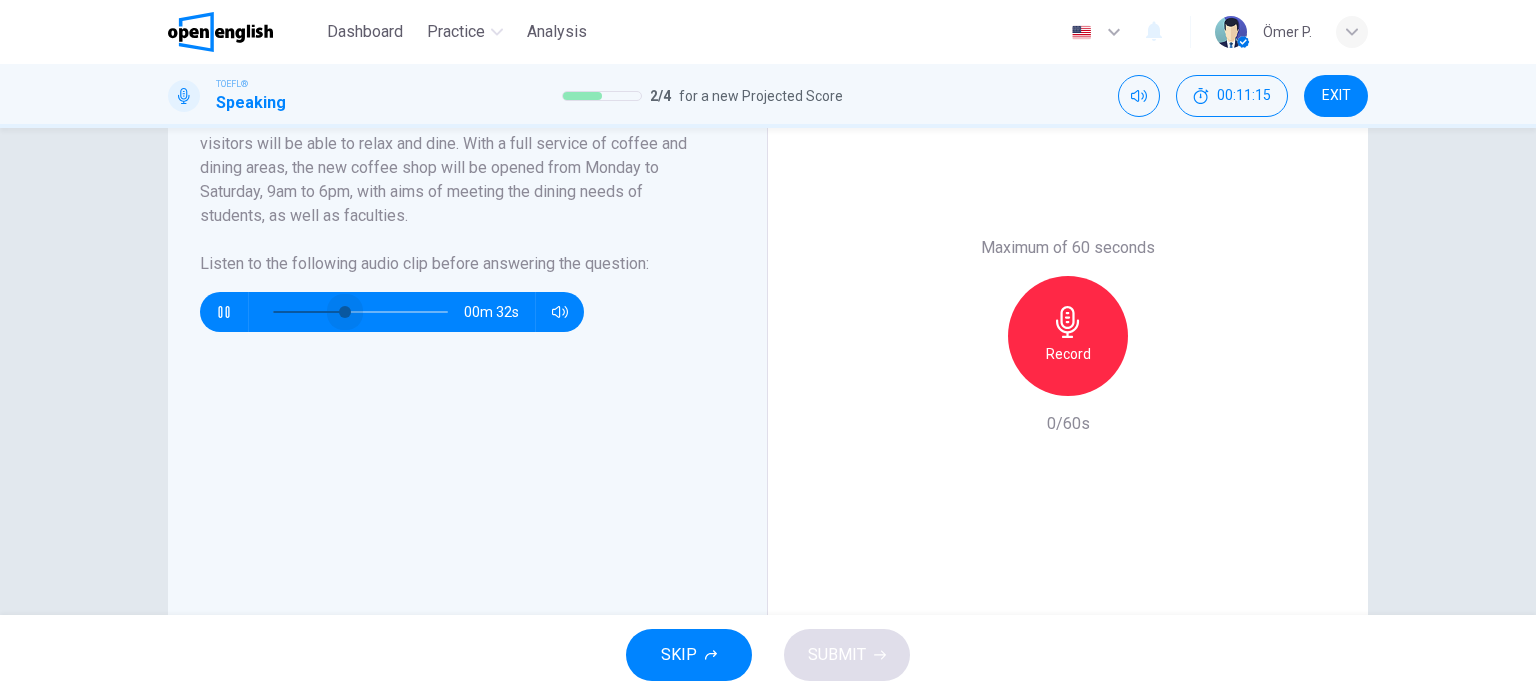 click at bounding box center [345, 312] 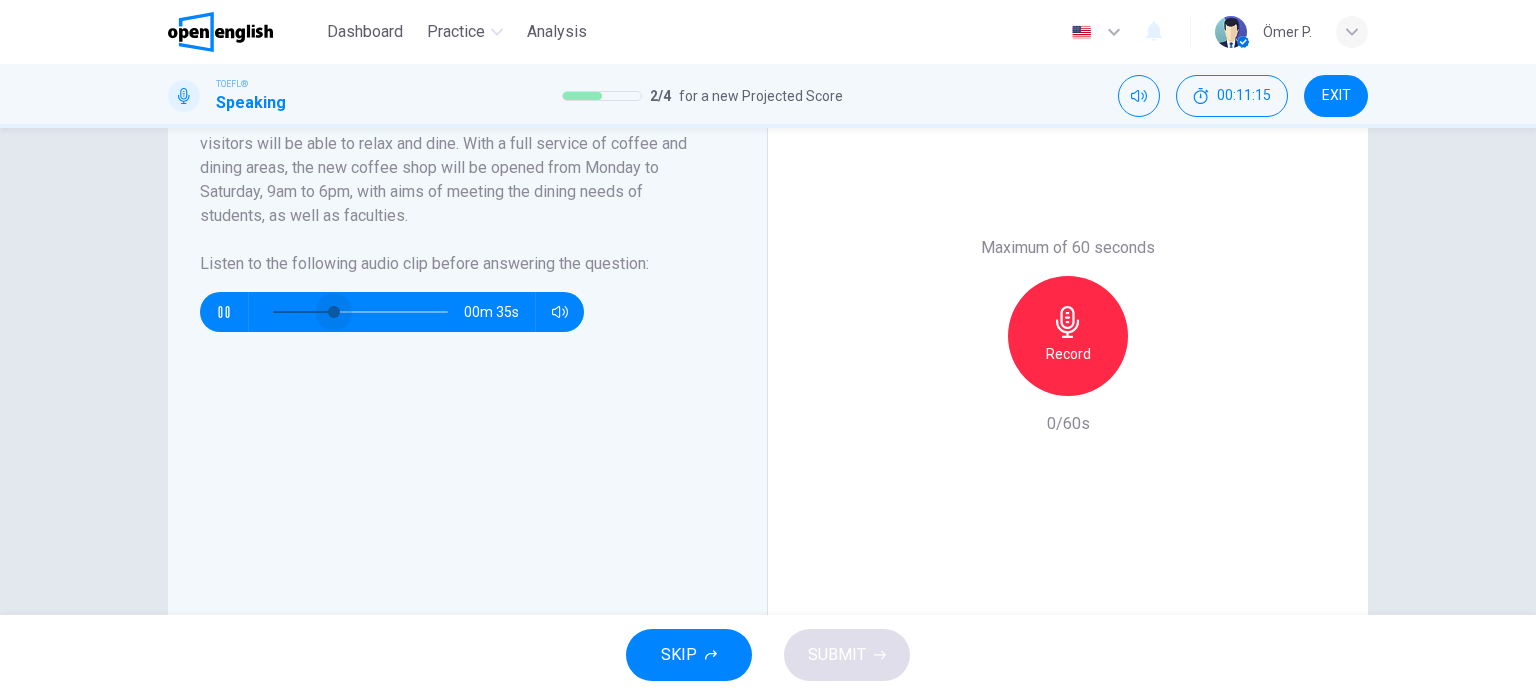 click at bounding box center [334, 312] 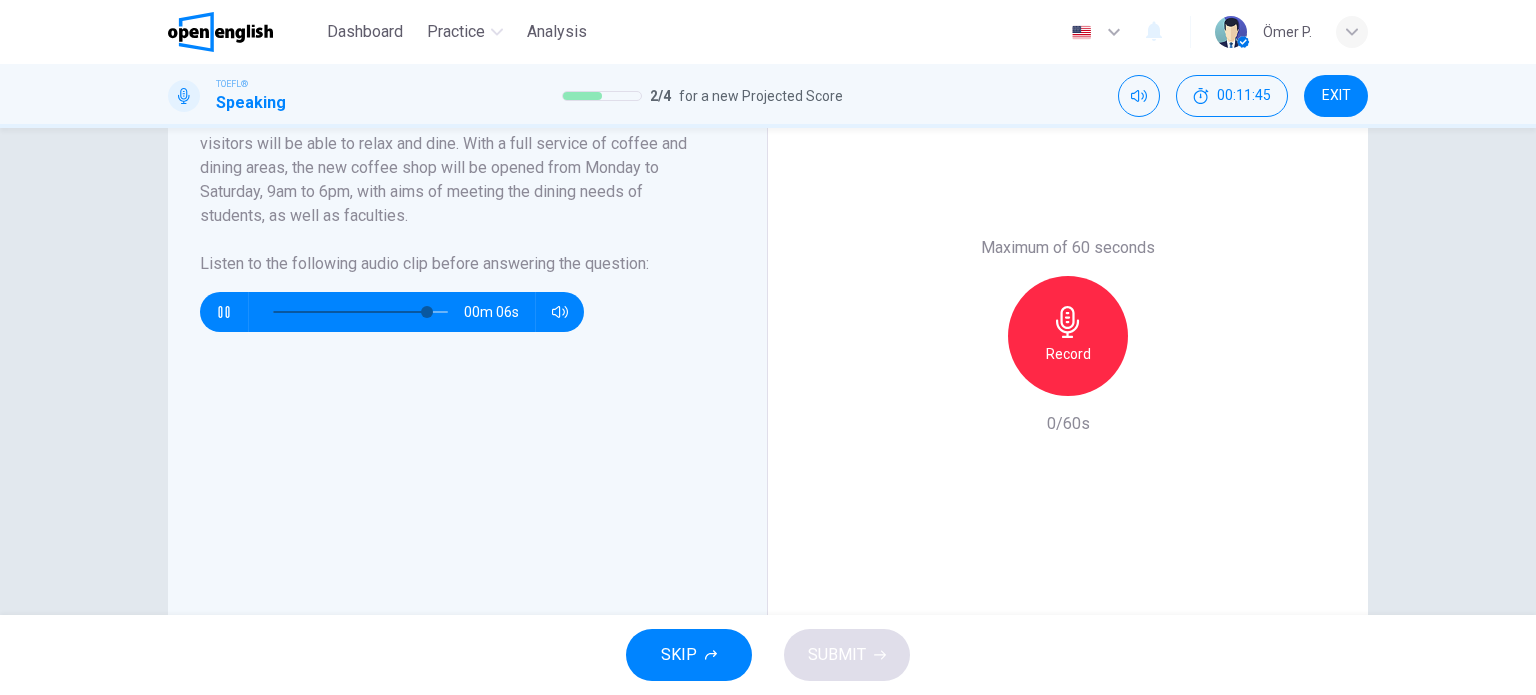 click at bounding box center (360, 312) 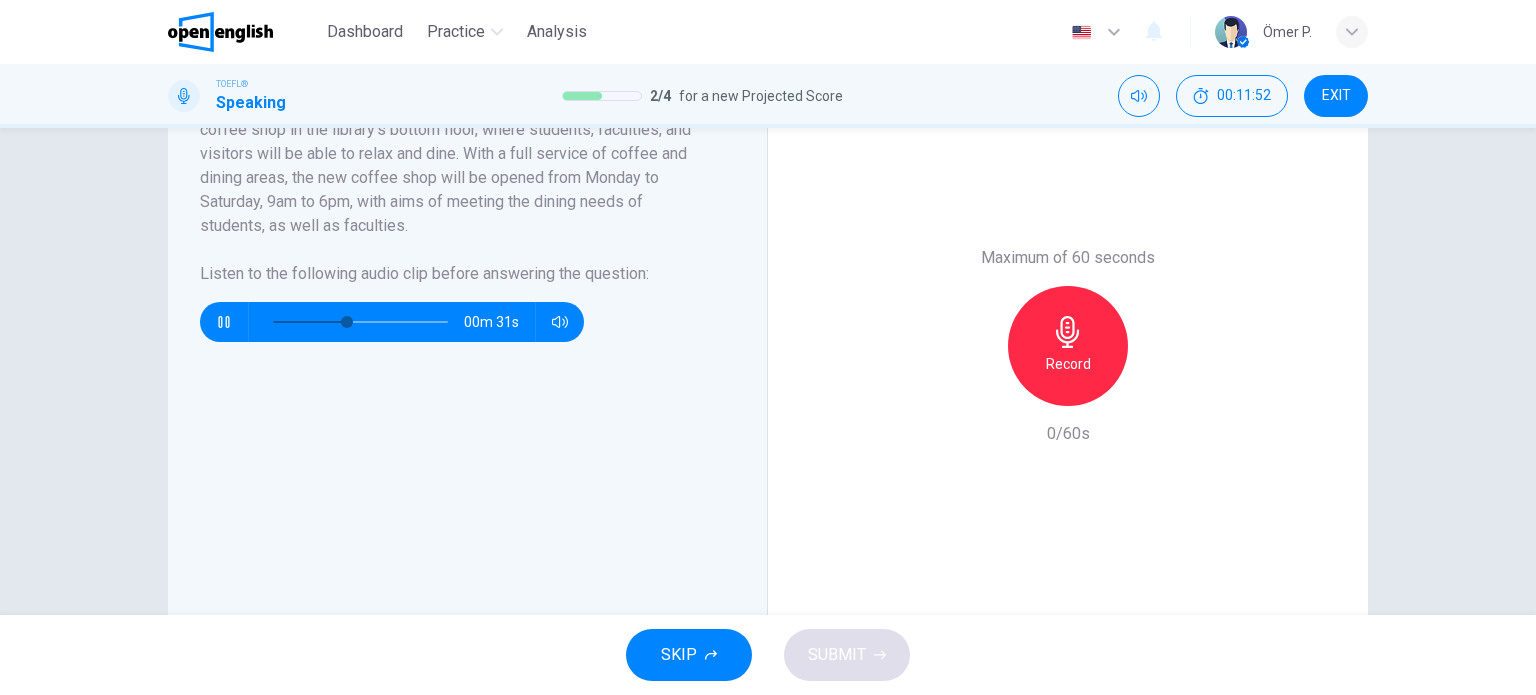 scroll, scrollTop: 461, scrollLeft: 0, axis: vertical 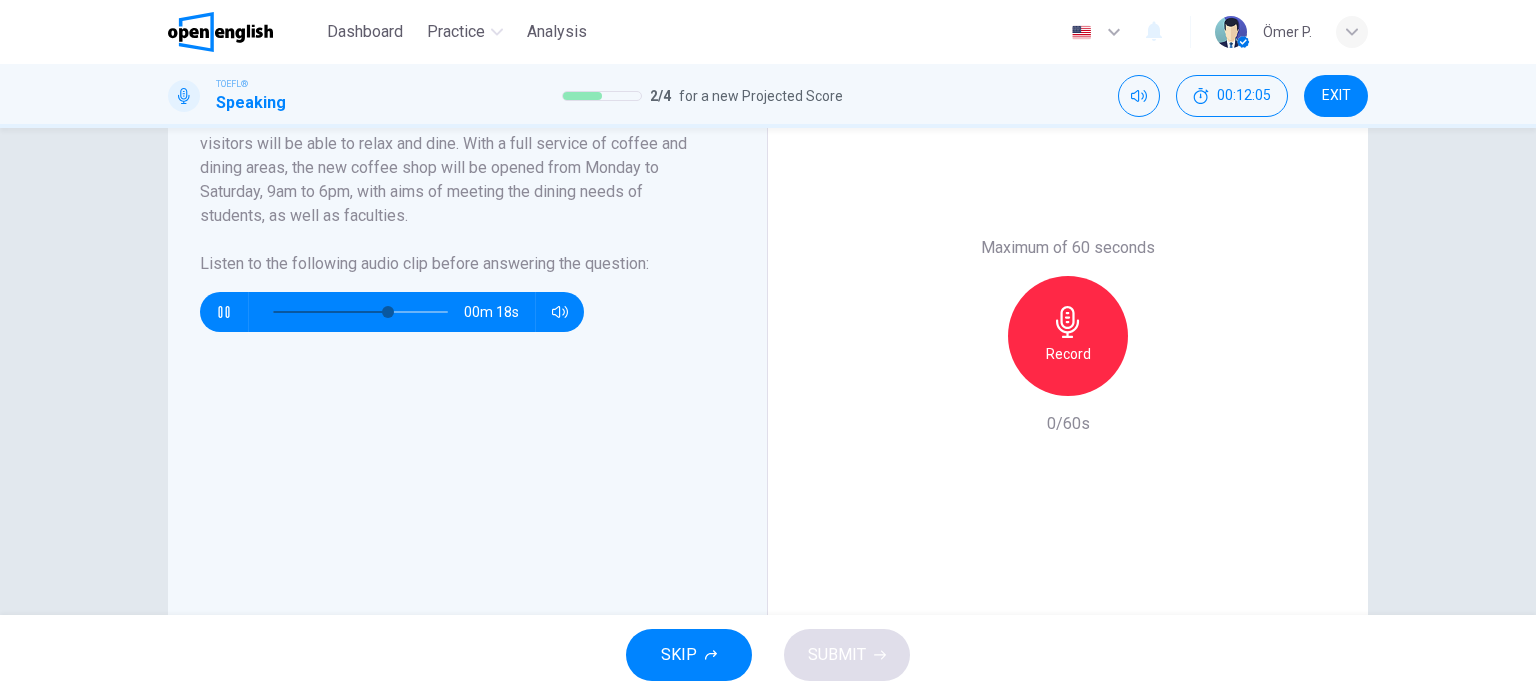 drag, startPoint x: 203, startPoint y: 317, endPoint x: 229, endPoint y: 363, distance: 52.83938 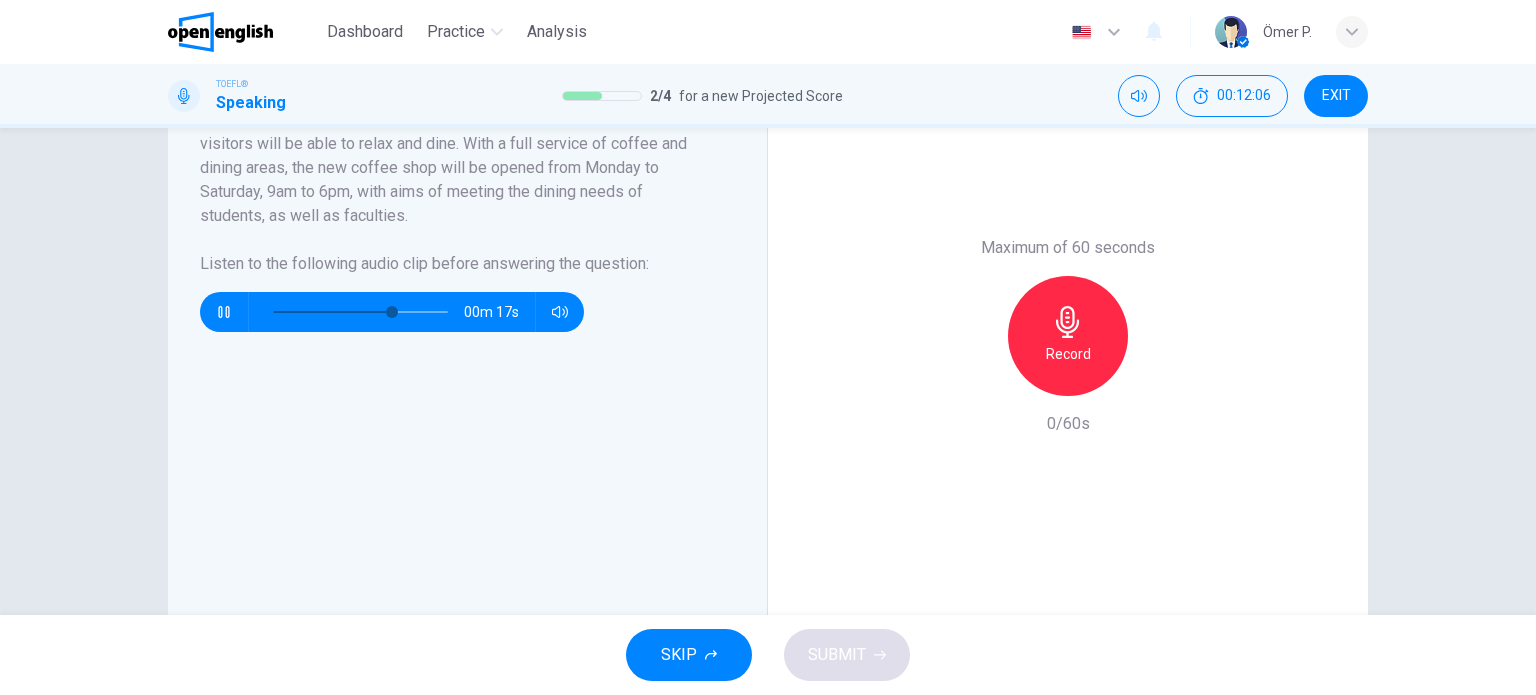 click on "New Coffee Shop Over the last few months, the school received many complaints about the lack of dining areas in the library. We have decided to build a new coffee shop in the library's bottom floor, where students, faculties, and visitors will be able to relax and dine. With a full service of coffee and dining areas, the new coffee shop will be opened from Monday to Saturday, 9am to 6pm, with aims of meeting the dining needs of students, as well as faculties. Listen to the following audio clip before answering the question : 00m 17s" at bounding box center [475, 336] 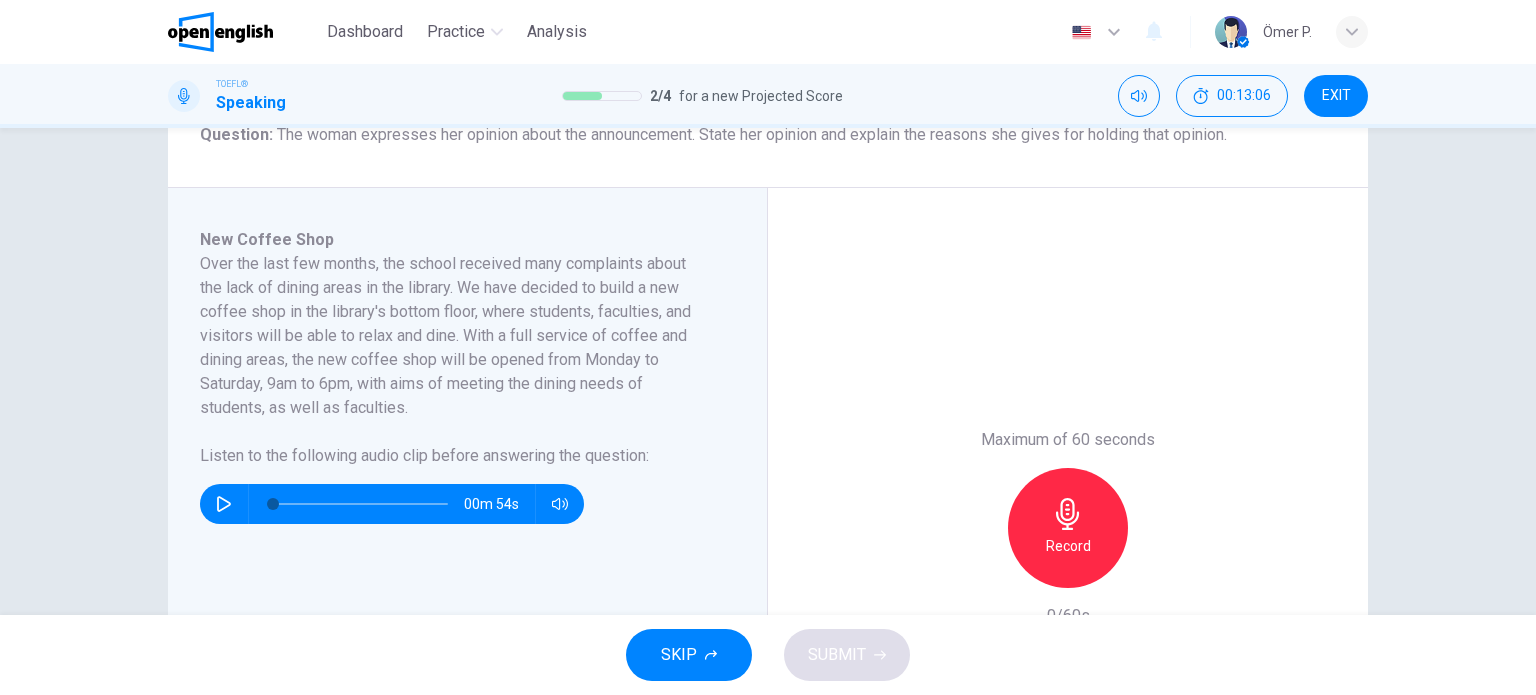 scroll, scrollTop: 261, scrollLeft: 0, axis: vertical 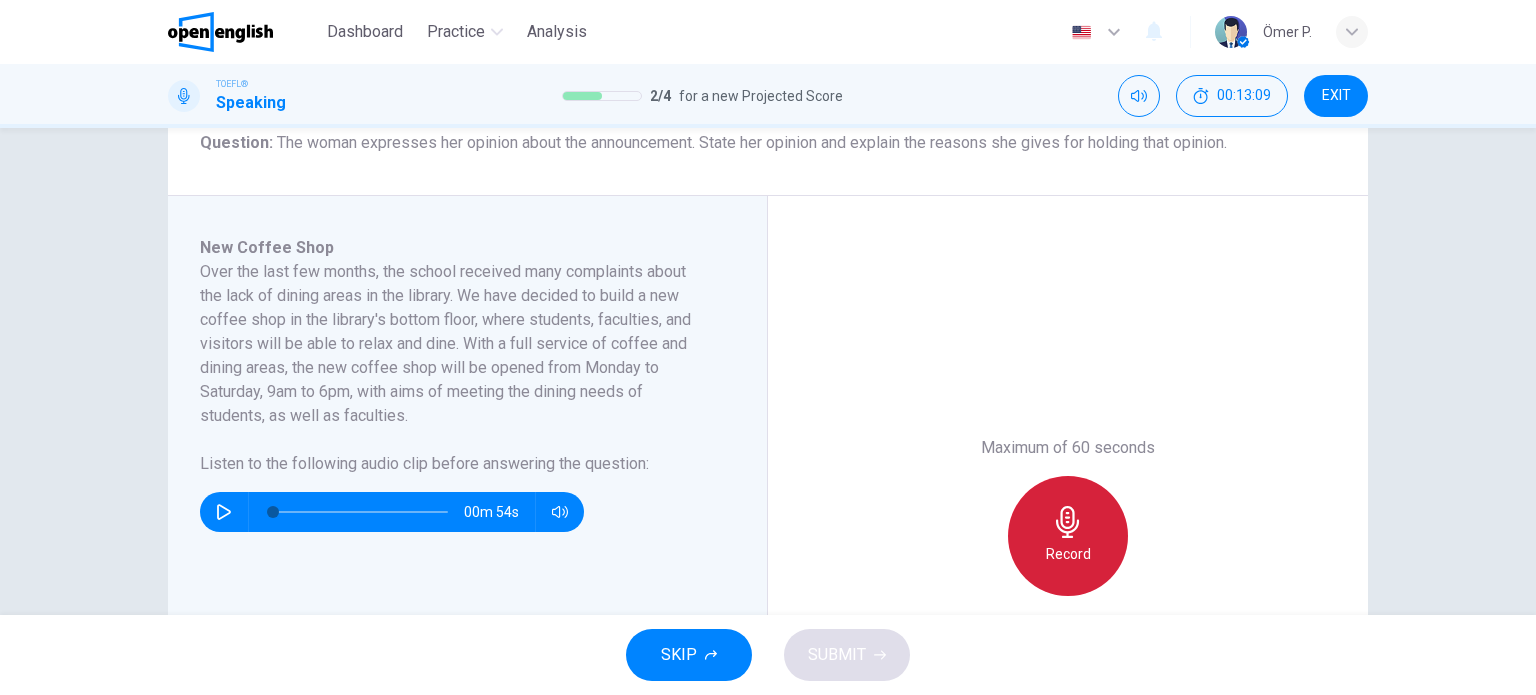 click 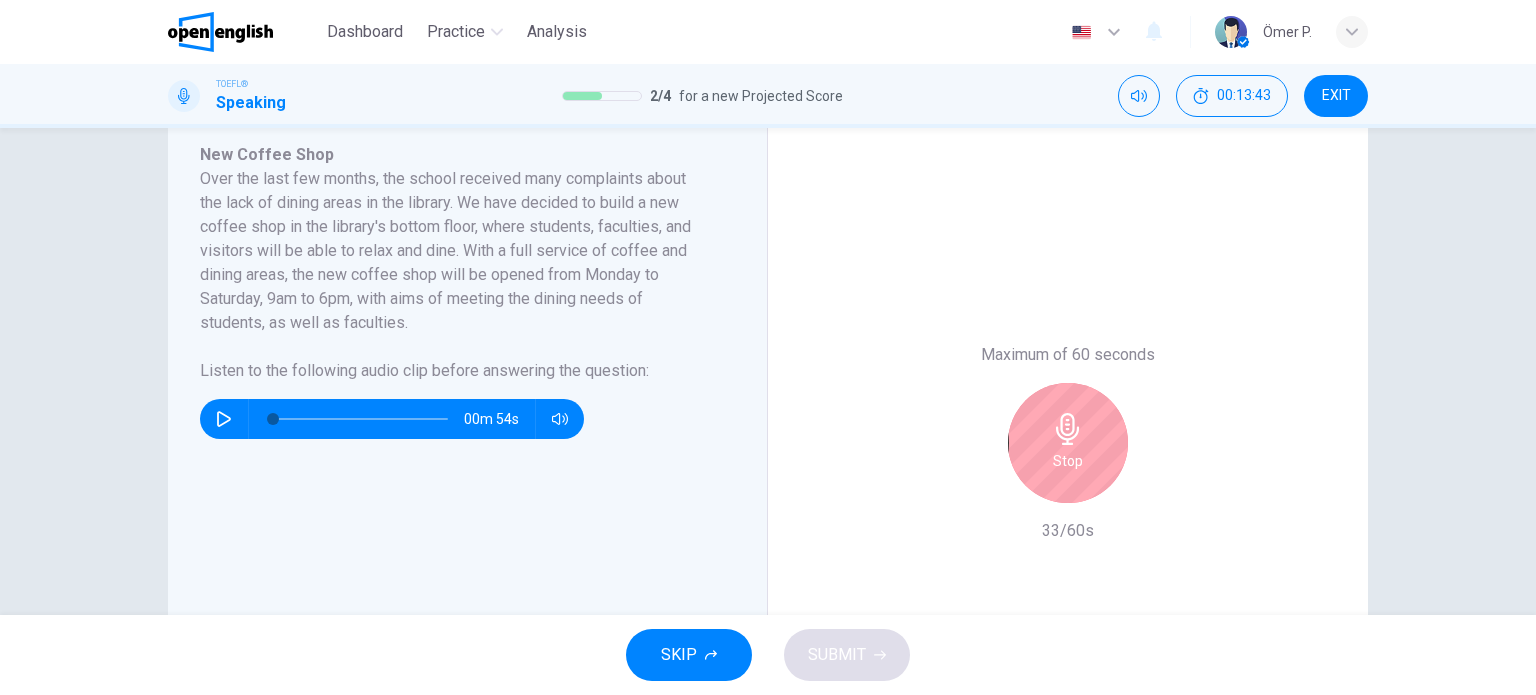 scroll, scrollTop: 361, scrollLeft: 0, axis: vertical 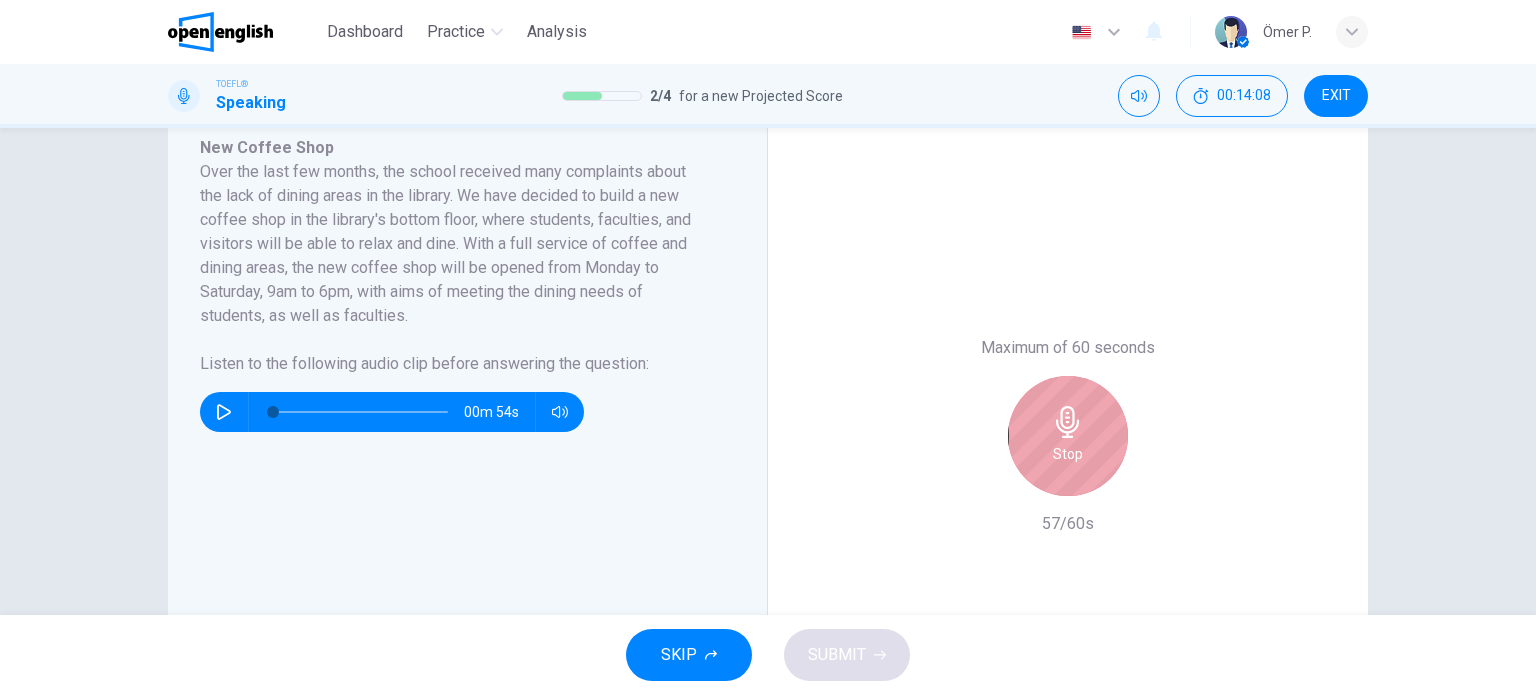 click on "Stop" at bounding box center [1068, 436] 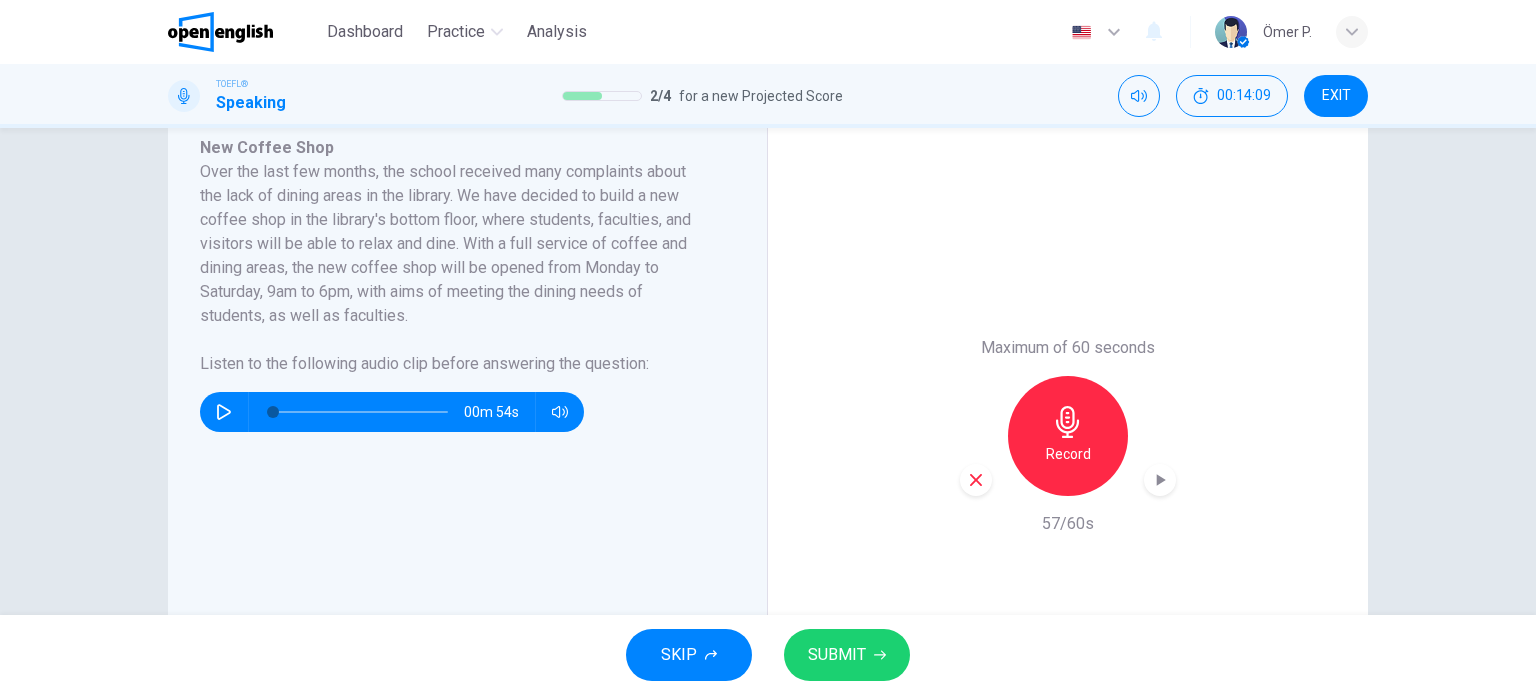 click at bounding box center (224, 412) 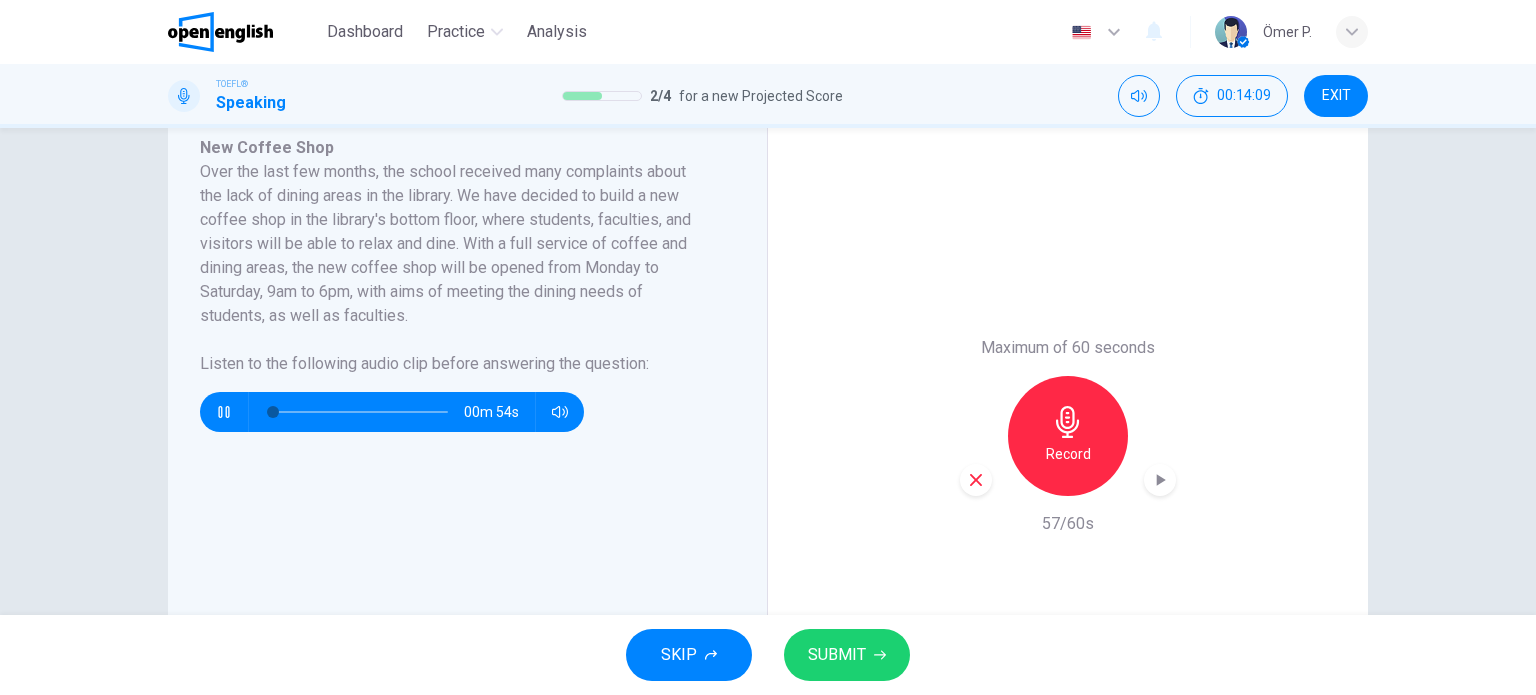click at bounding box center [360, 412] 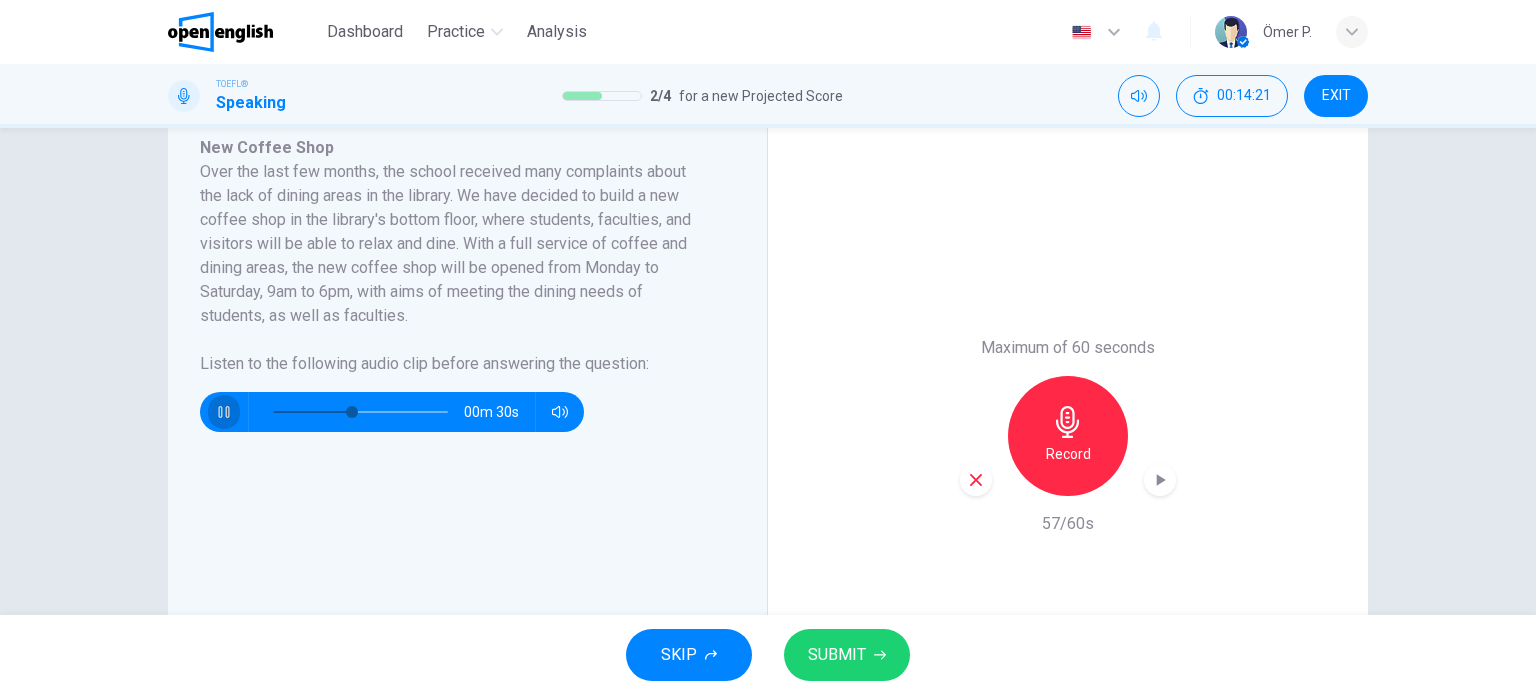 click 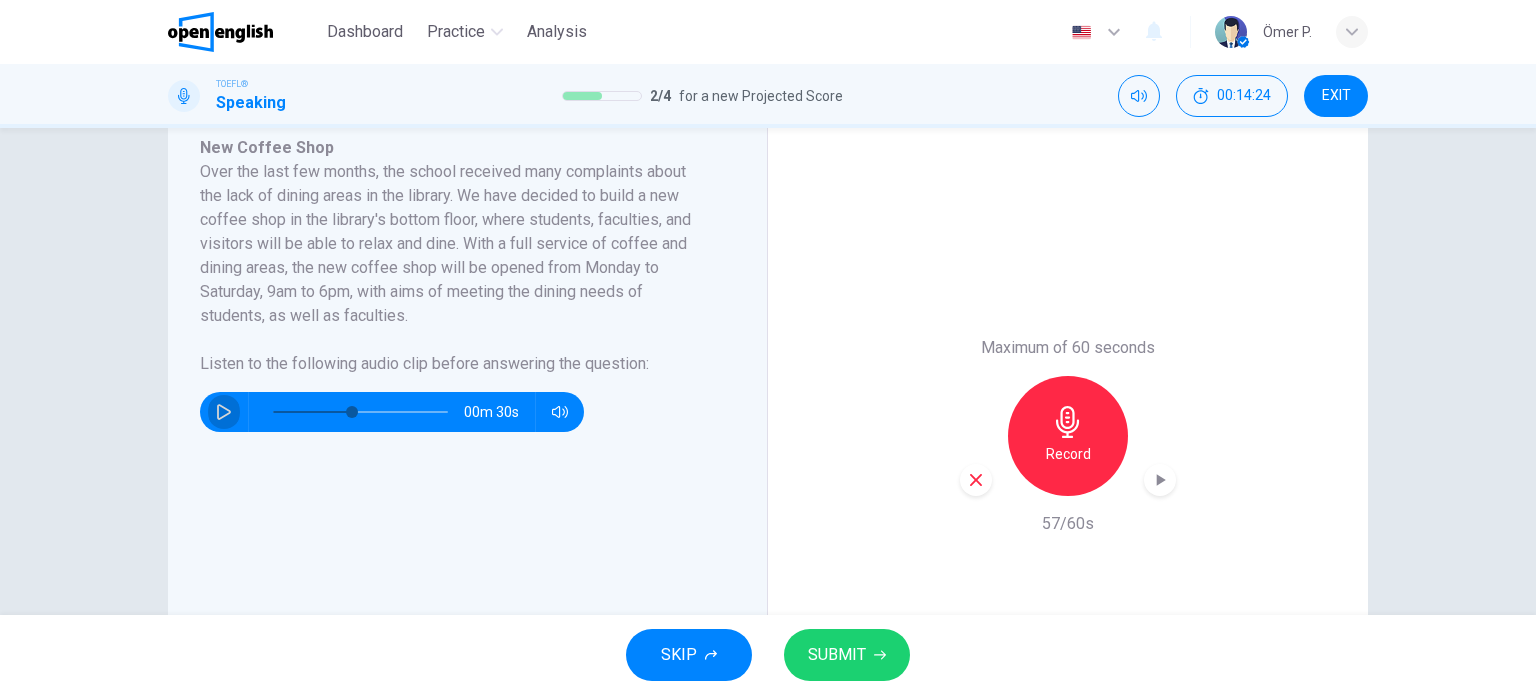 click 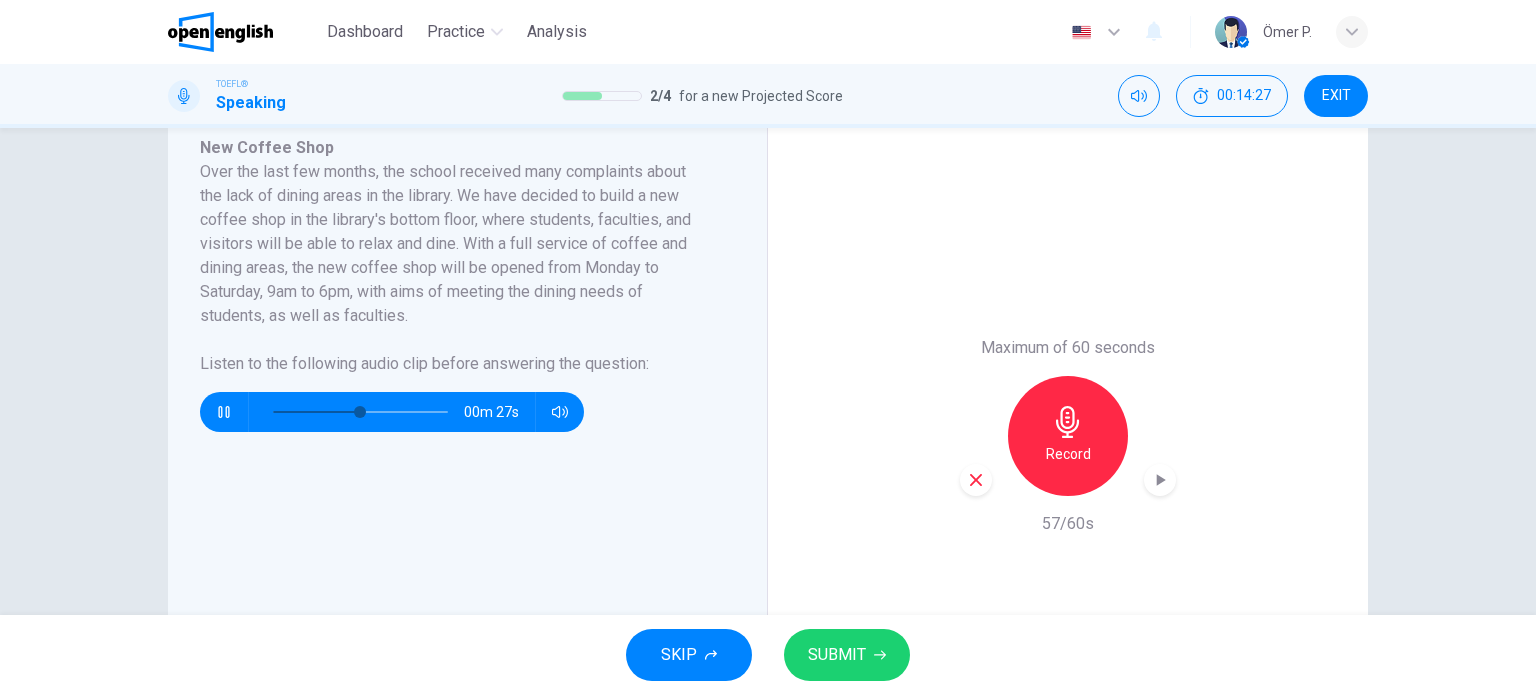 click 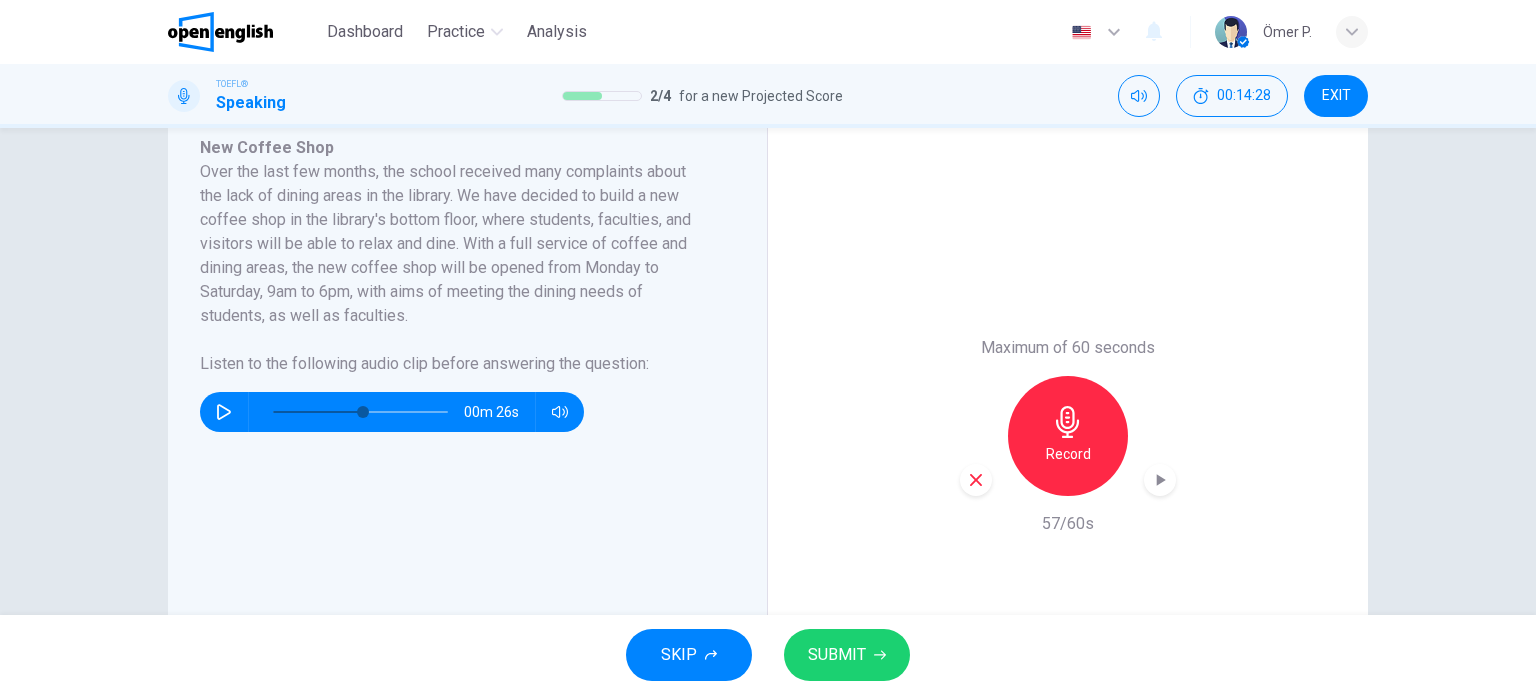 click 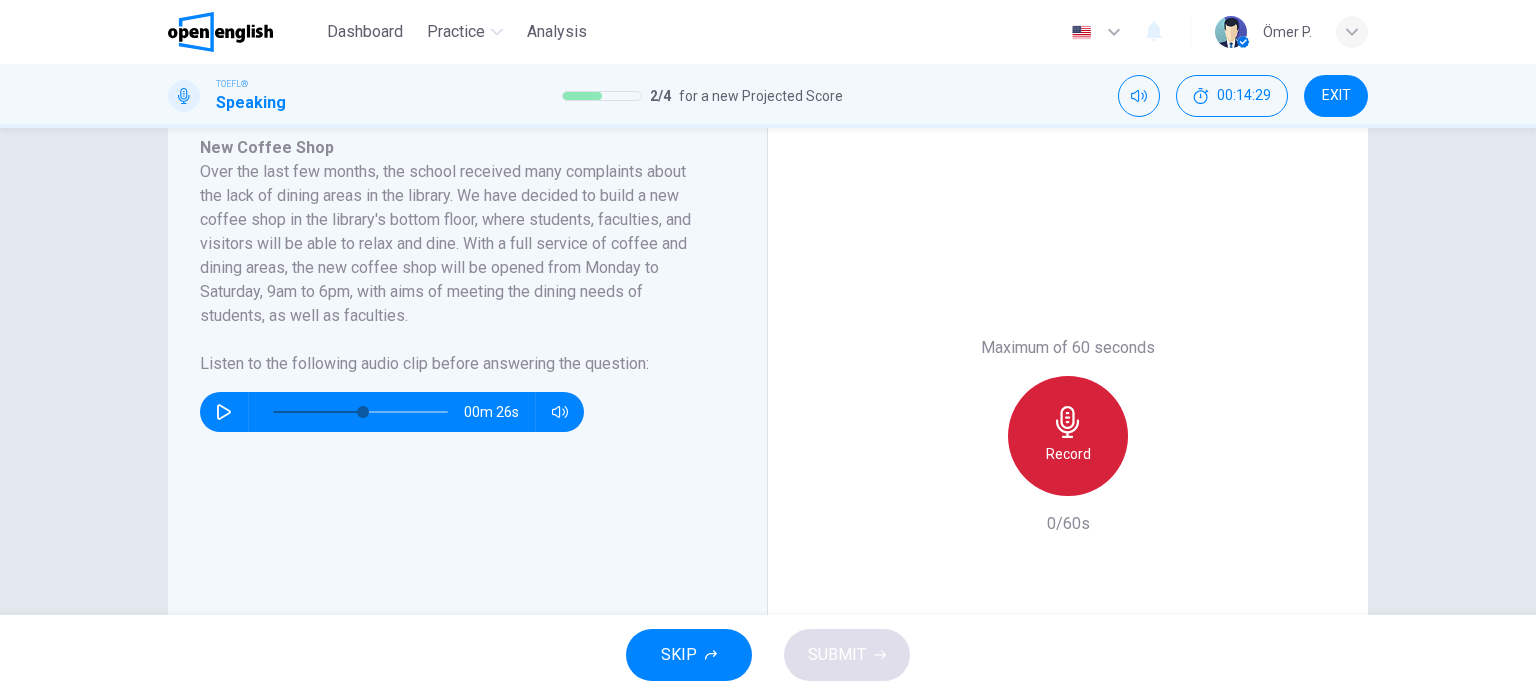 click on "Record" at bounding box center [1068, 436] 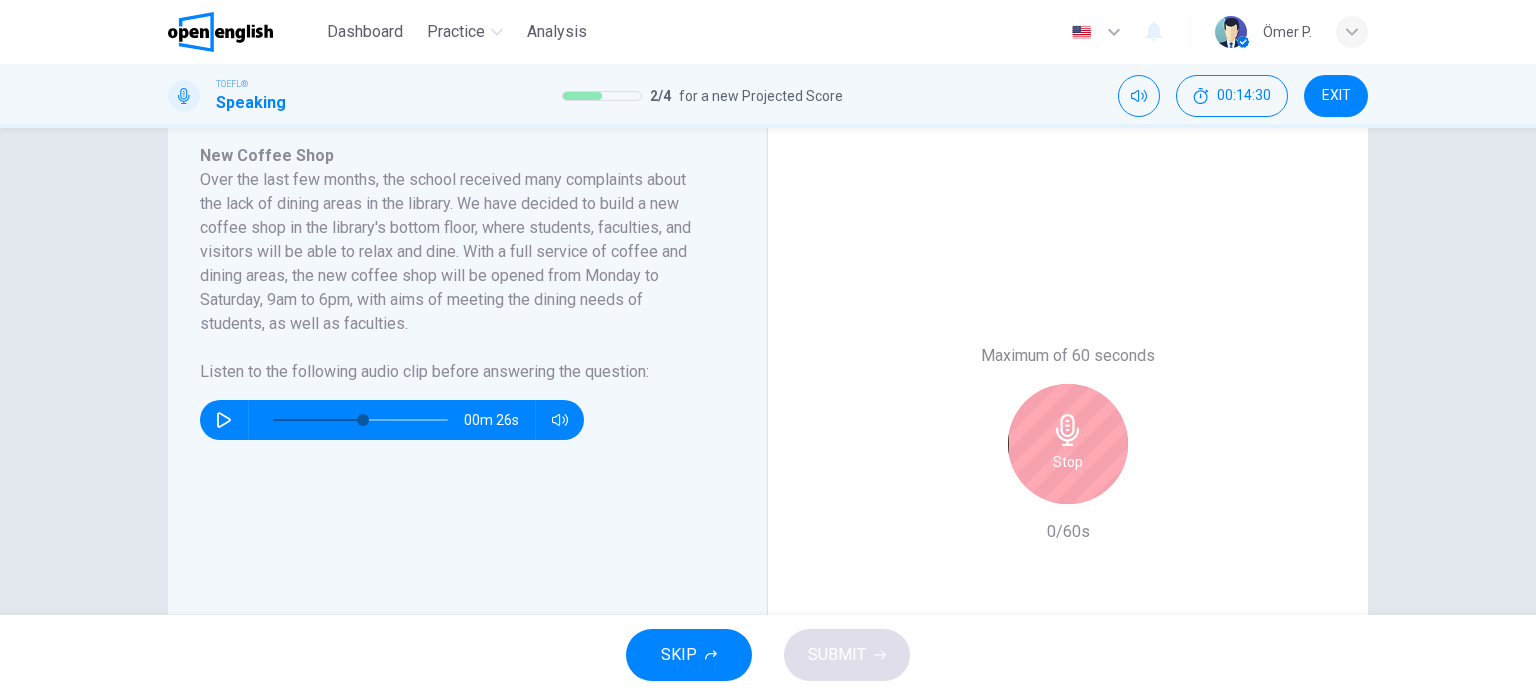 scroll, scrollTop: 361, scrollLeft: 0, axis: vertical 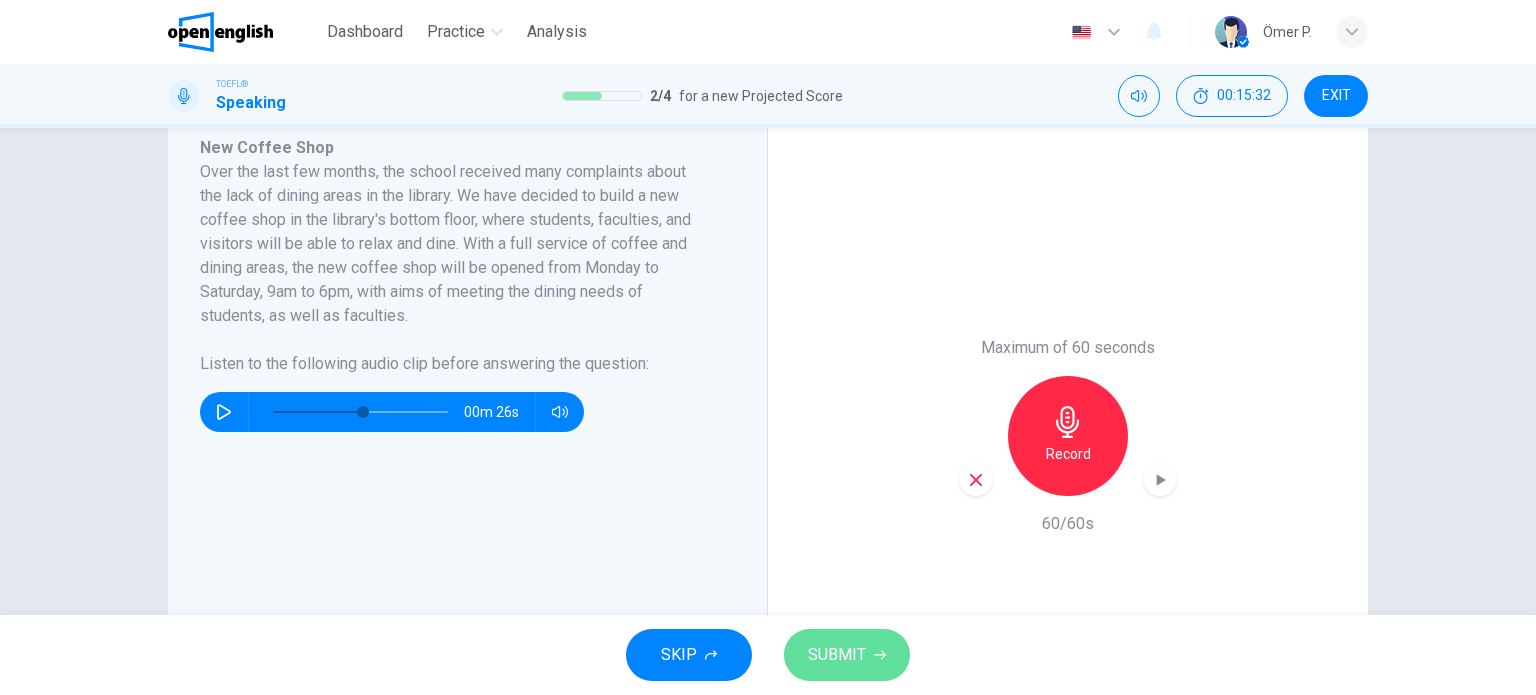 click on "SUBMIT" at bounding box center (847, 655) 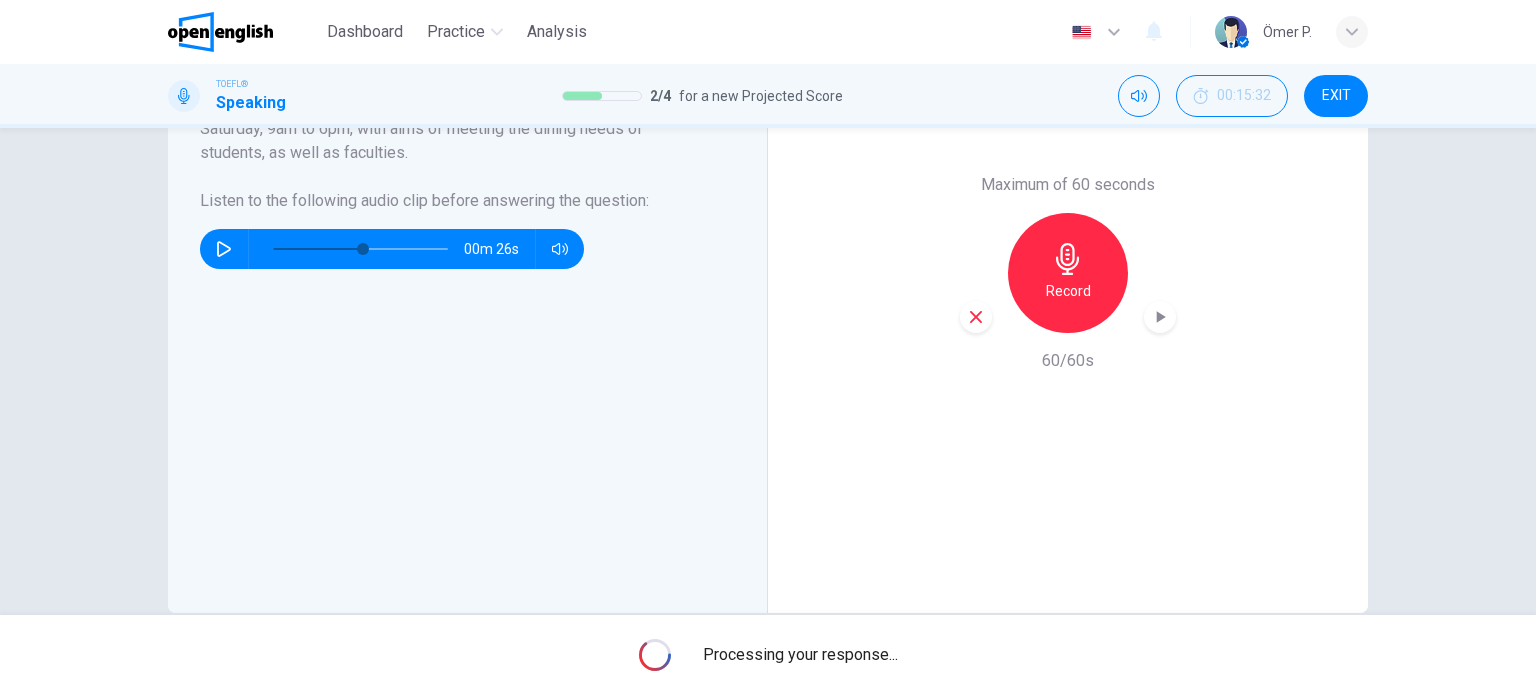 scroll, scrollTop: 461, scrollLeft: 0, axis: vertical 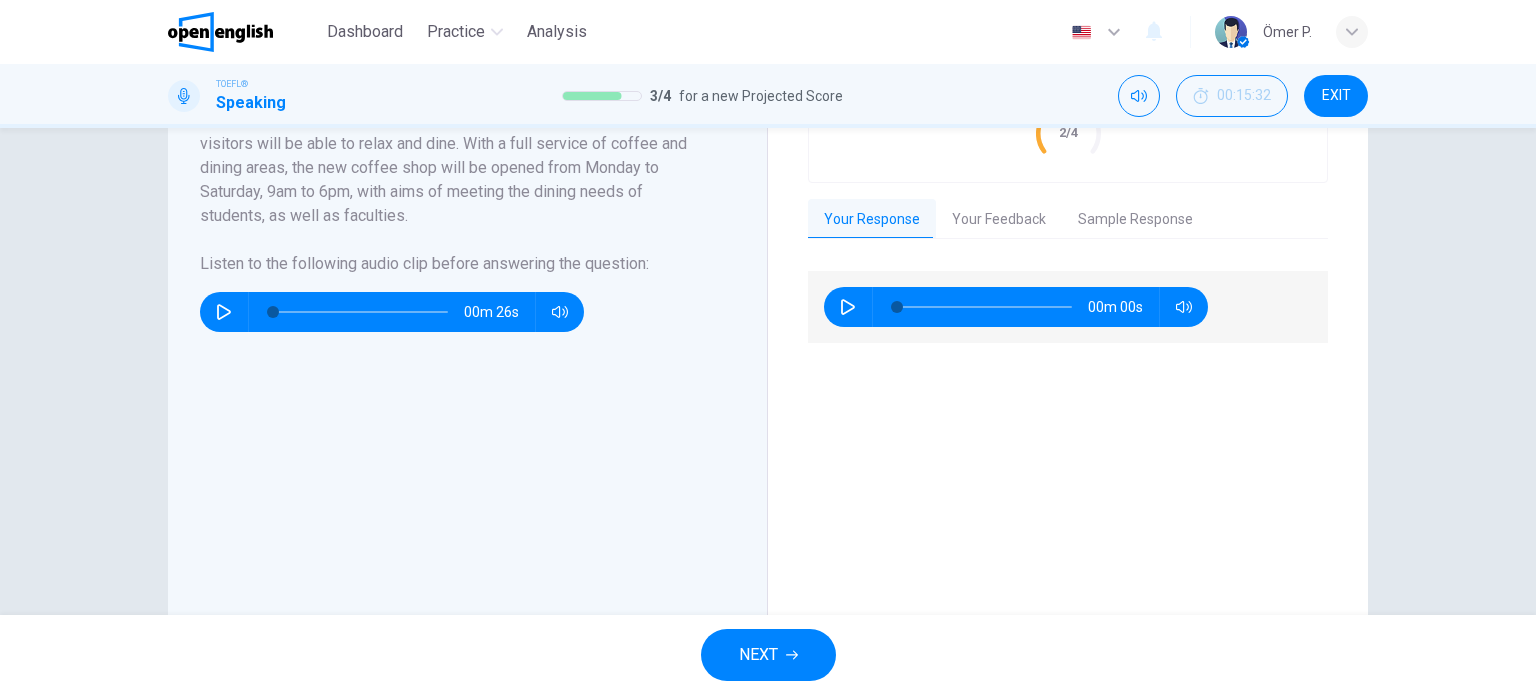 type on "*" 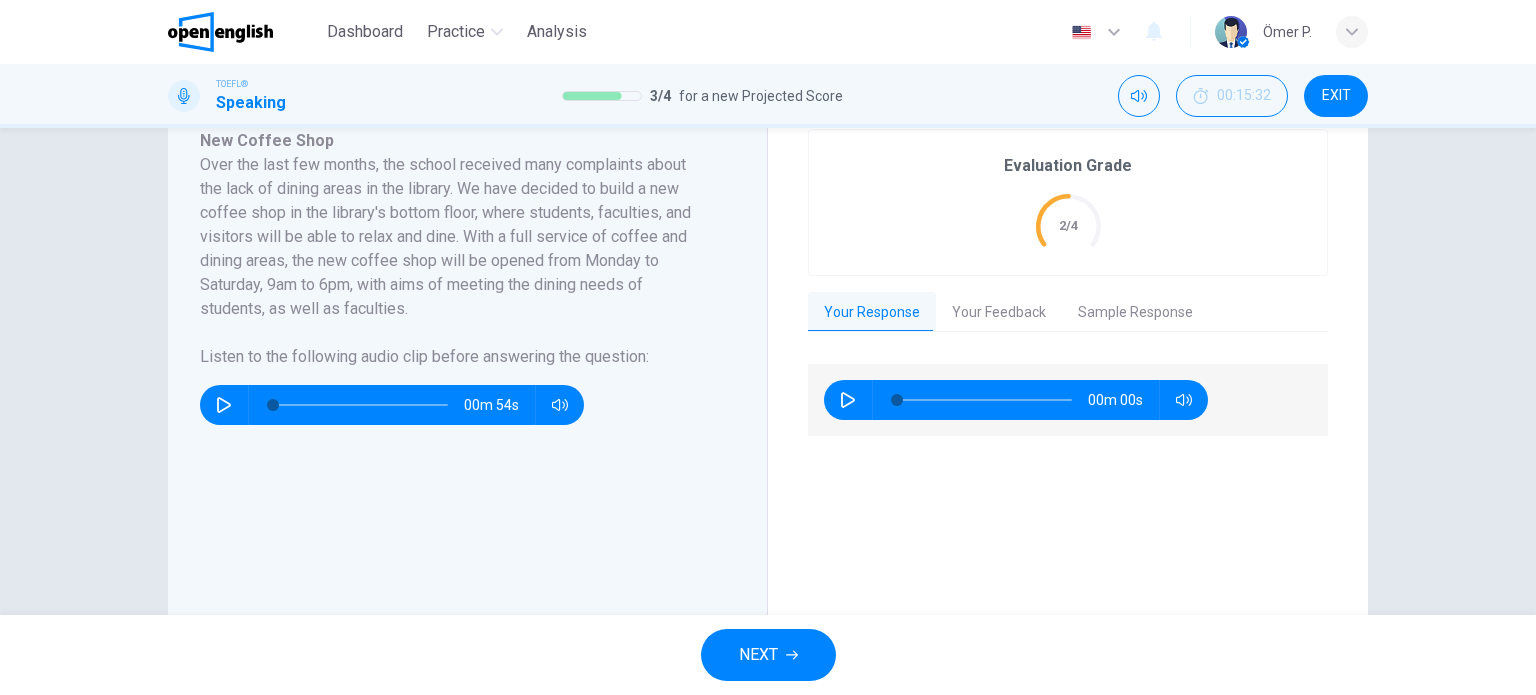 scroll, scrollTop: 361, scrollLeft: 0, axis: vertical 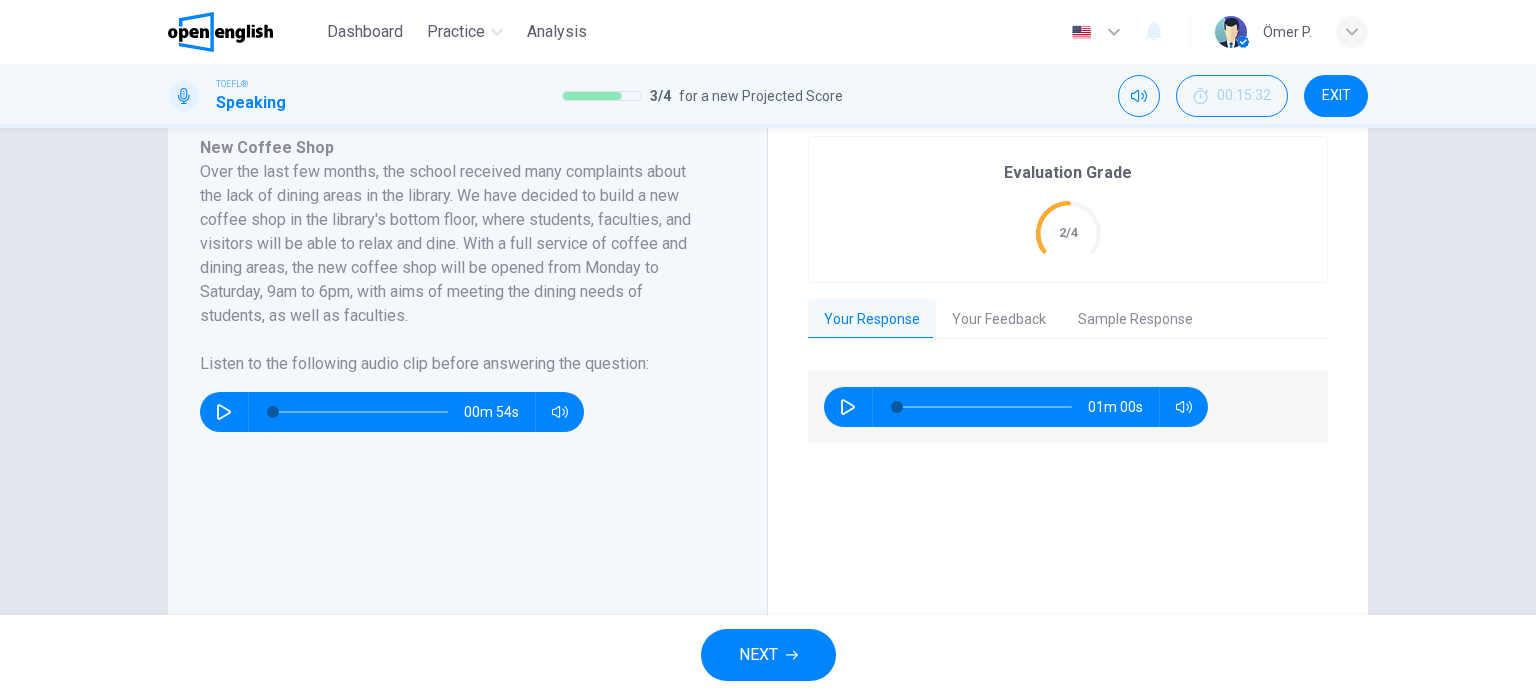 click on "NEXT" at bounding box center (758, 655) 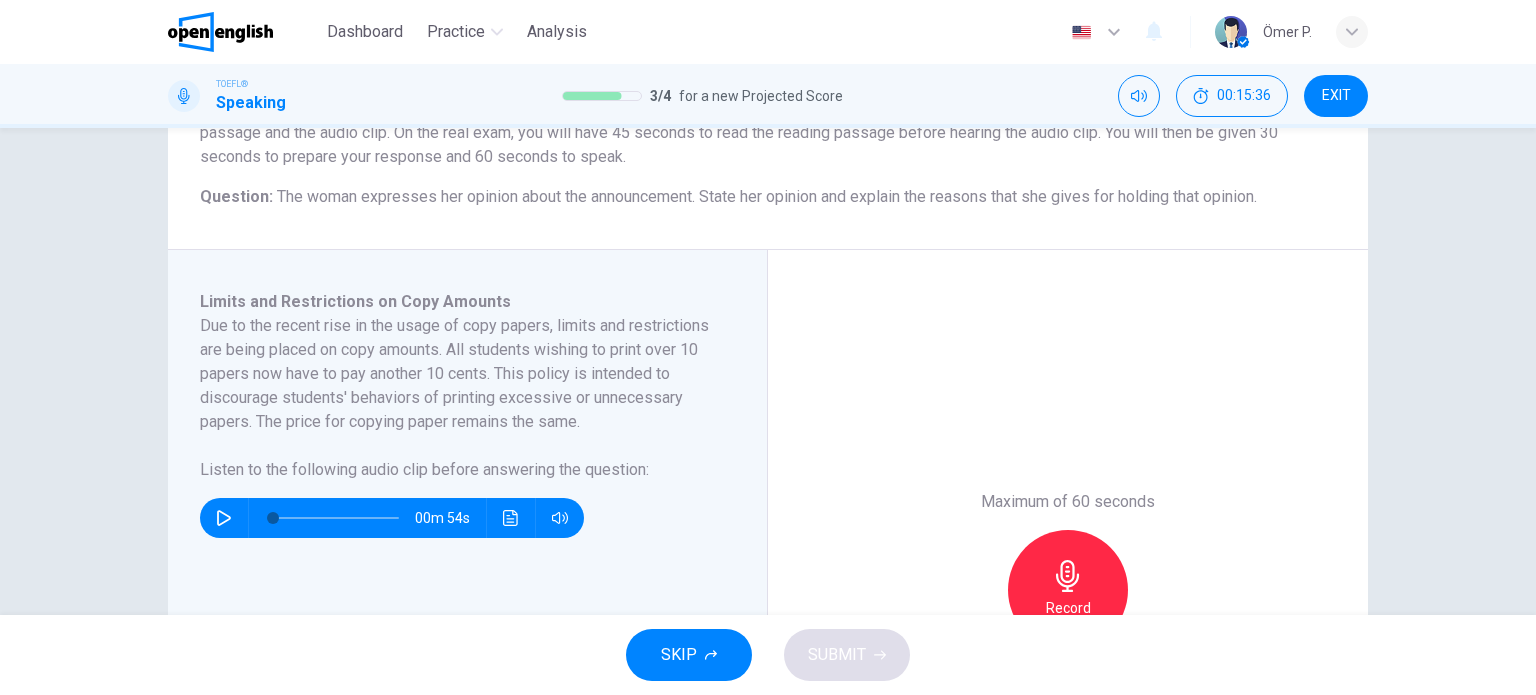 scroll, scrollTop: 200, scrollLeft: 0, axis: vertical 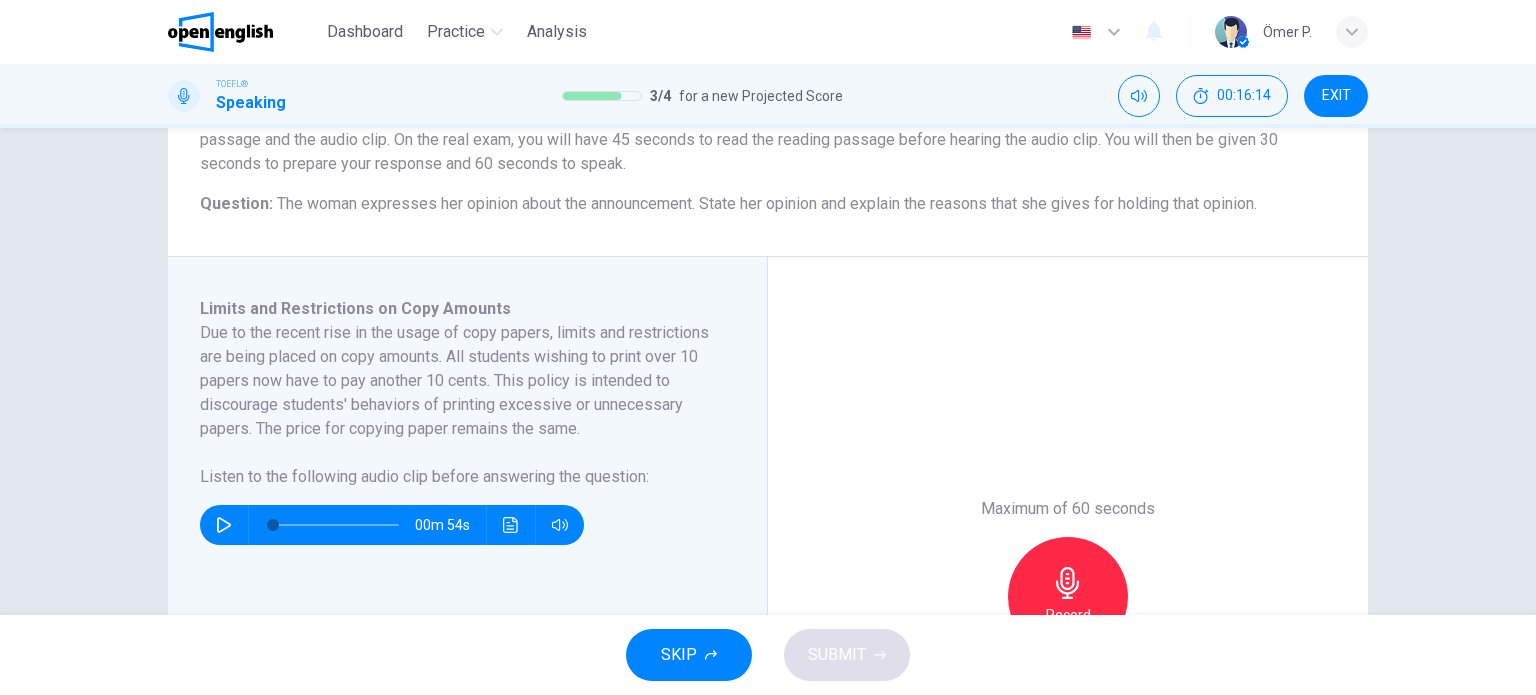 click on "00m 54s" at bounding box center (455, 517) 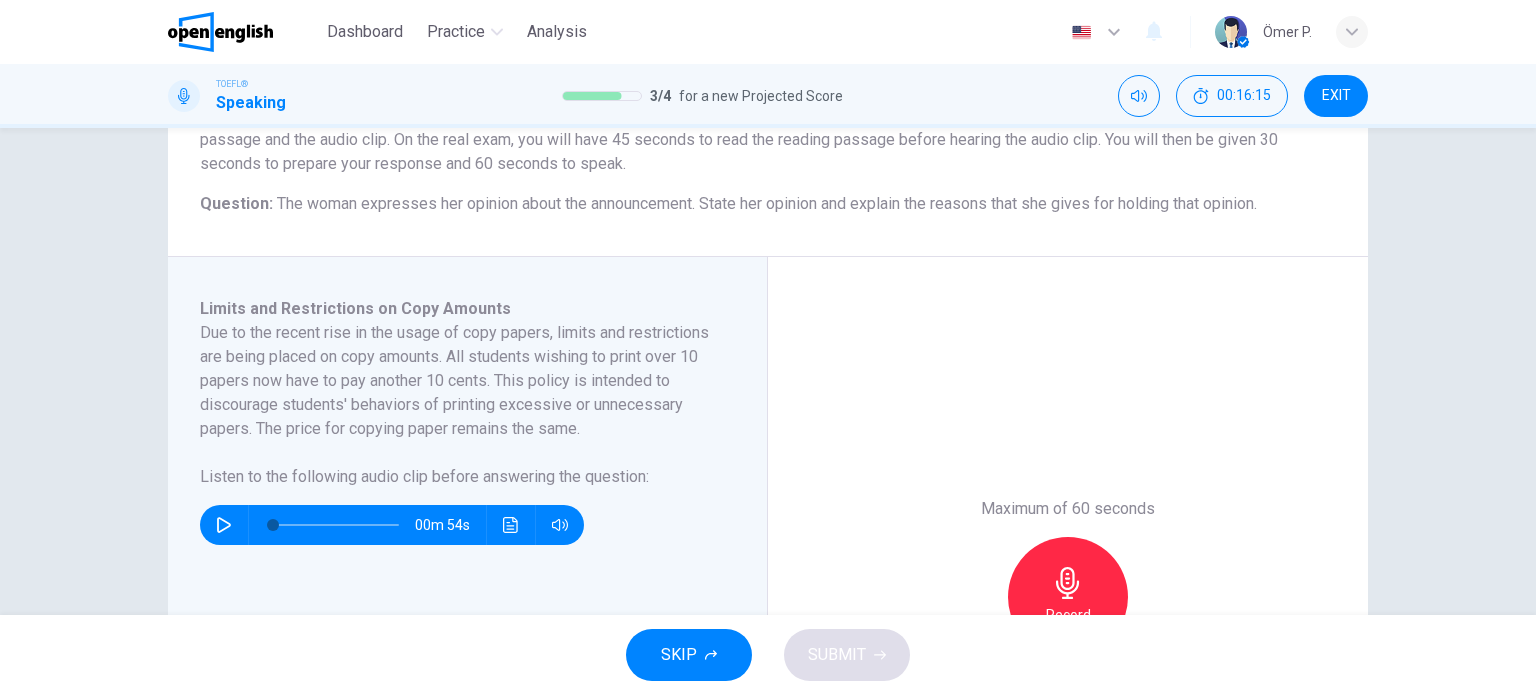click on "00m 54s" at bounding box center [392, 525] 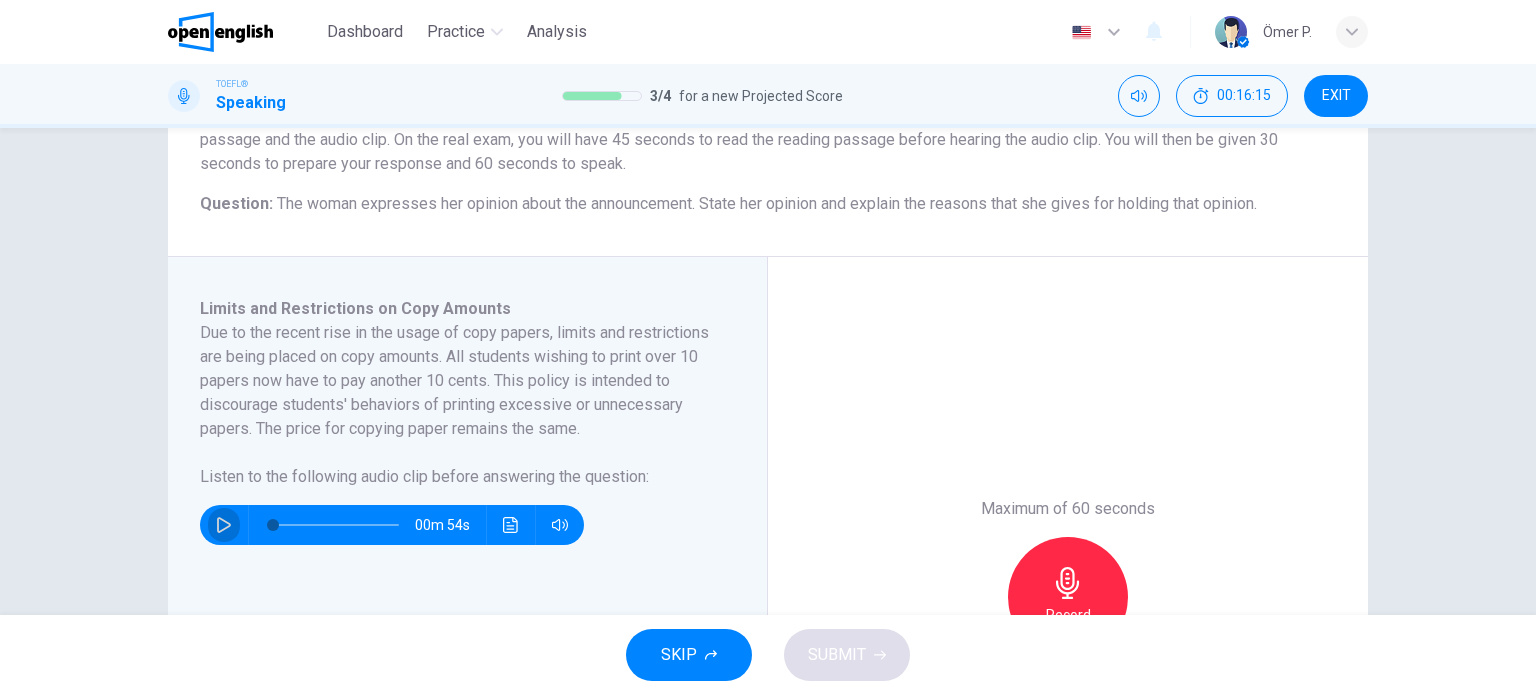 click at bounding box center [224, 525] 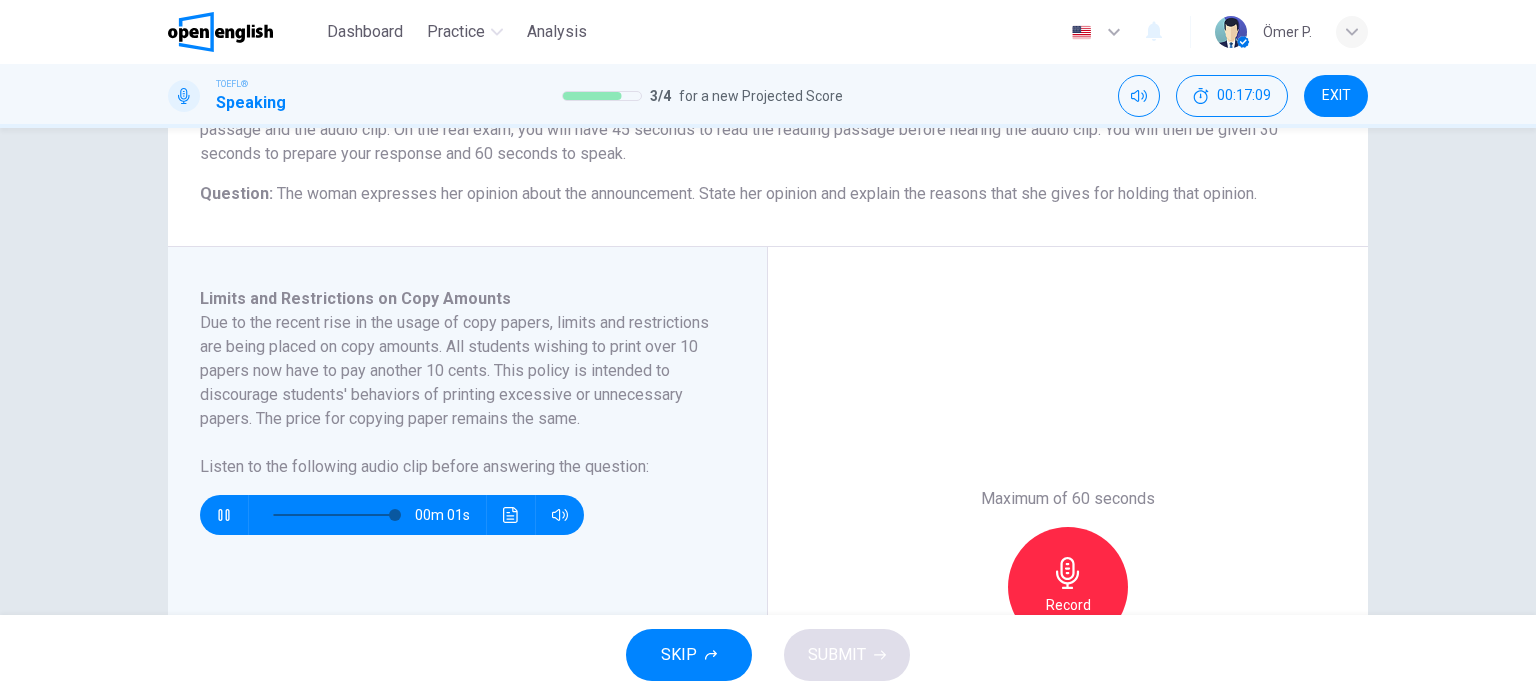 scroll, scrollTop: 200, scrollLeft: 0, axis: vertical 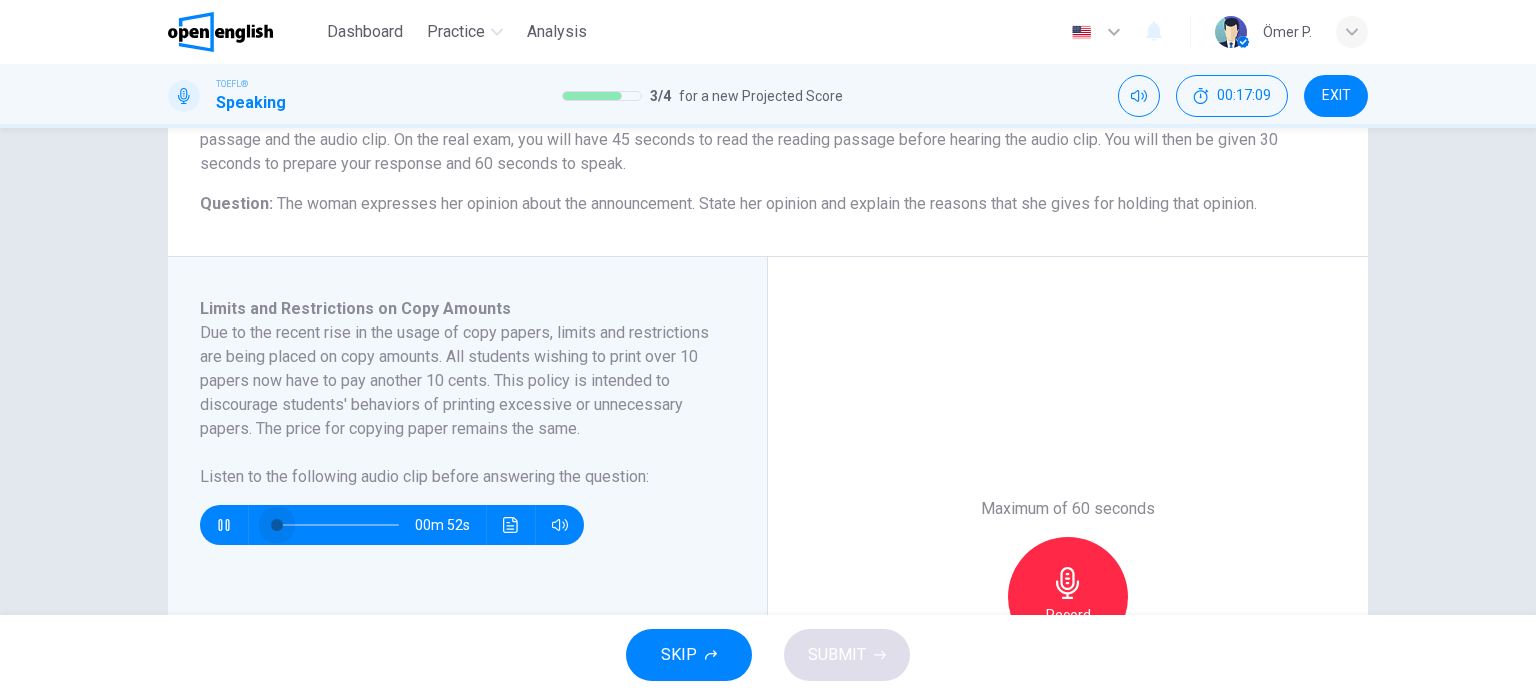 click at bounding box center [336, 525] 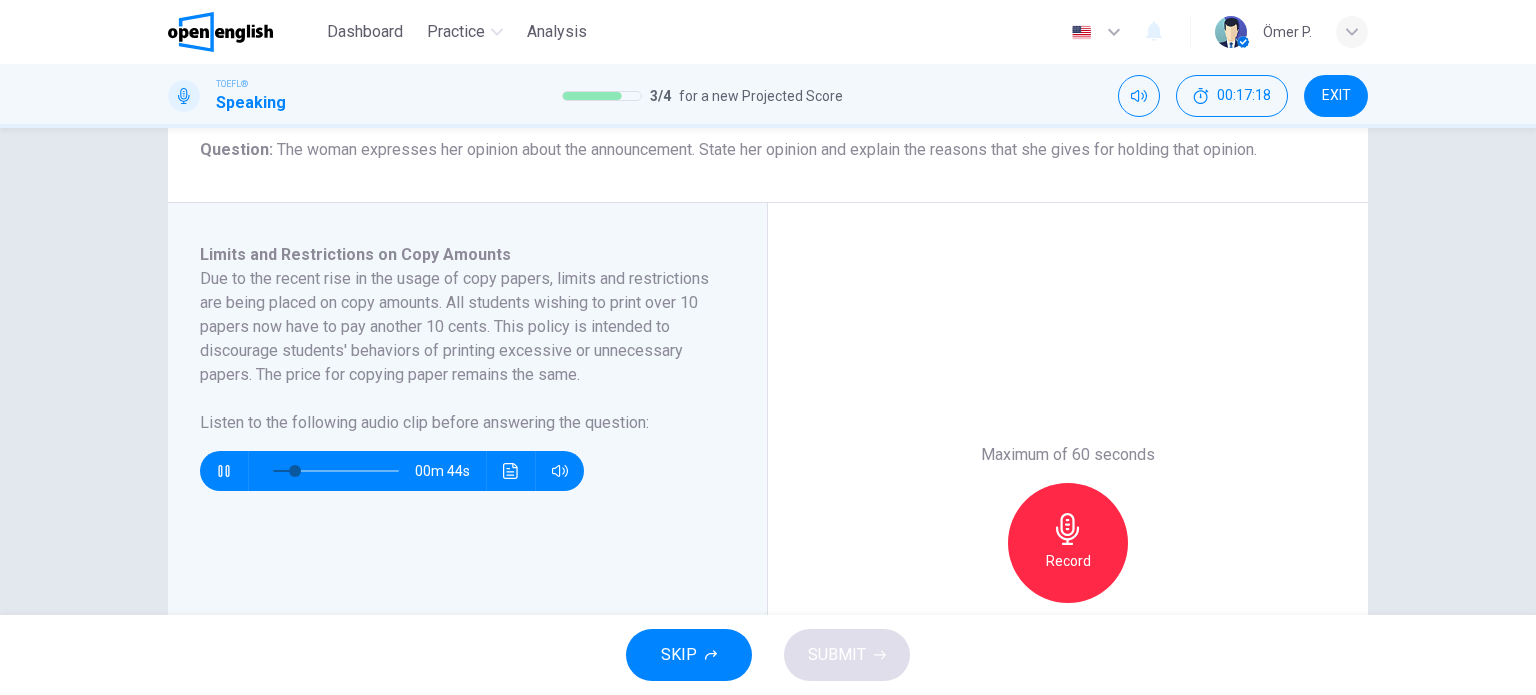 scroll, scrollTop: 261, scrollLeft: 0, axis: vertical 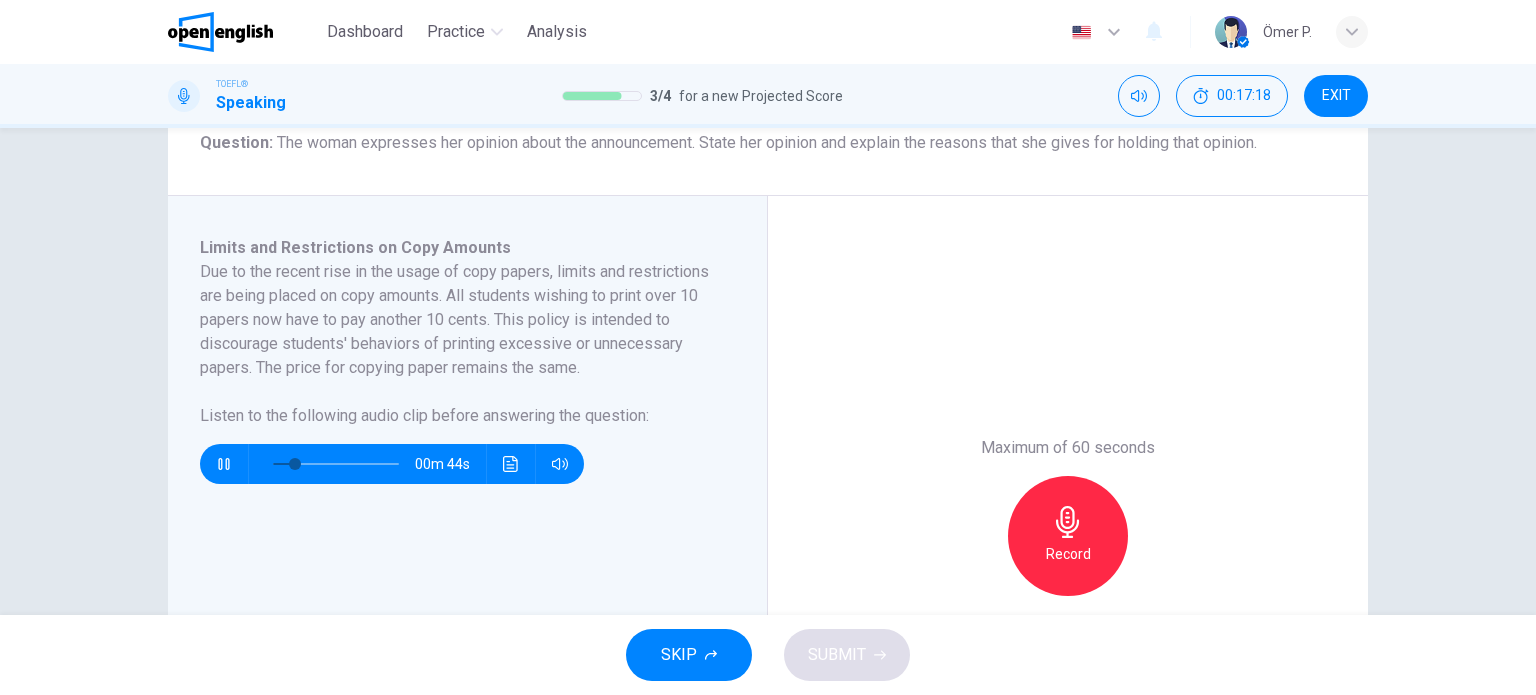 drag, startPoint x: 196, startPoint y: 465, endPoint x: 216, endPoint y: 459, distance: 20.880613 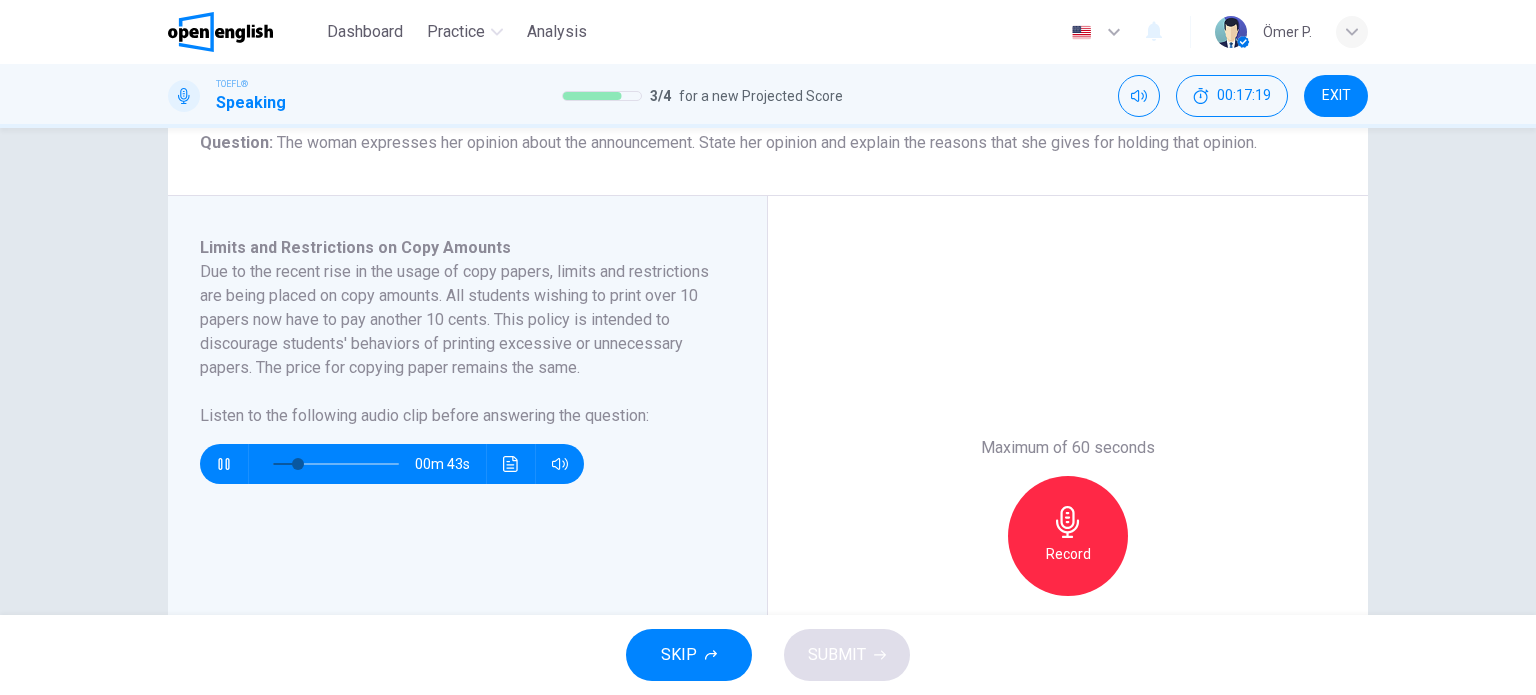 click 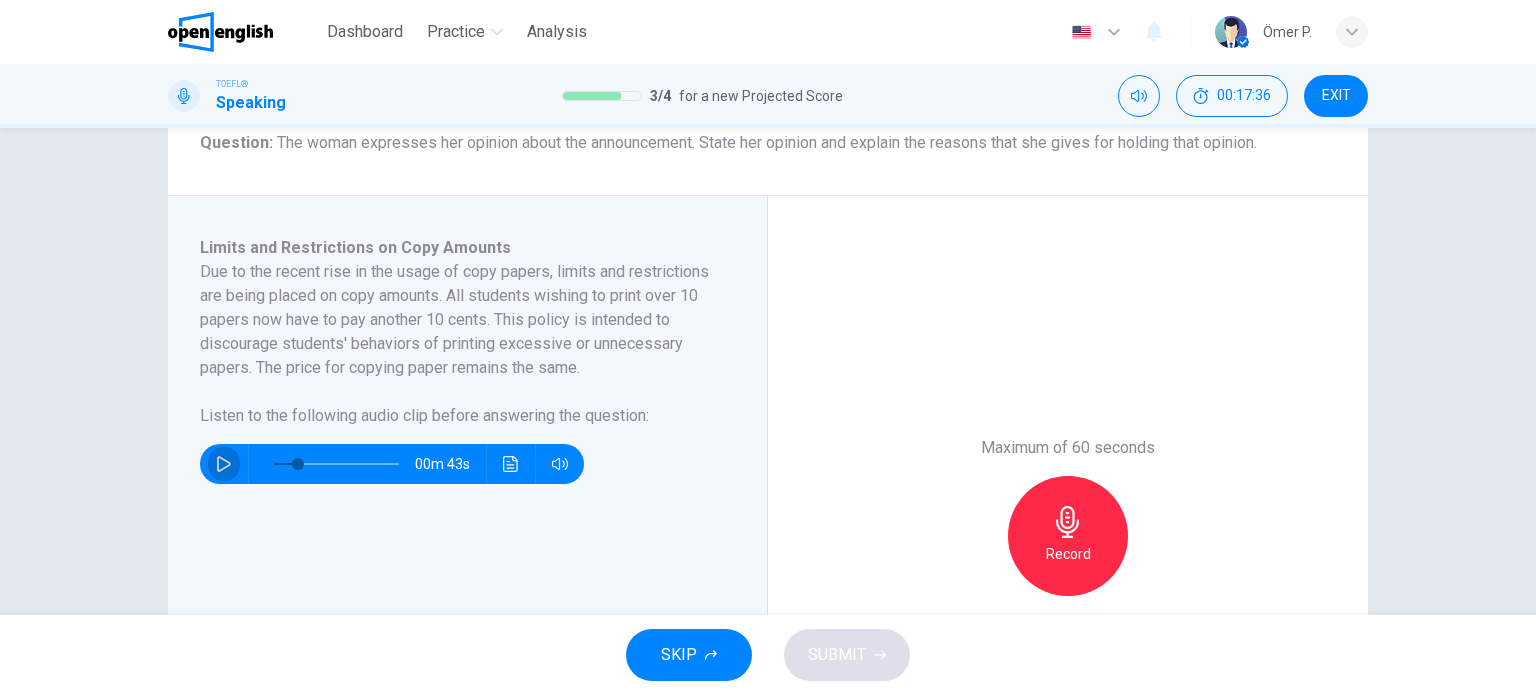click 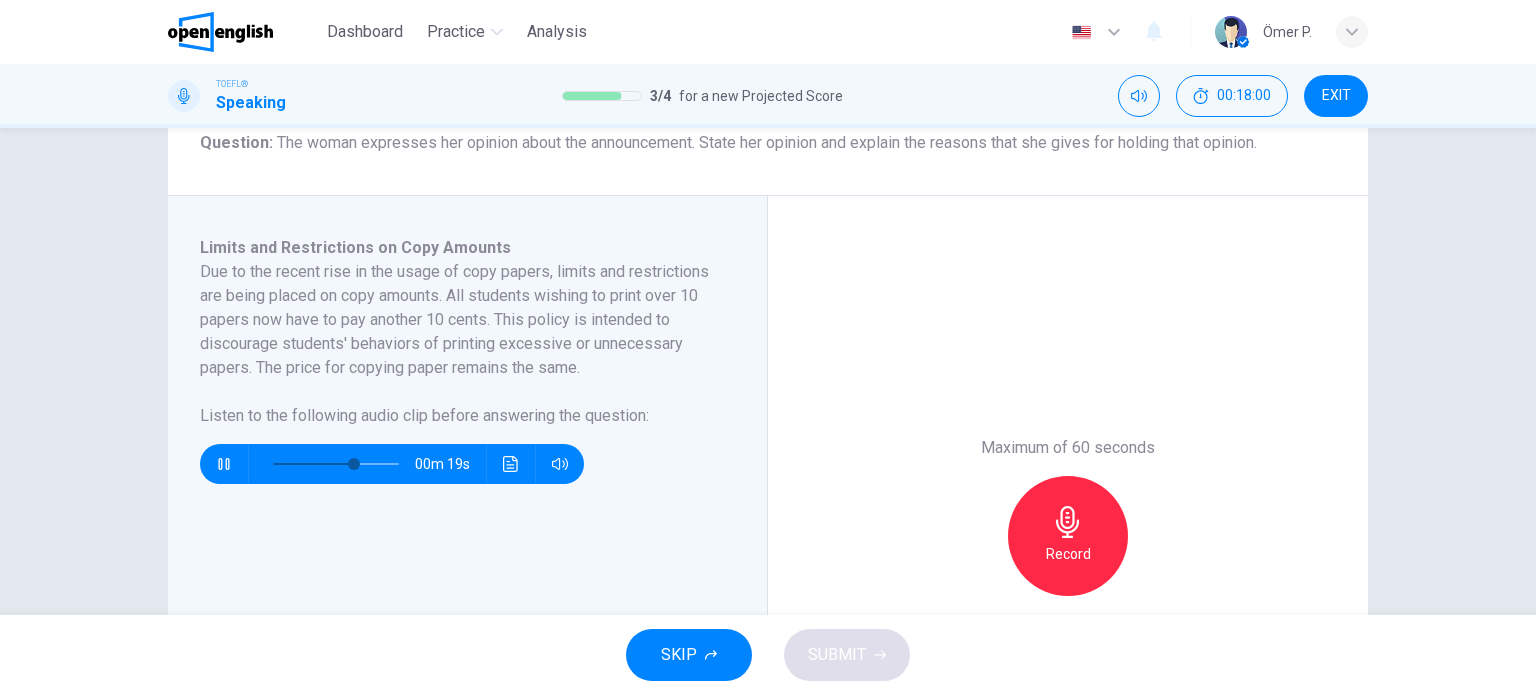 click at bounding box center [224, 464] 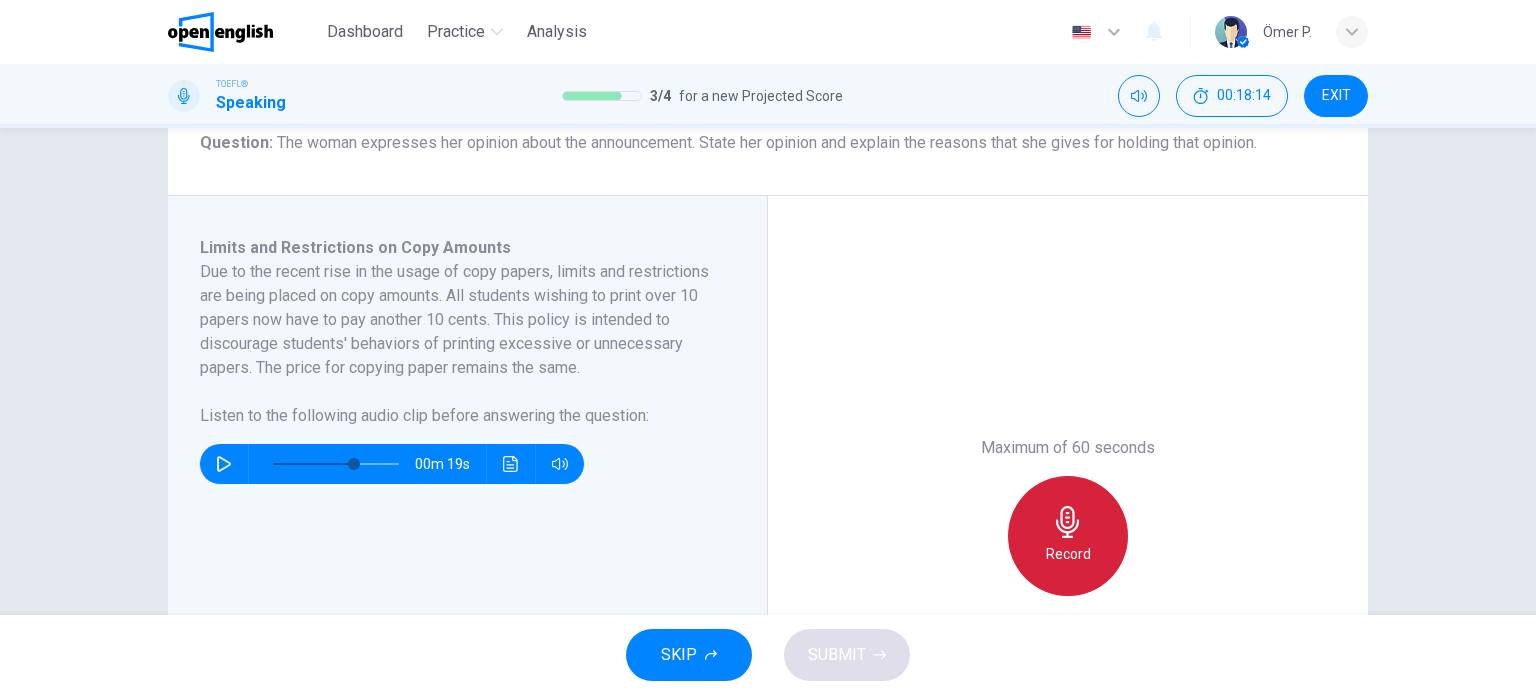 click 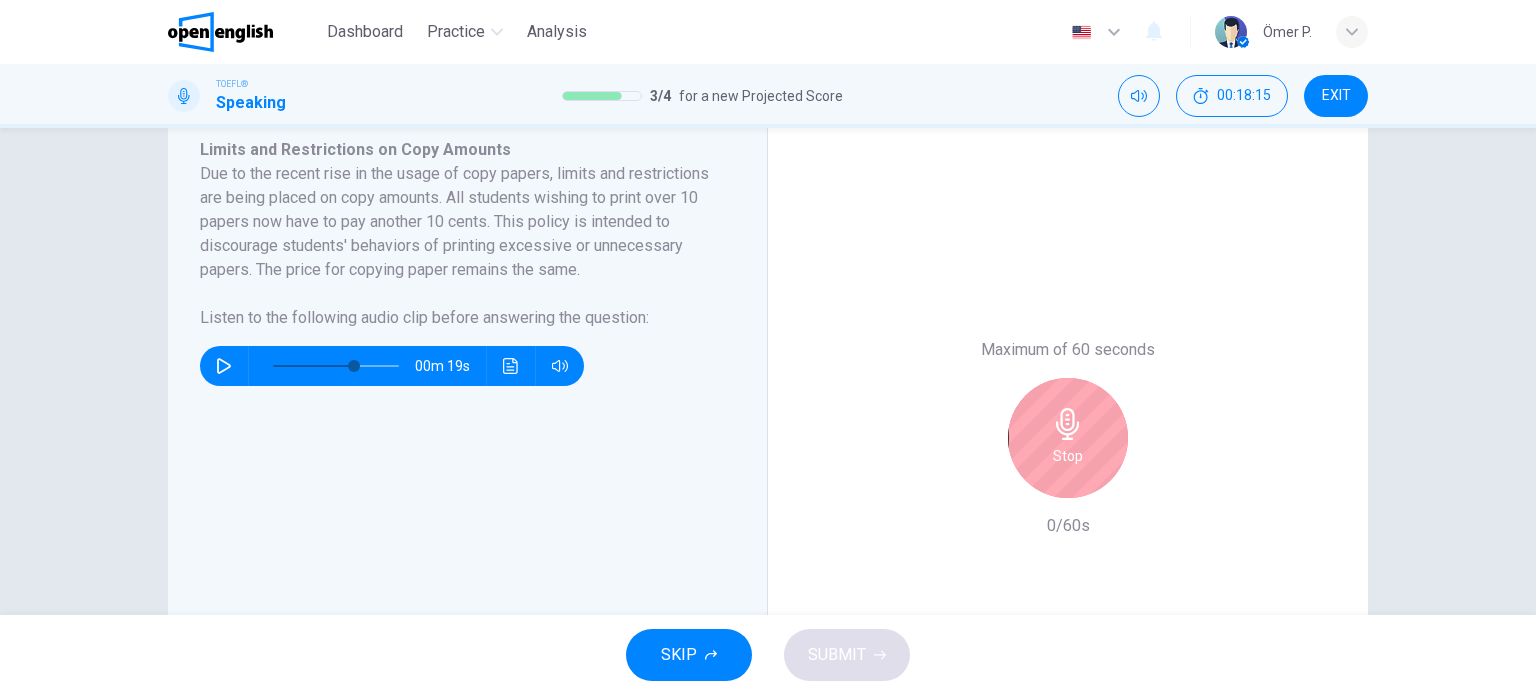 scroll, scrollTop: 361, scrollLeft: 0, axis: vertical 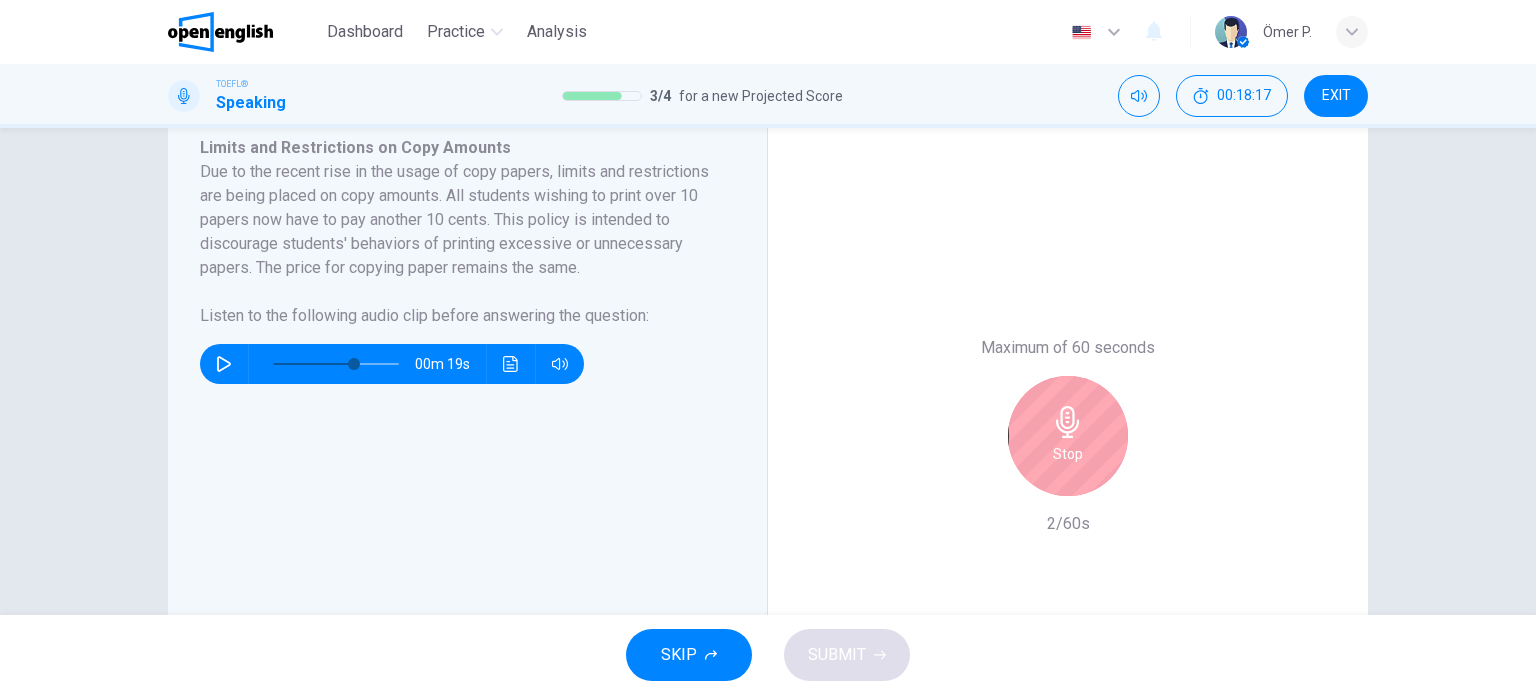 click on "Stop" at bounding box center [1068, 436] 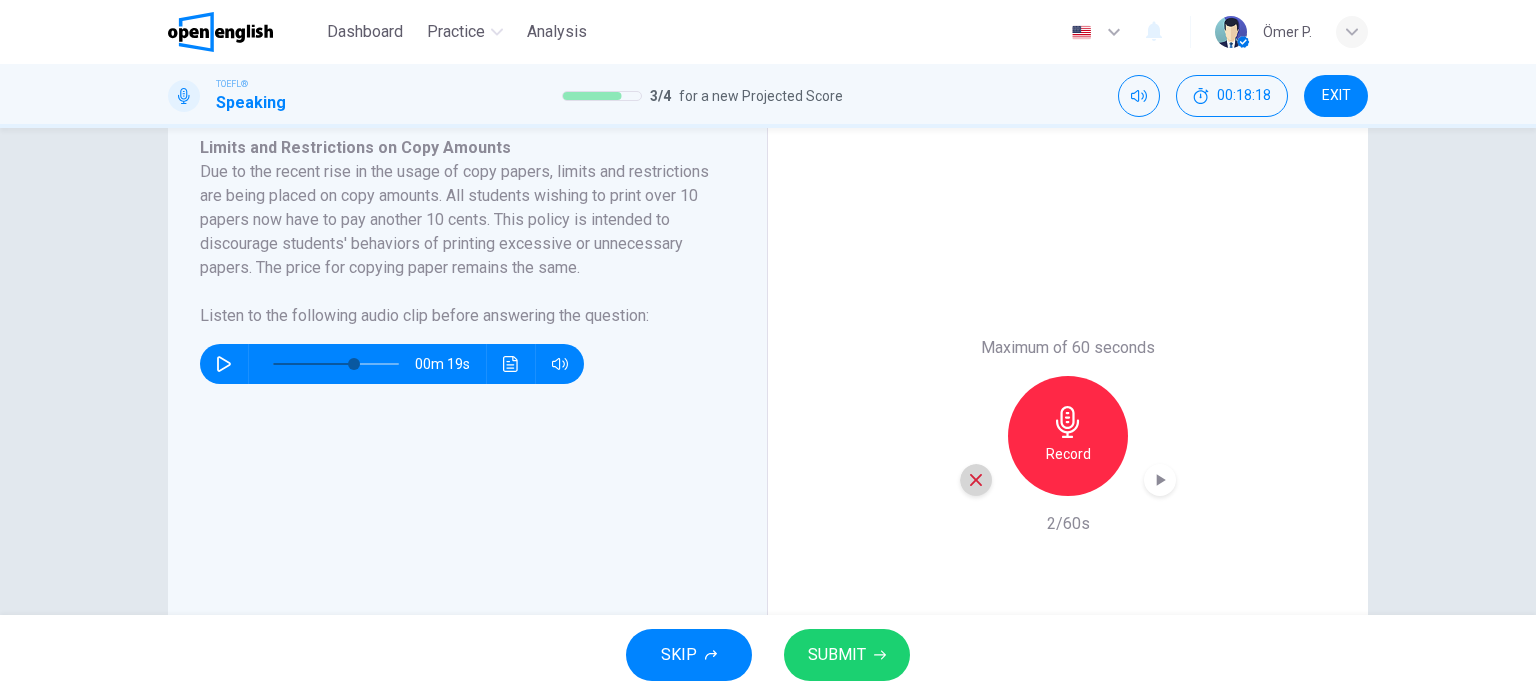 click at bounding box center (976, 480) 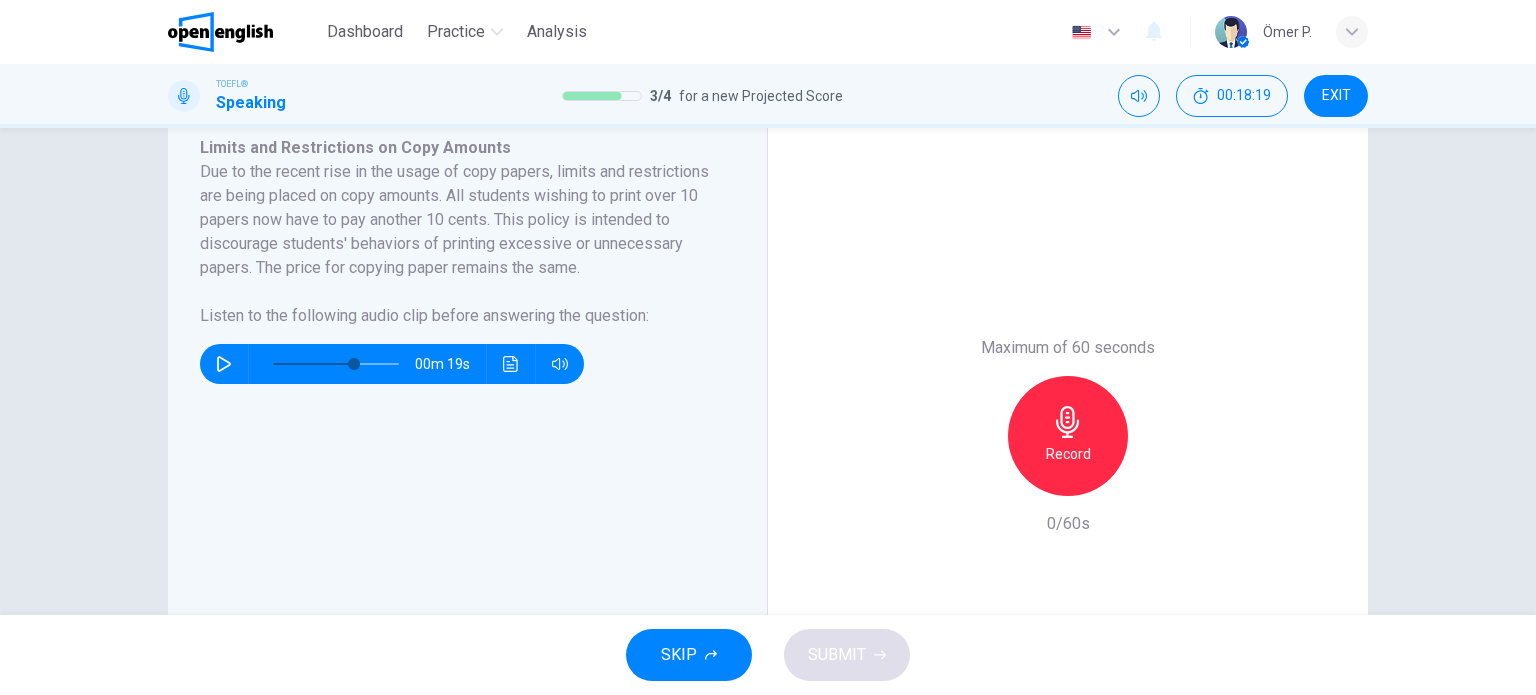 click on "Record" at bounding box center [1068, 454] 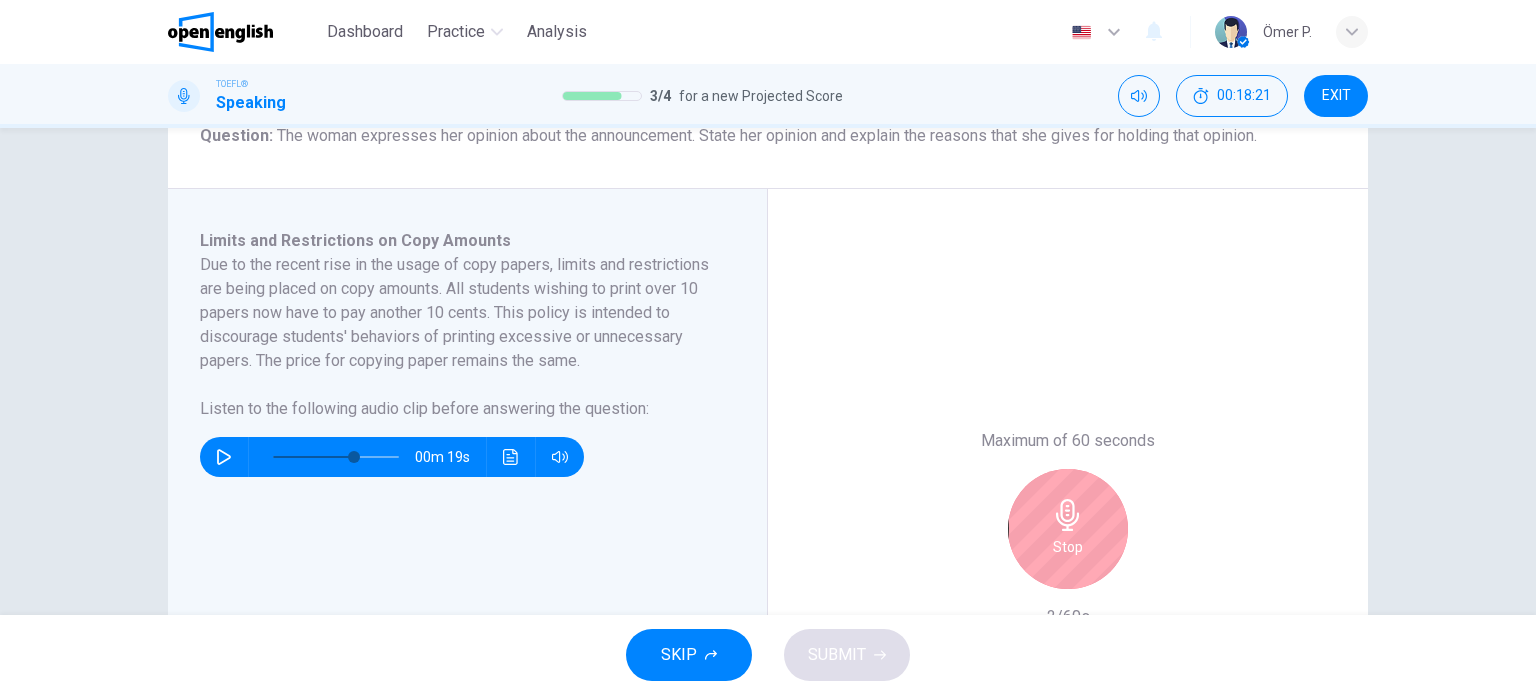 scroll, scrollTop: 261, scrollLeft: 0, axis: vertical 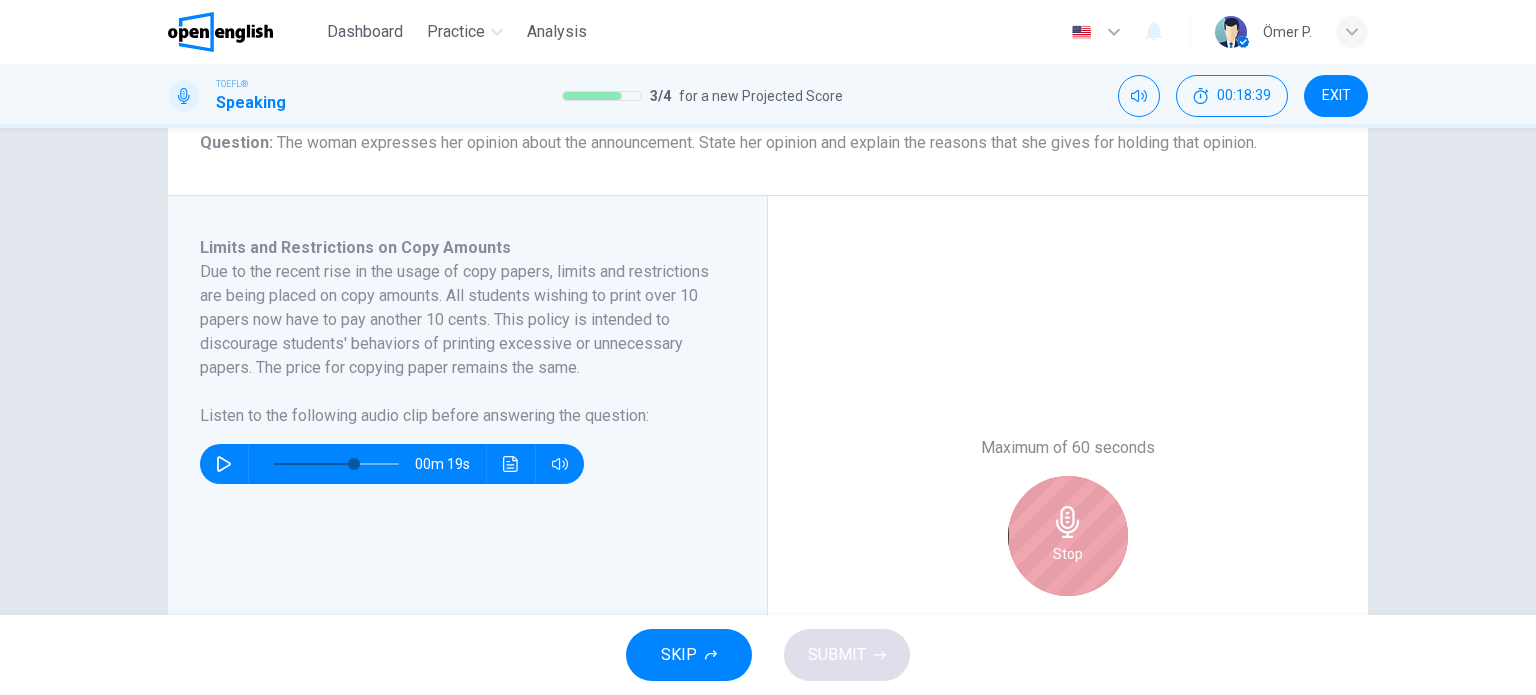 click on "Stop" at bounding box center [1068, 554] 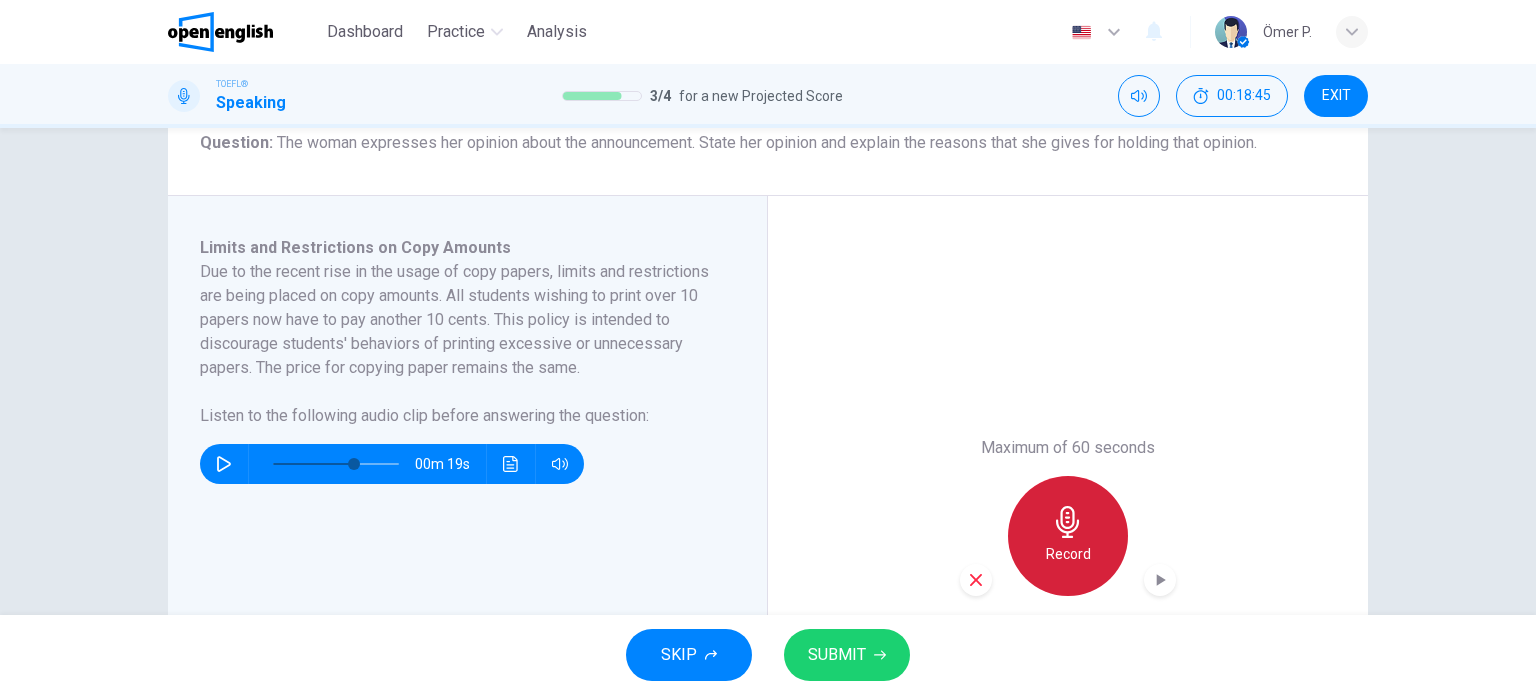 click 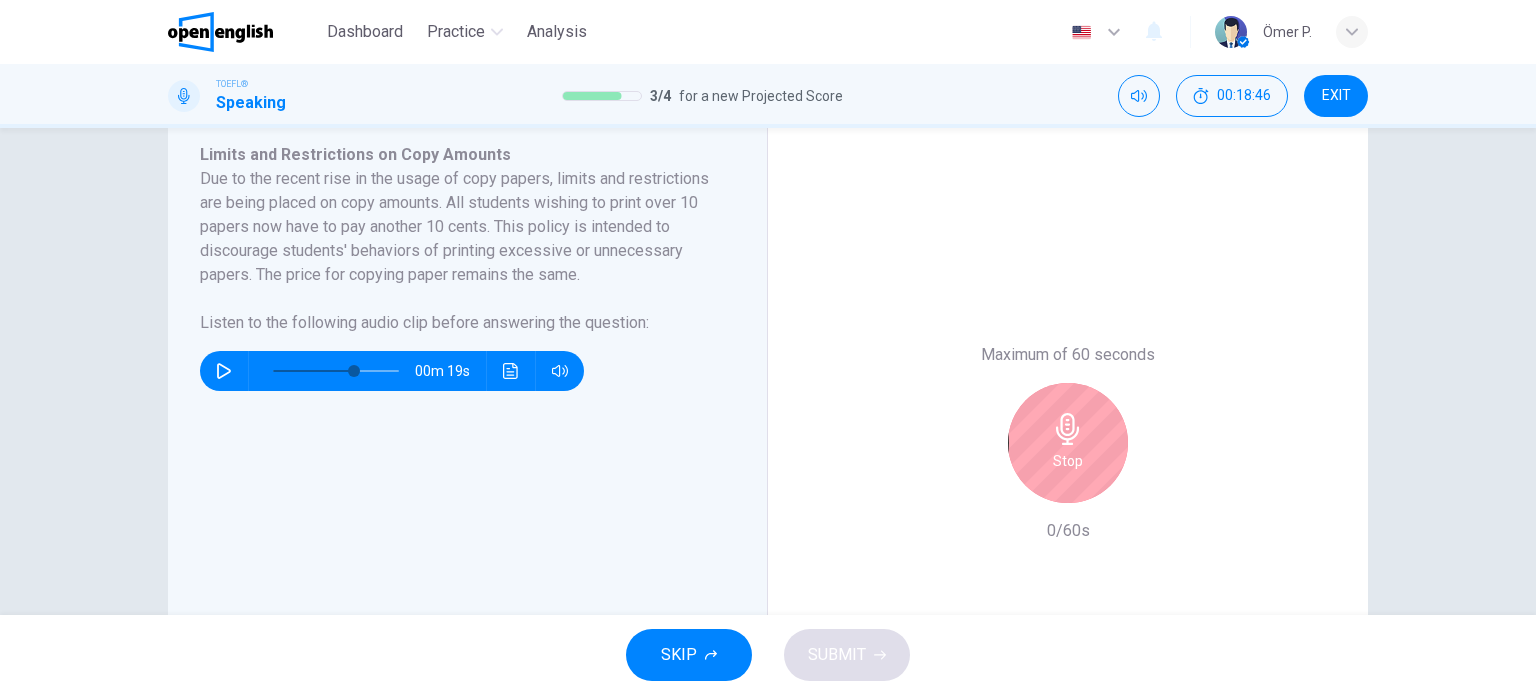 scroll, scrollTop: 361, scrollLeft: 0, axis: vertical 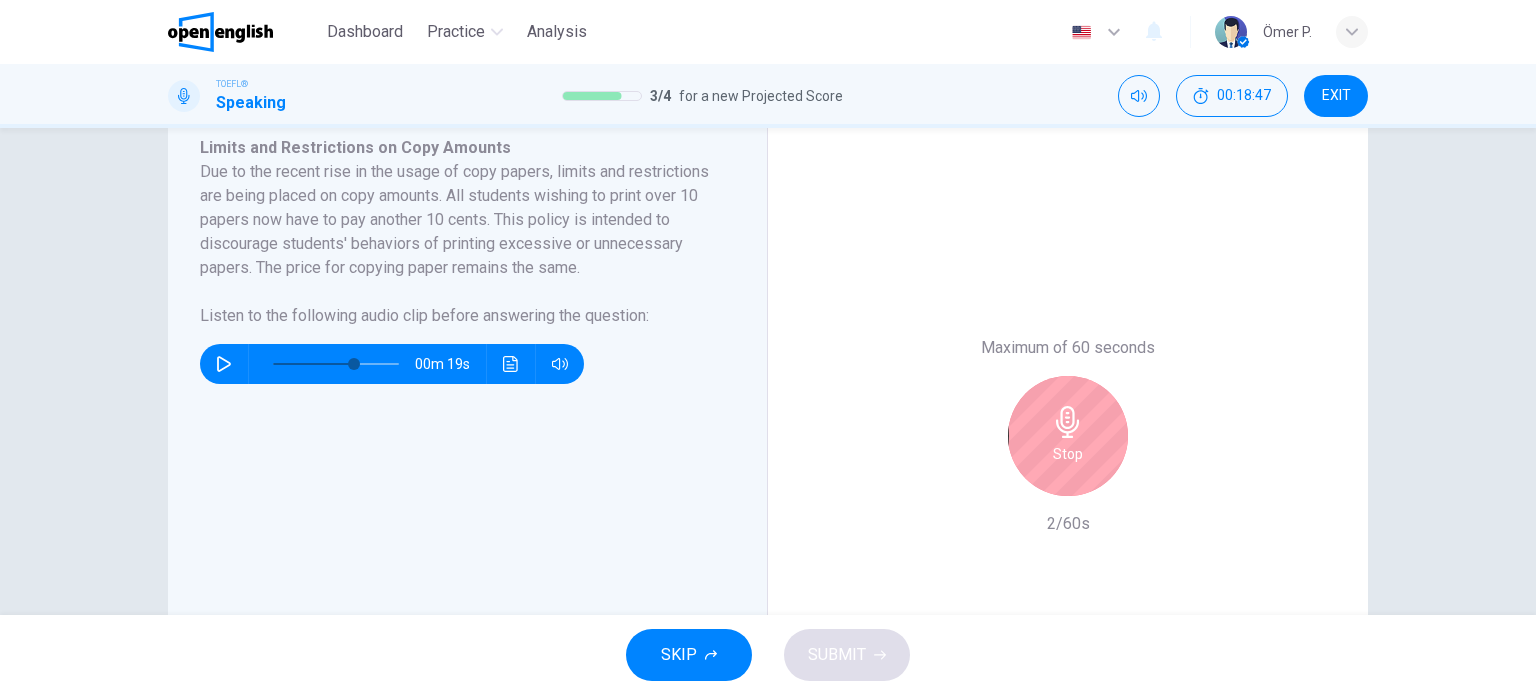click on "Stop" at bounding box center (1068, 436) 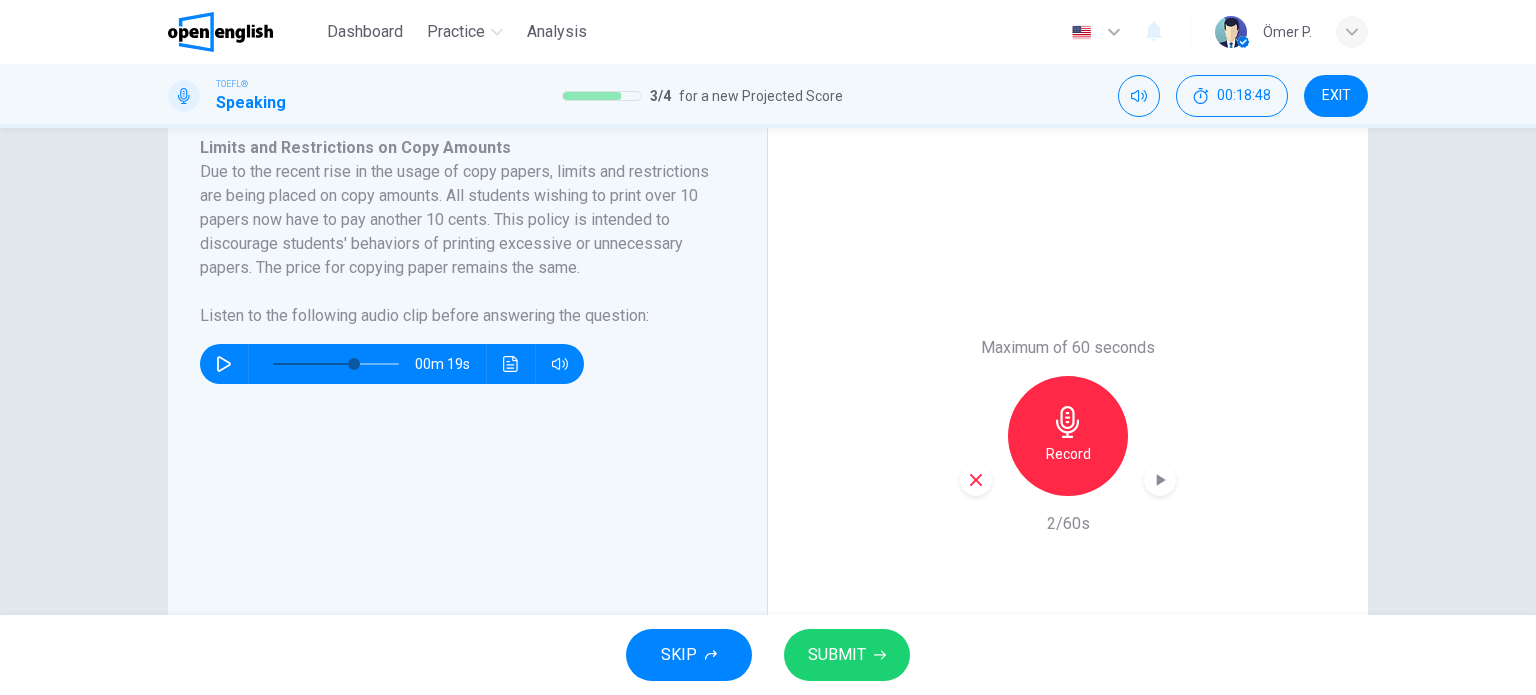 click 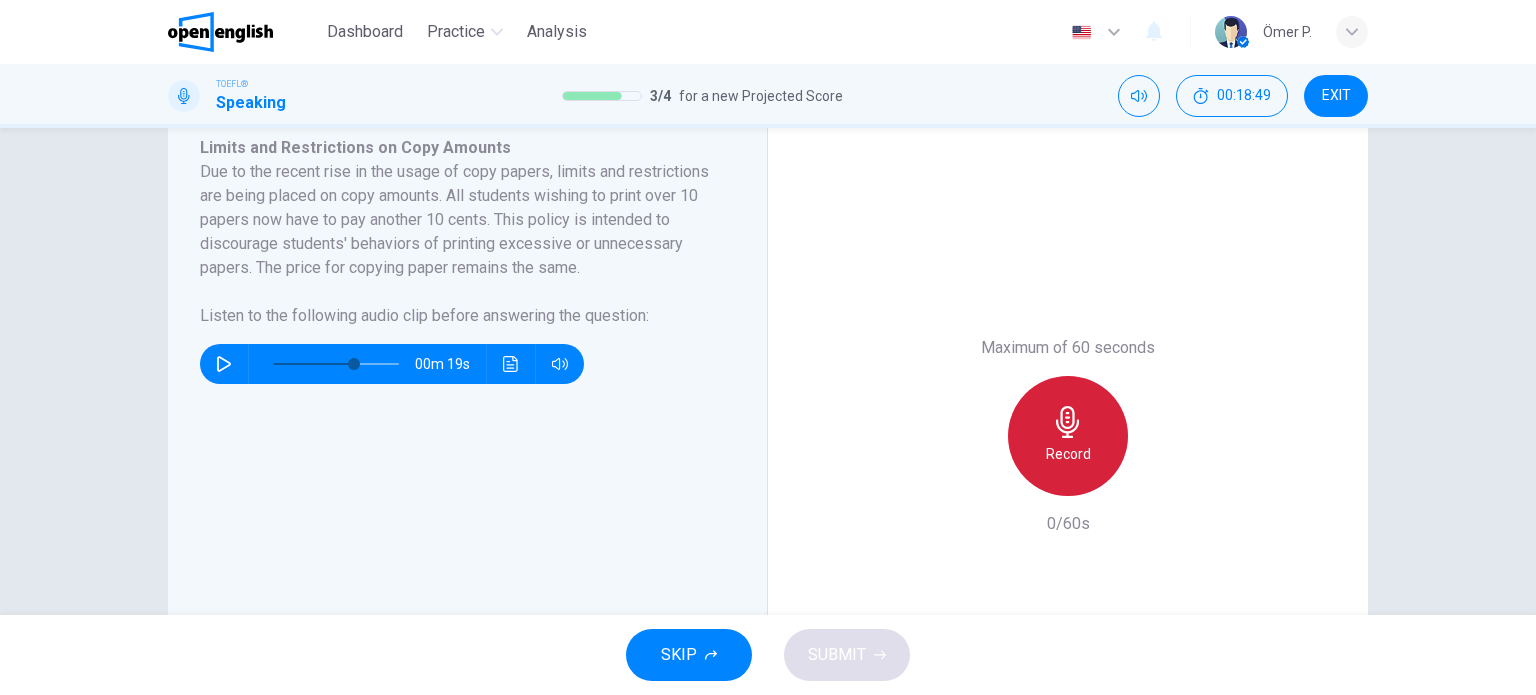 click on "Record" at bounding box center (1068, 454) 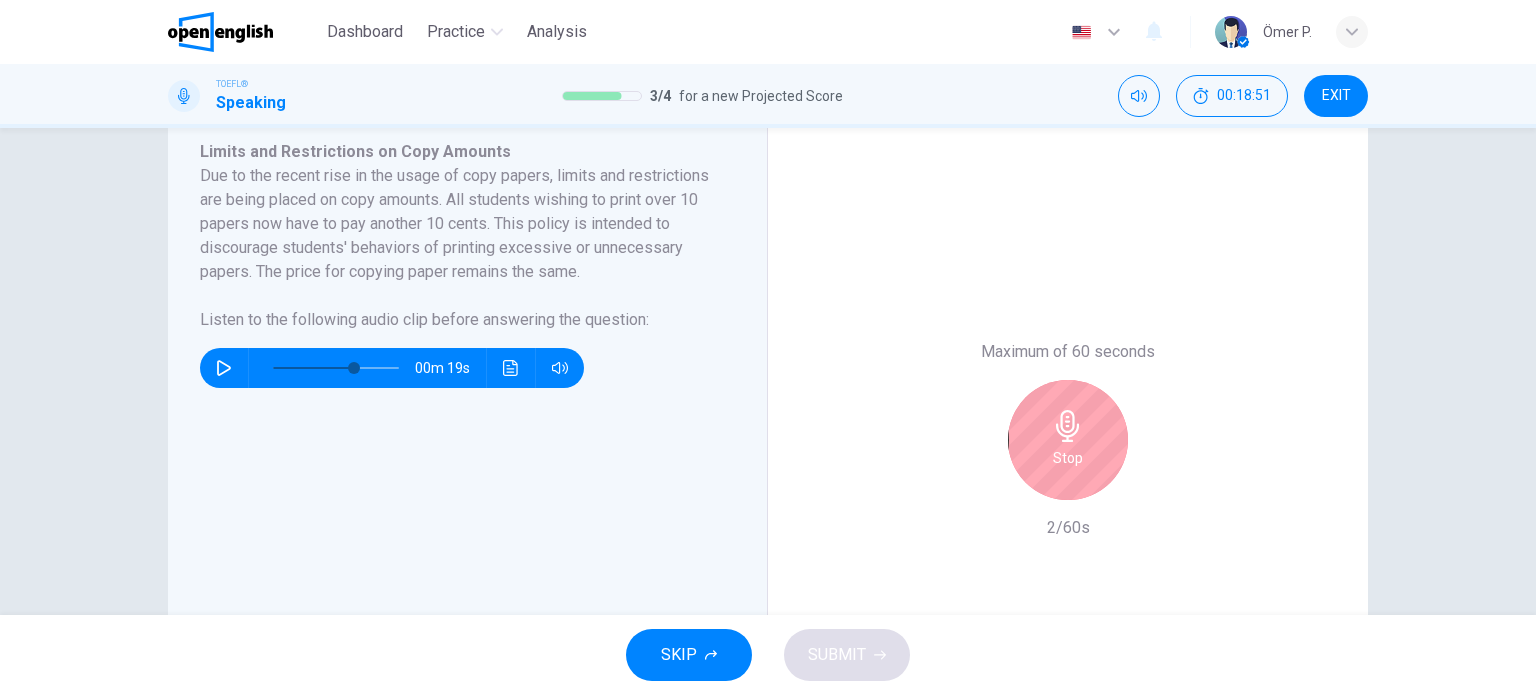 scroll, scrollTop: 361, scrollLeft: 0, axis: vertical 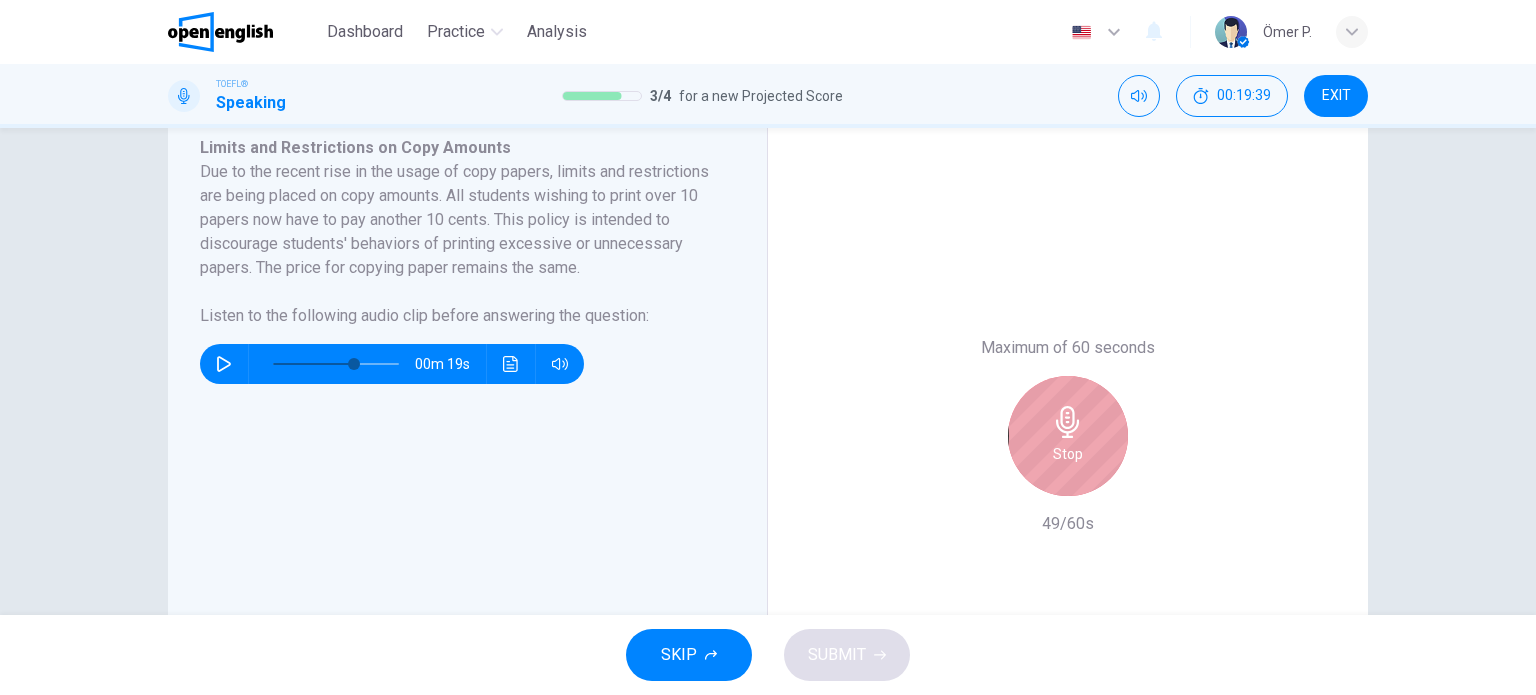 click on "Stop" at bounding box center (1068, 436) 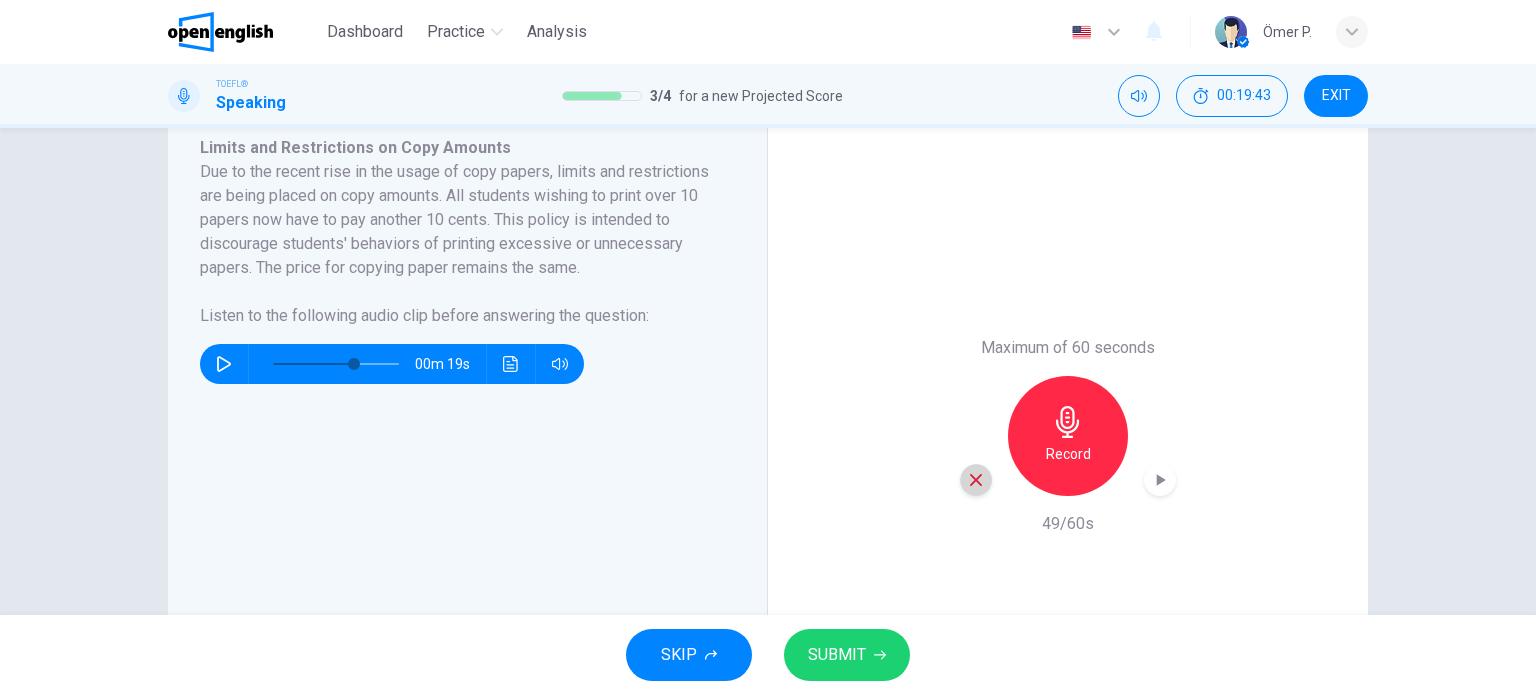 click at bounding box center [976, 480] 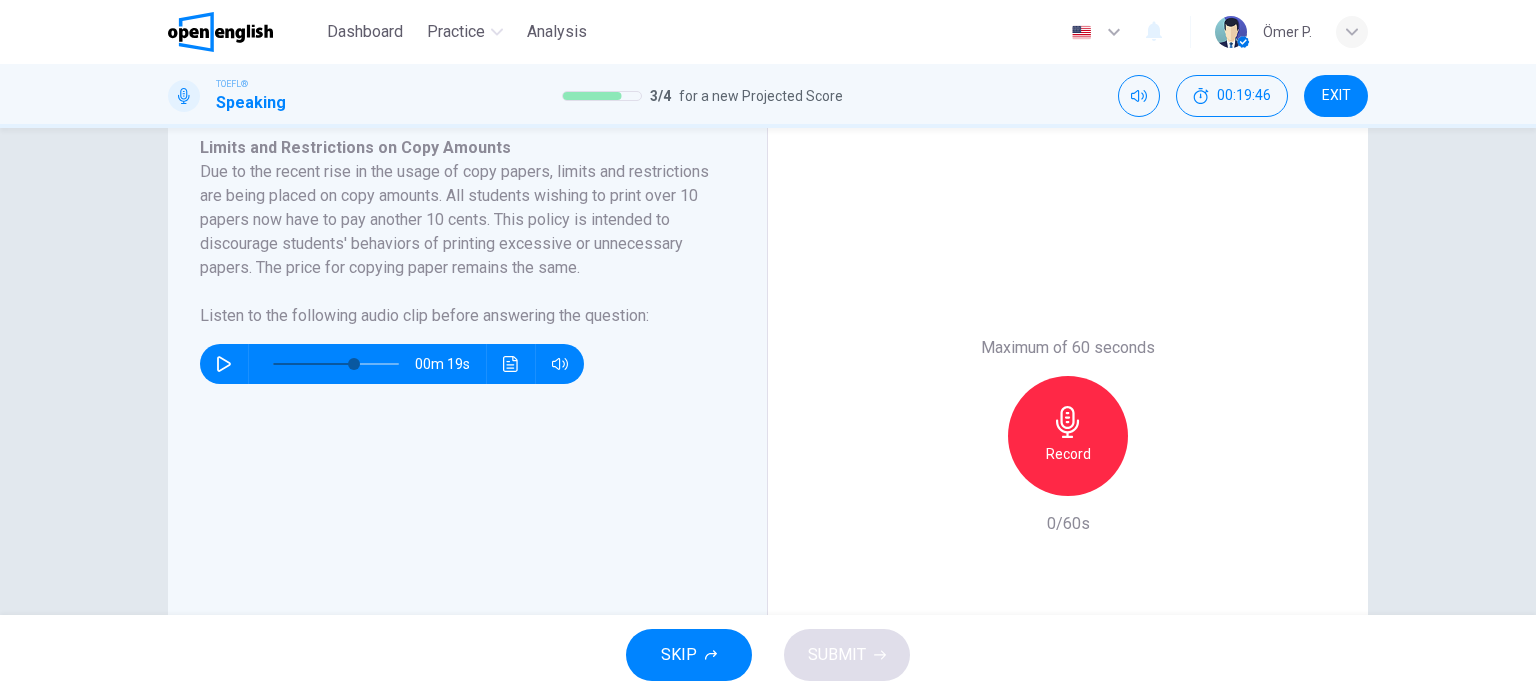click on "Record" at bounding box center [1068, 436] 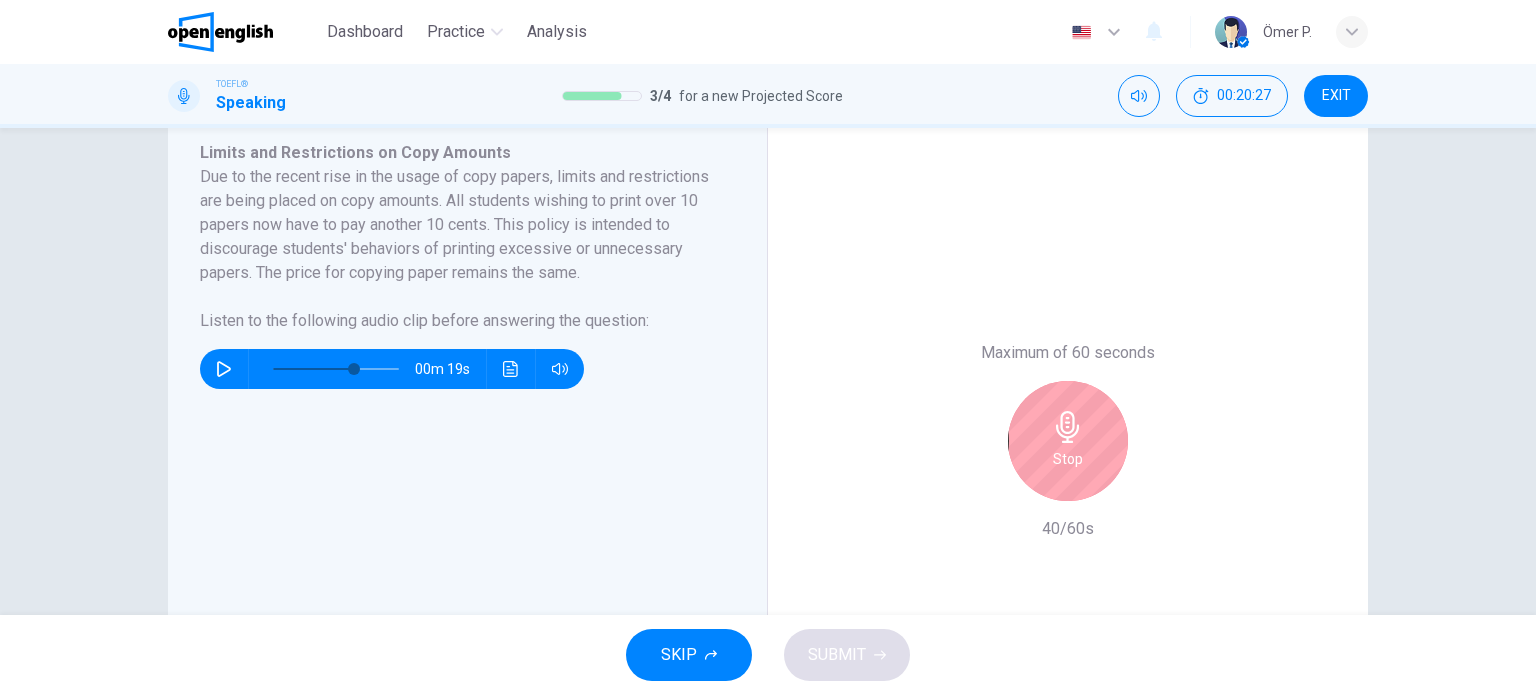 scroll, scrollTop: 361, scrollLeft: 0, axis: vertical 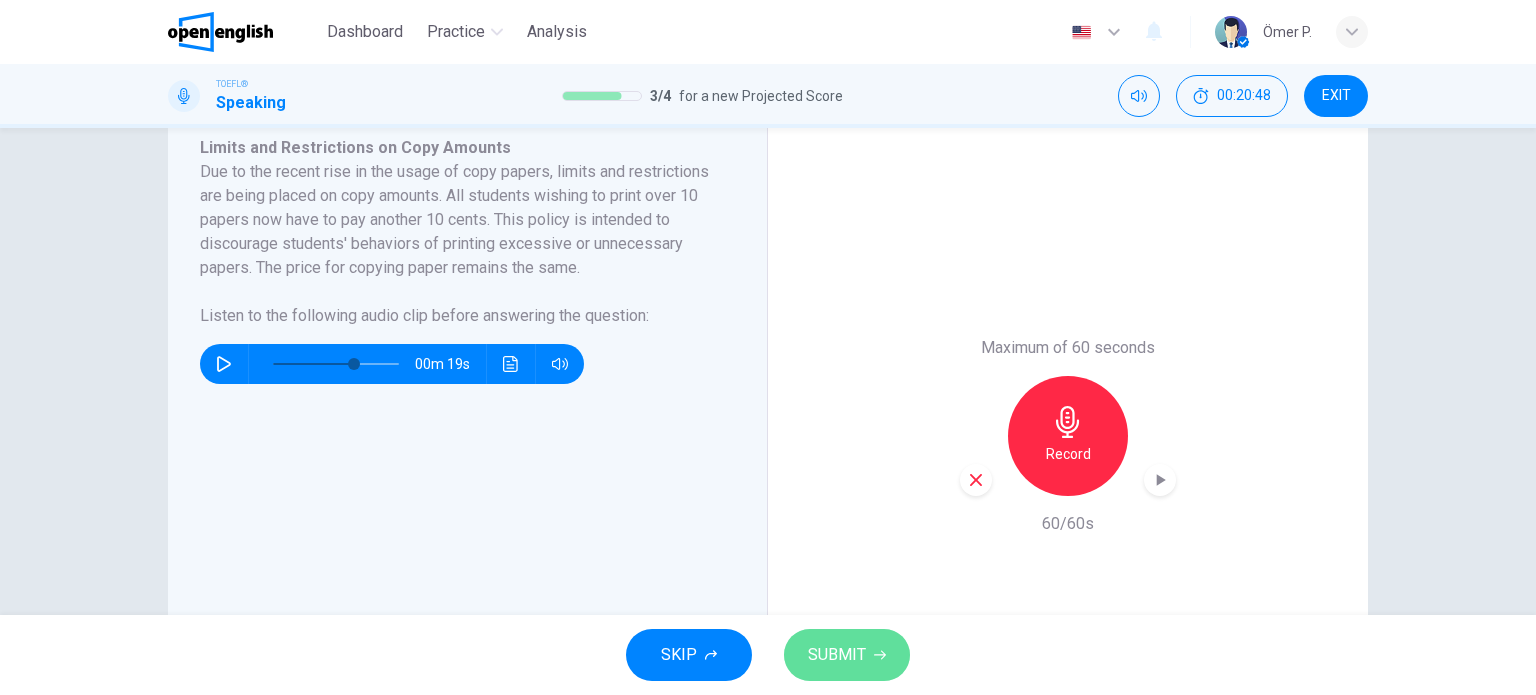 click on "SUBMIT" at bounding box center [847, 655] 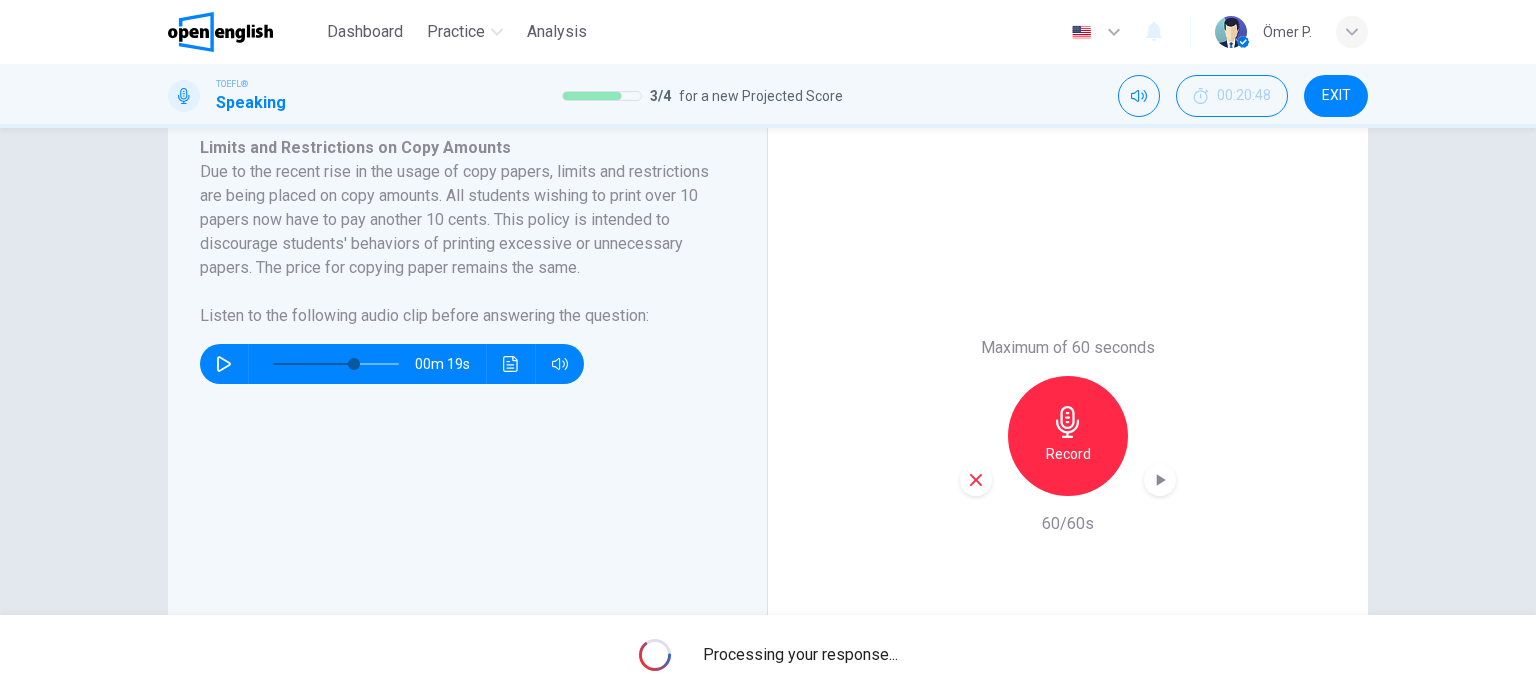 scroll, scrollTop: 0, scrollLeft: 0, axis: both 